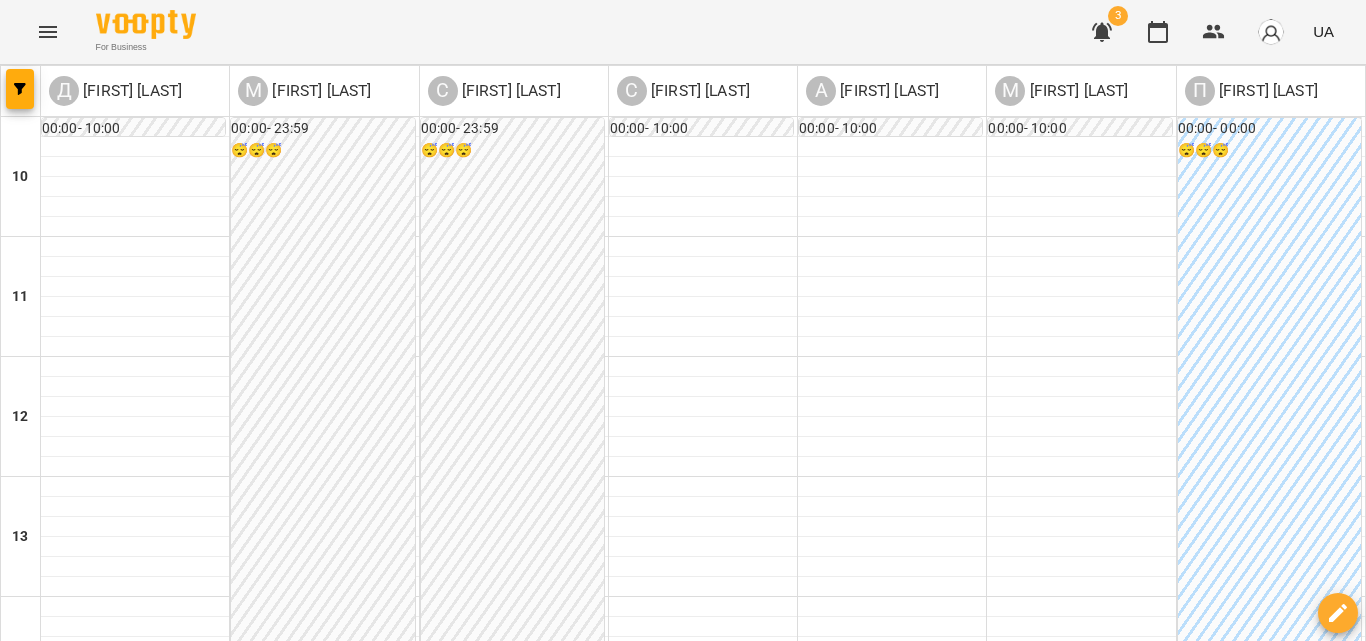 scroll, scrollTop: 0, scrollLeft: 0, axis: both 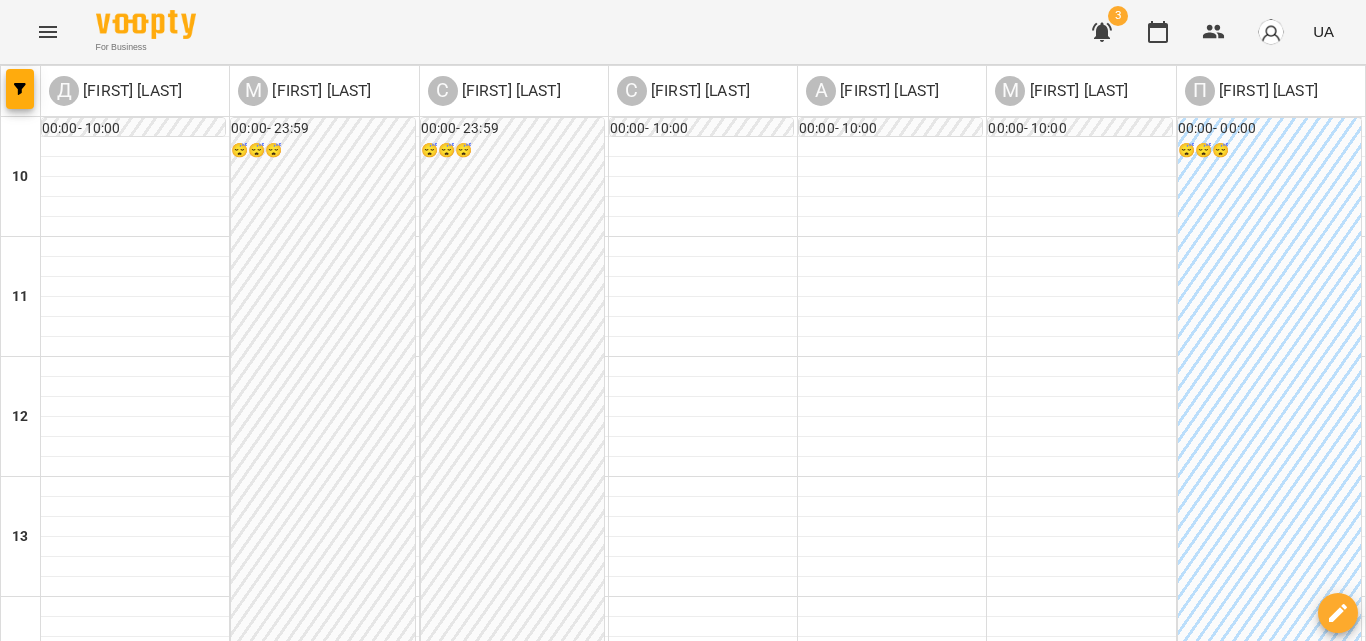 click on "вт" at bounding box center (439, 1343) 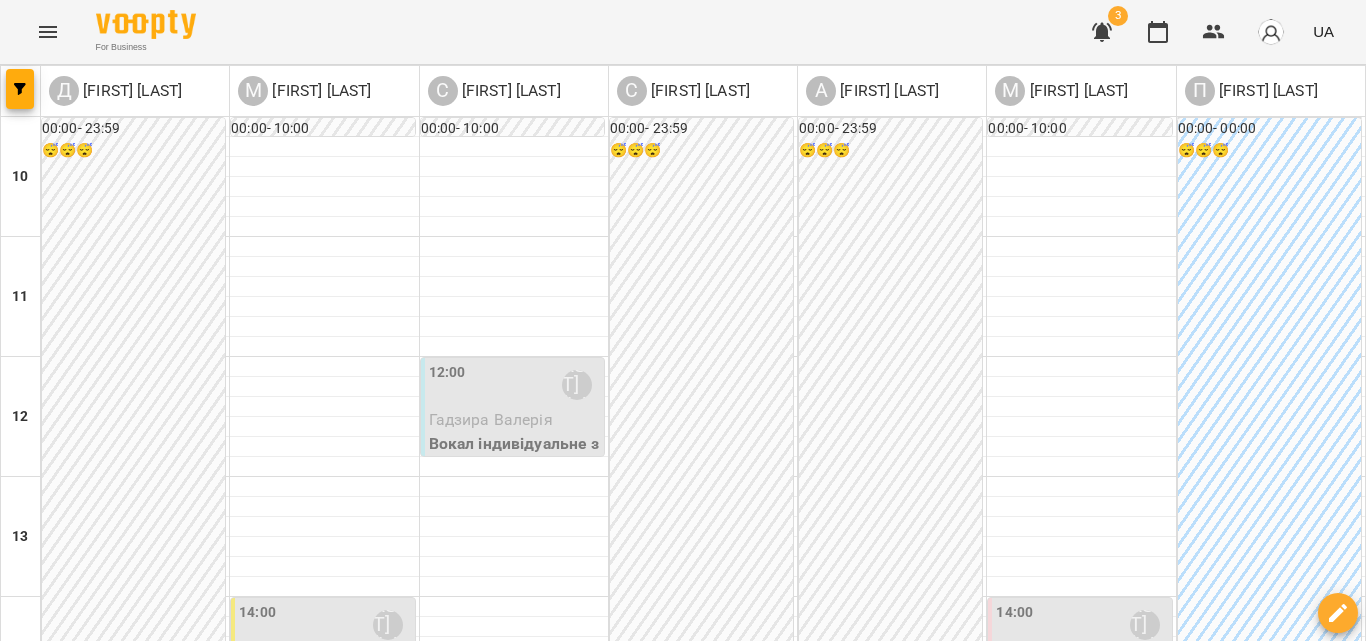 scroll, scrollTop: 509, scrollLeft: 0, axis: vertical 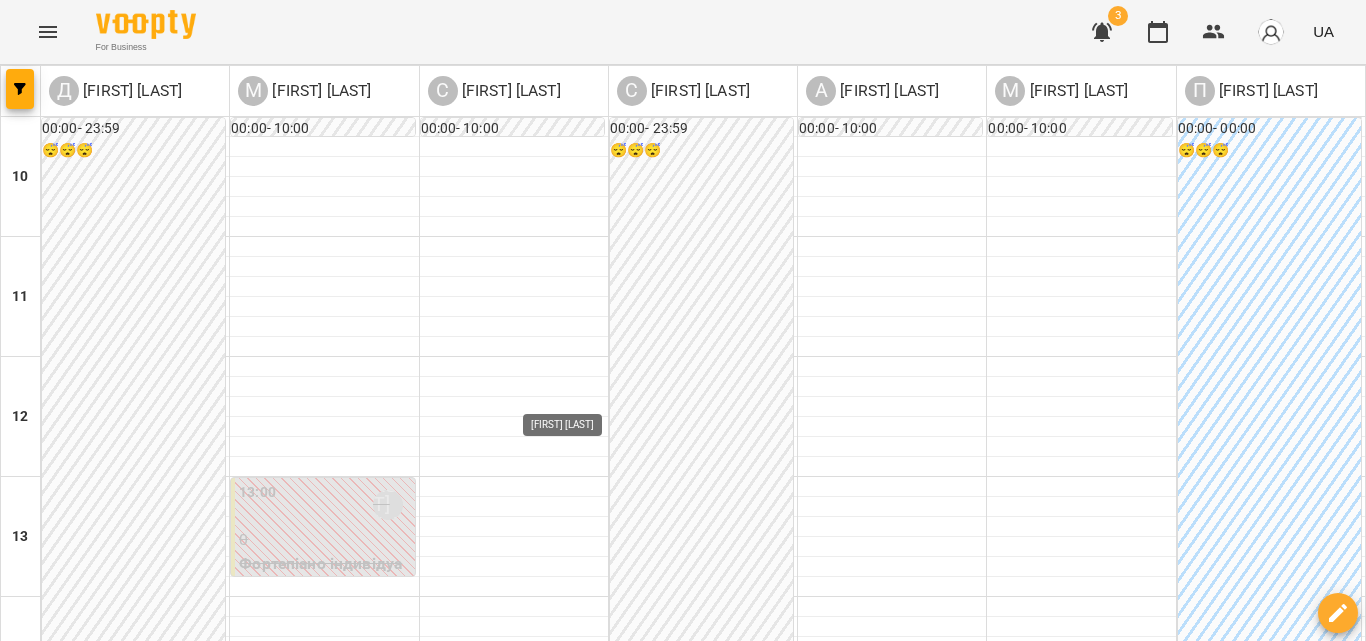 click on "[FIRST] [LAST]" at bounding box center (577, 985) 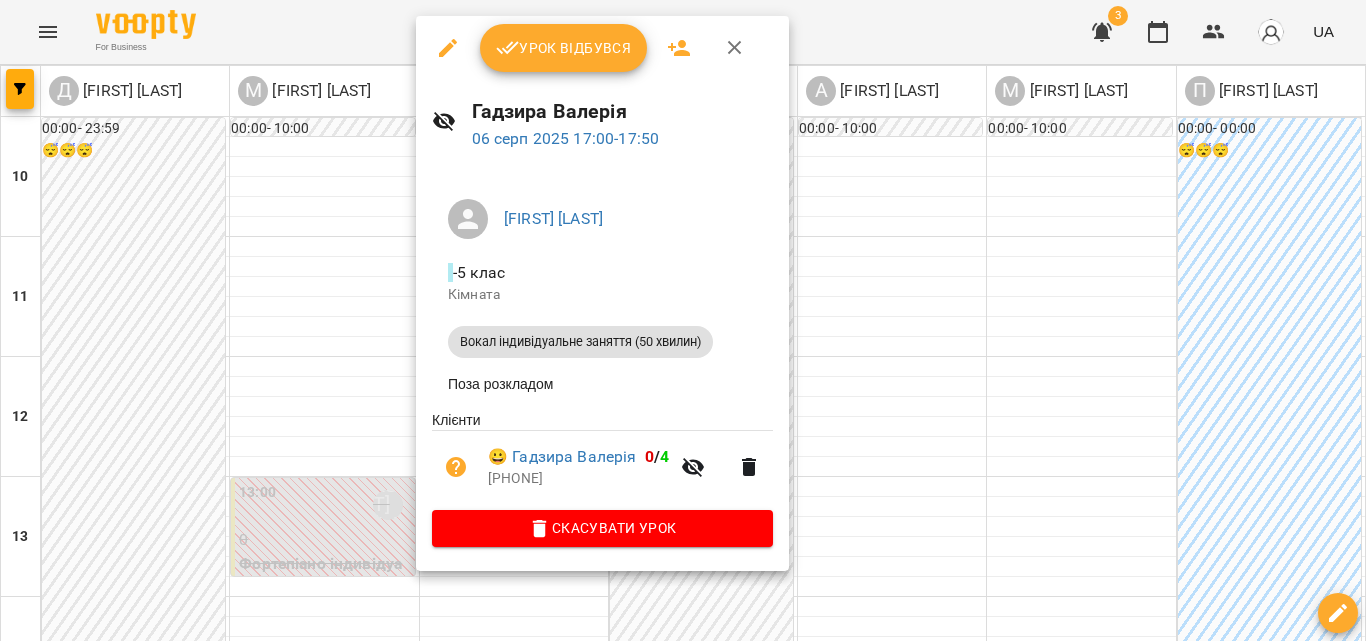 click 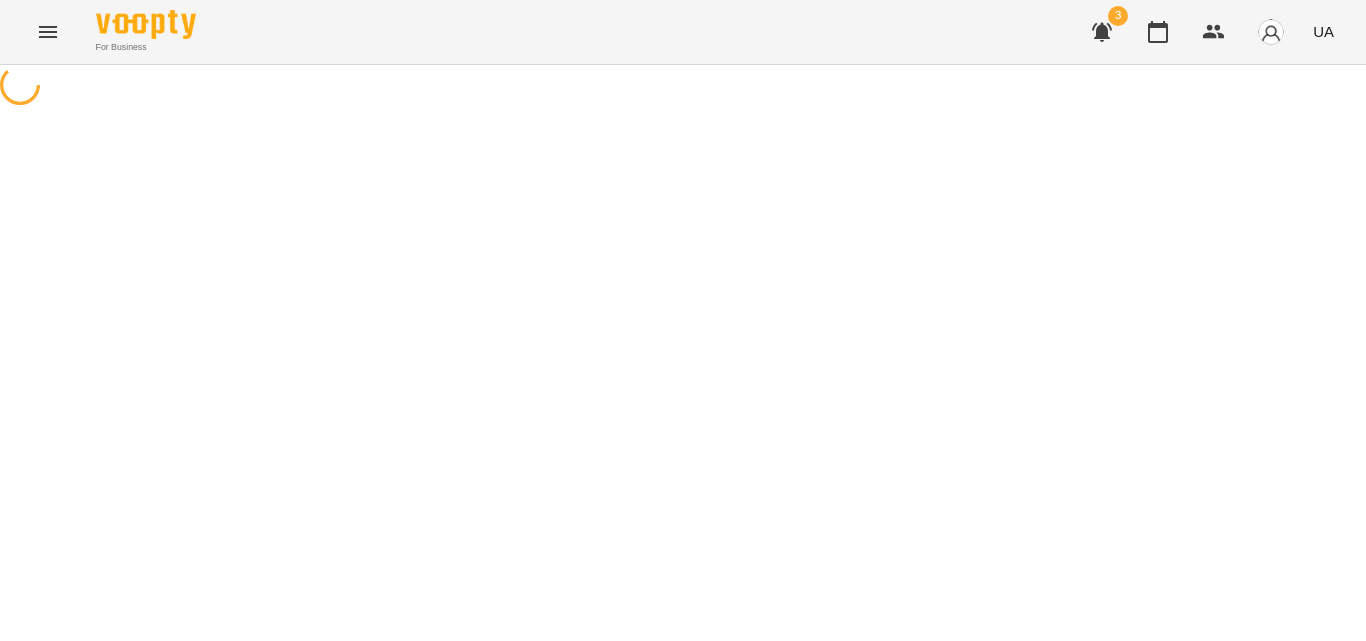 select on "**********" 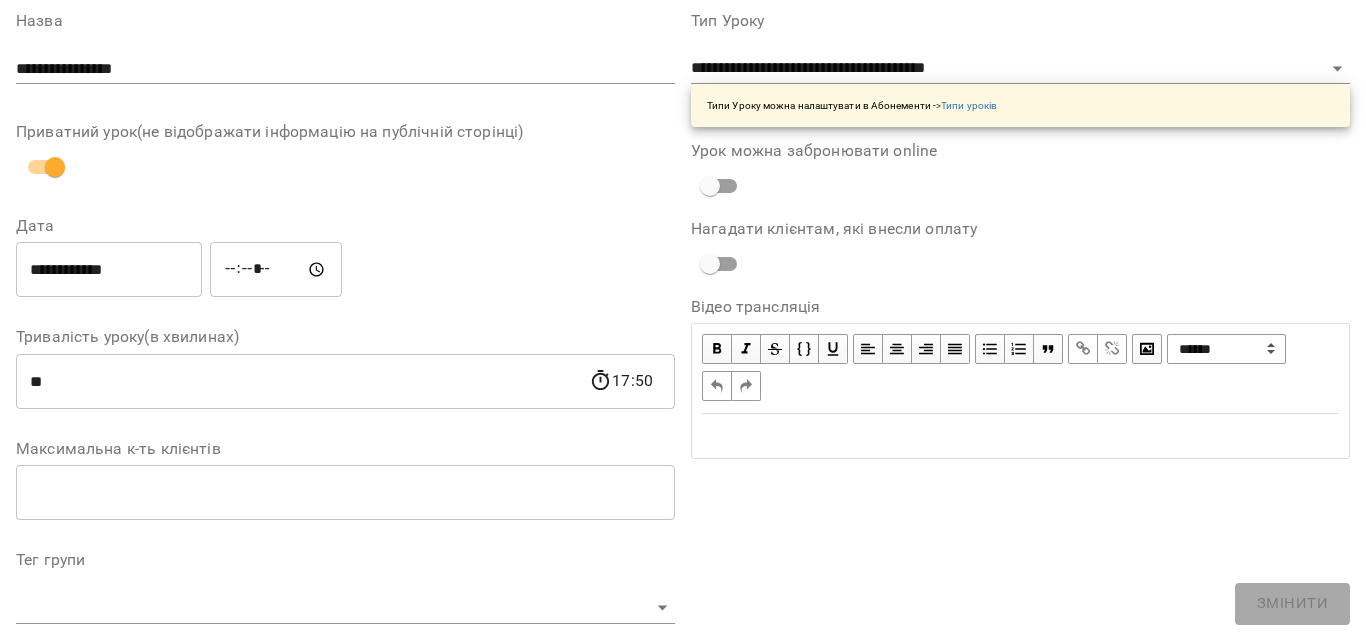 scroll, scrollTop: 200, scrollLeft: 0, axis: vertical 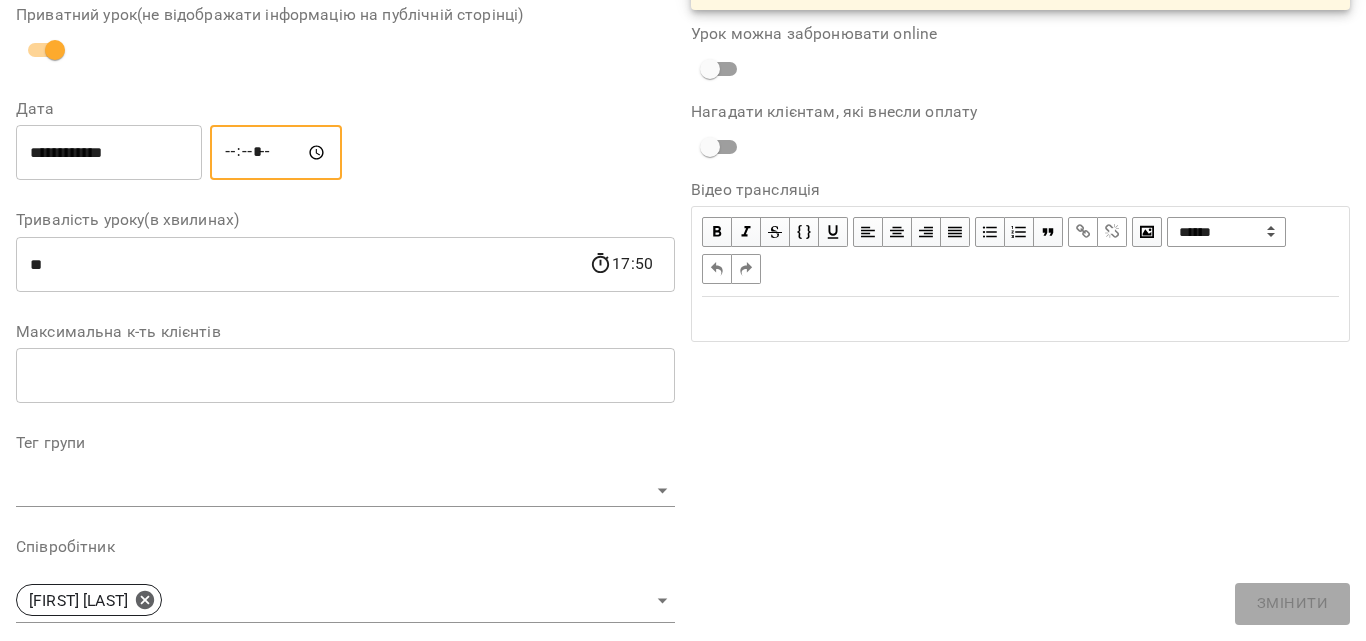 click on "*****" at bounding box center [276, 153] 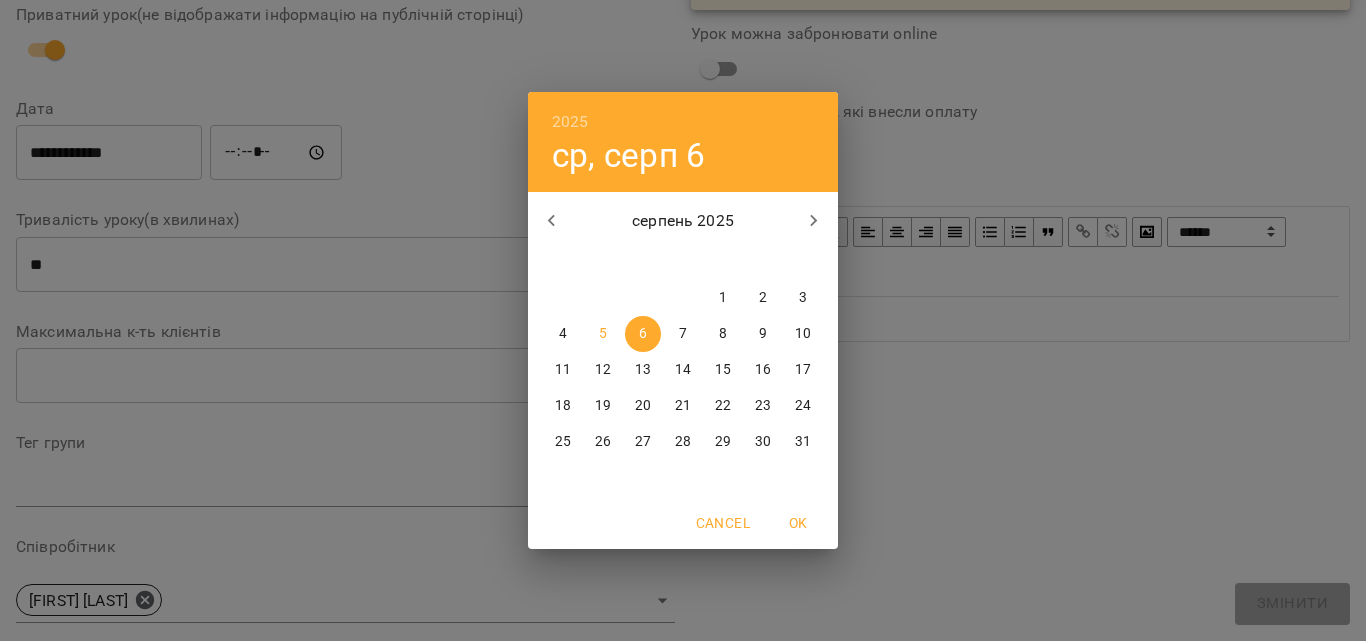 click on "8" at bounding box center [723, 334] 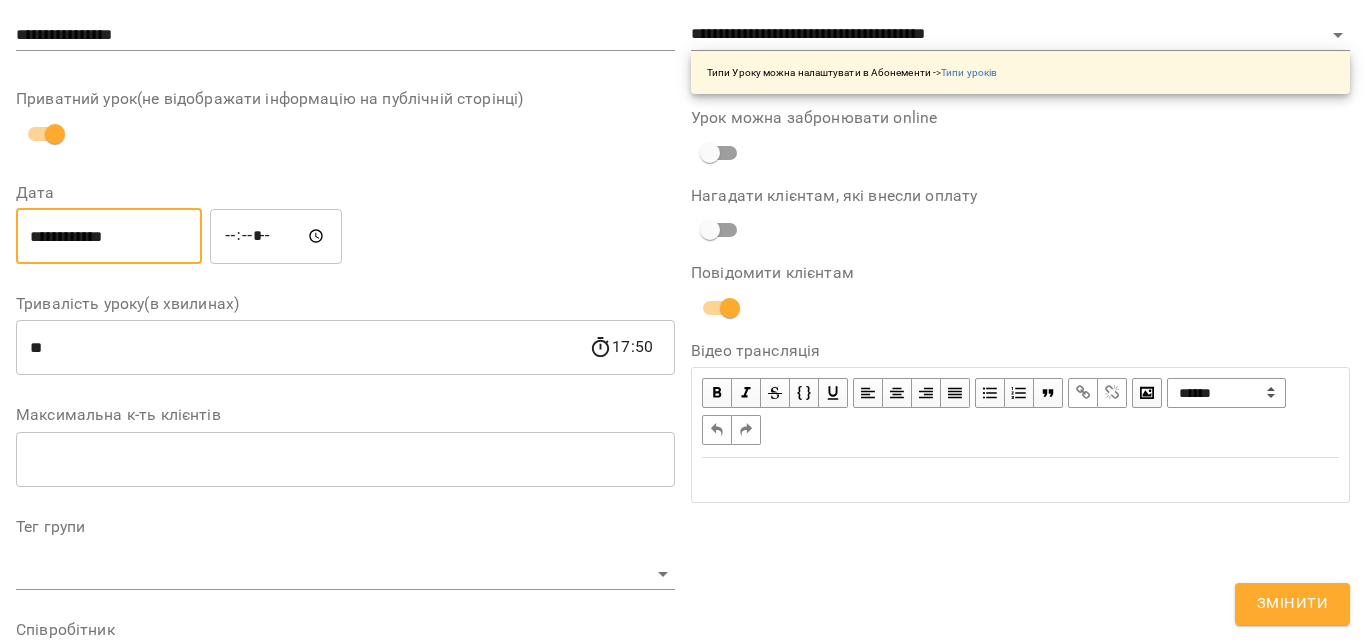 scroll, scrollTop: 284, scrollLeft: 0, axis: vertical 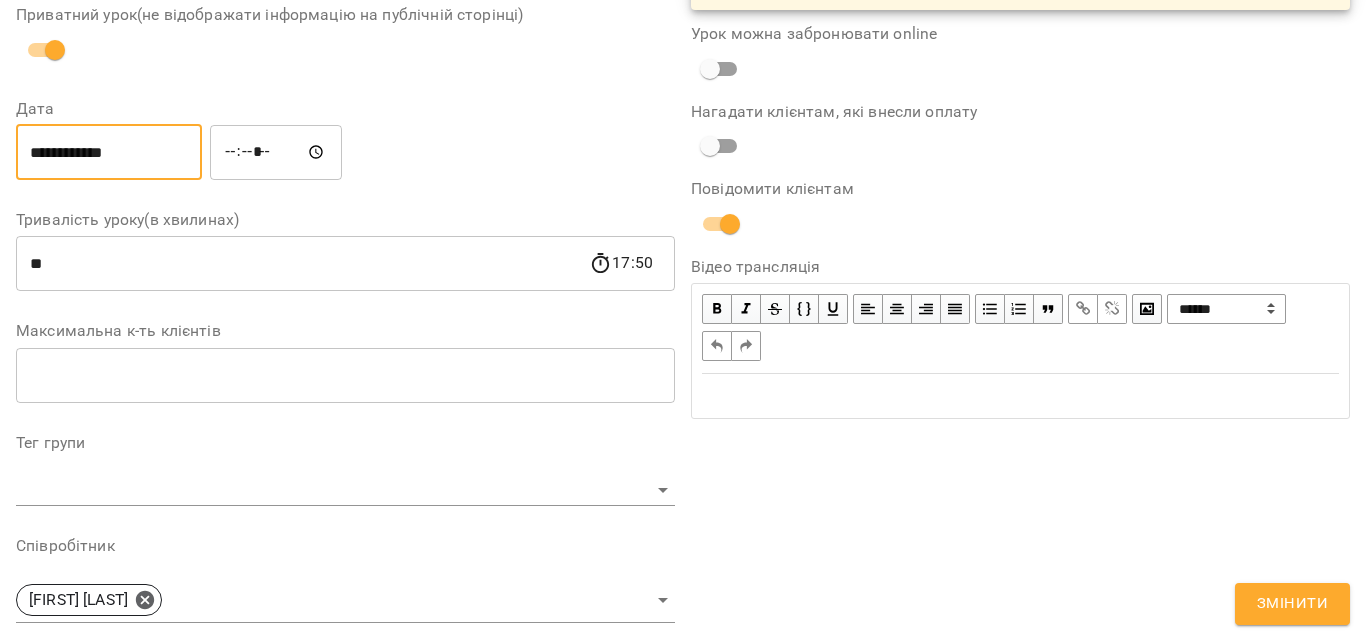 click on "*****" at bounding box center [276, 152] 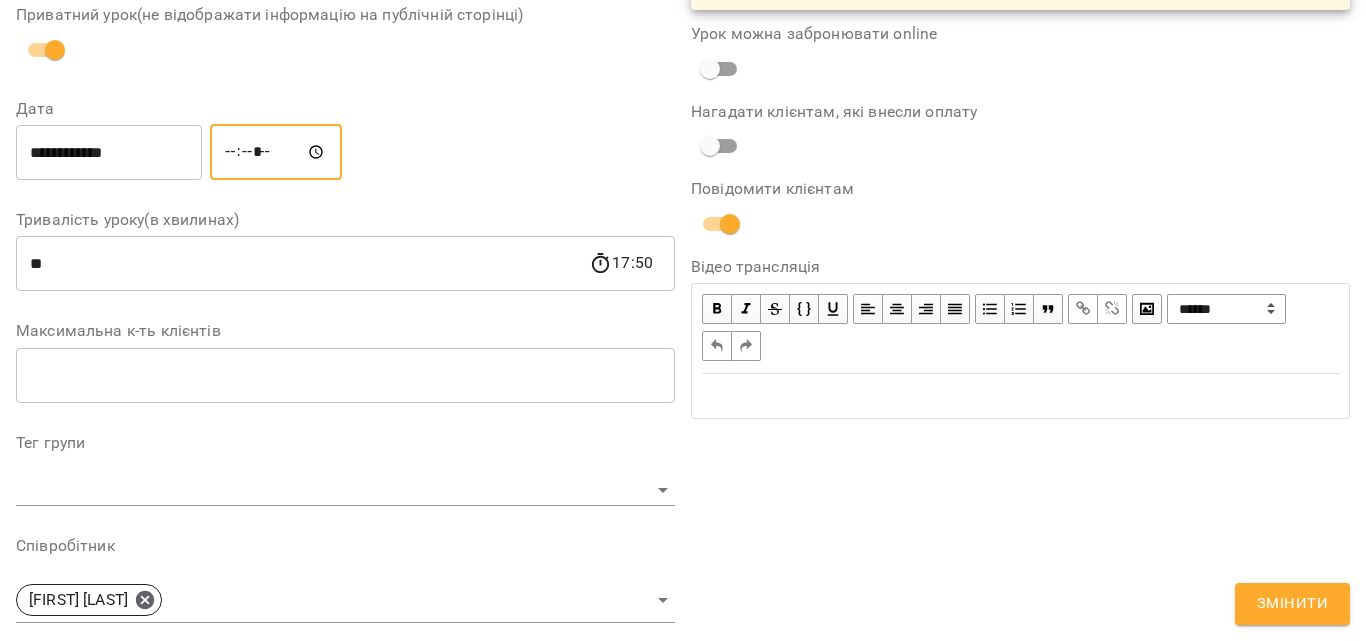click on "*****" at bounding box center (276, 152) 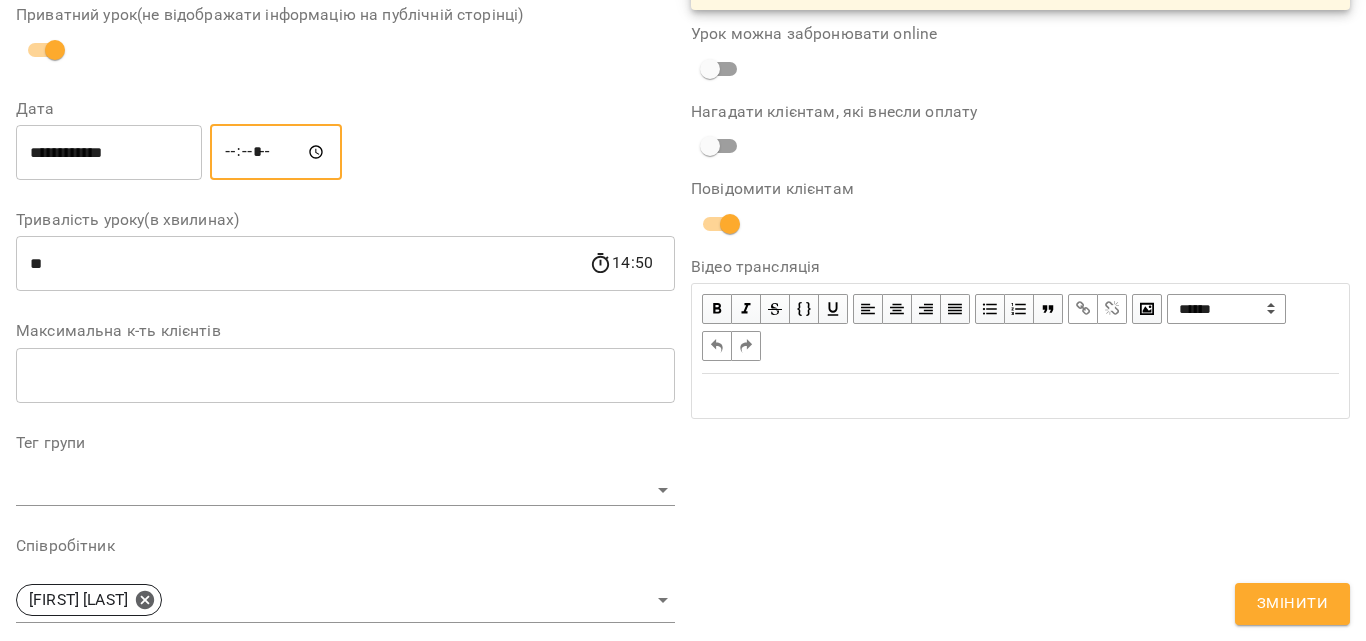 type on "*****" 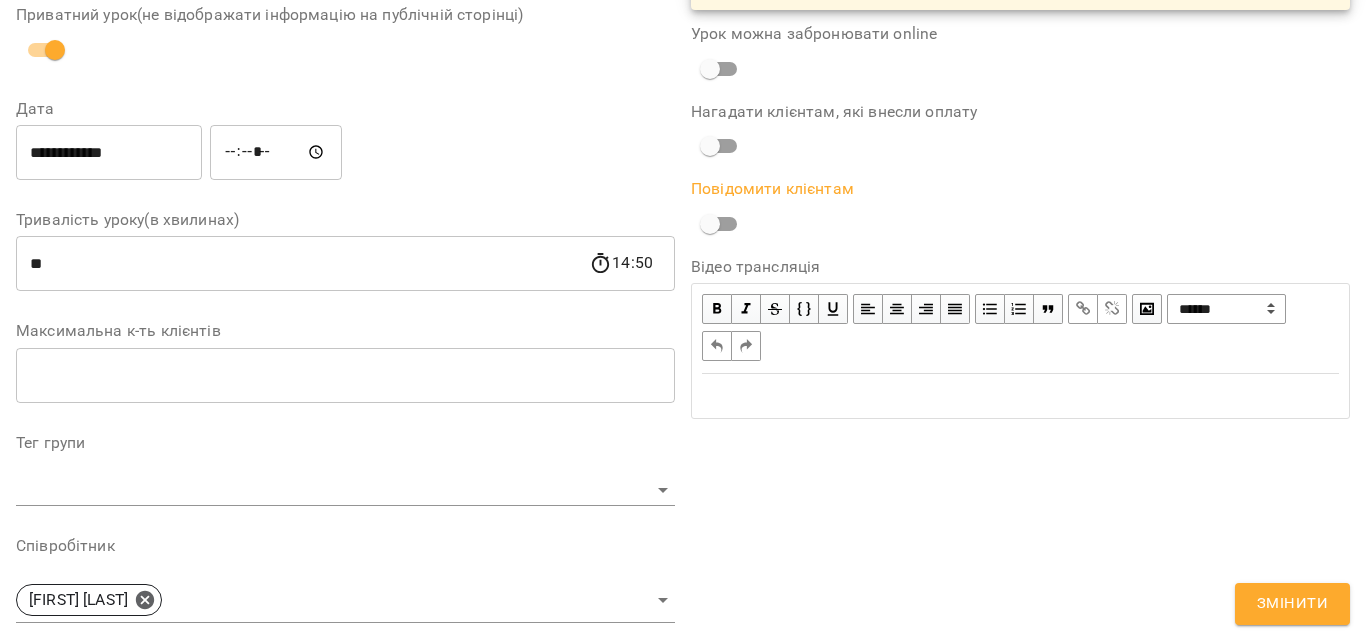 click on "Змінити" at bounding box center (1292, 604) 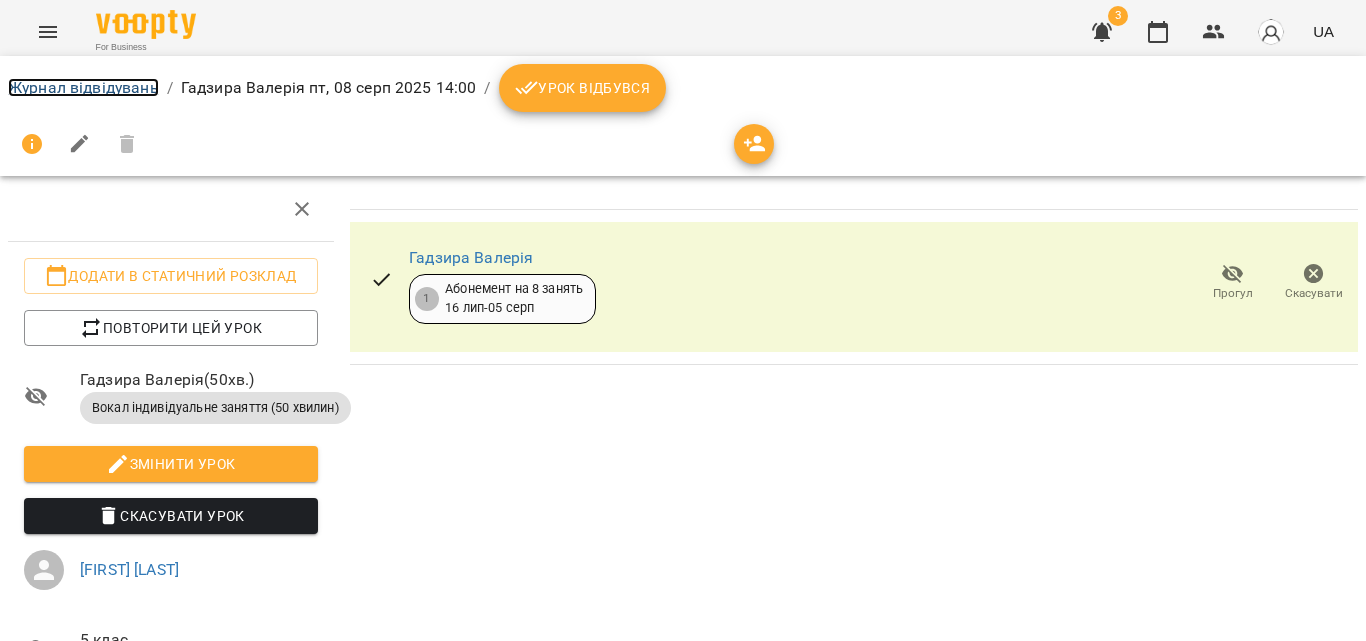 click on "Журнал відвідувань" at bounding box center [83, 87] 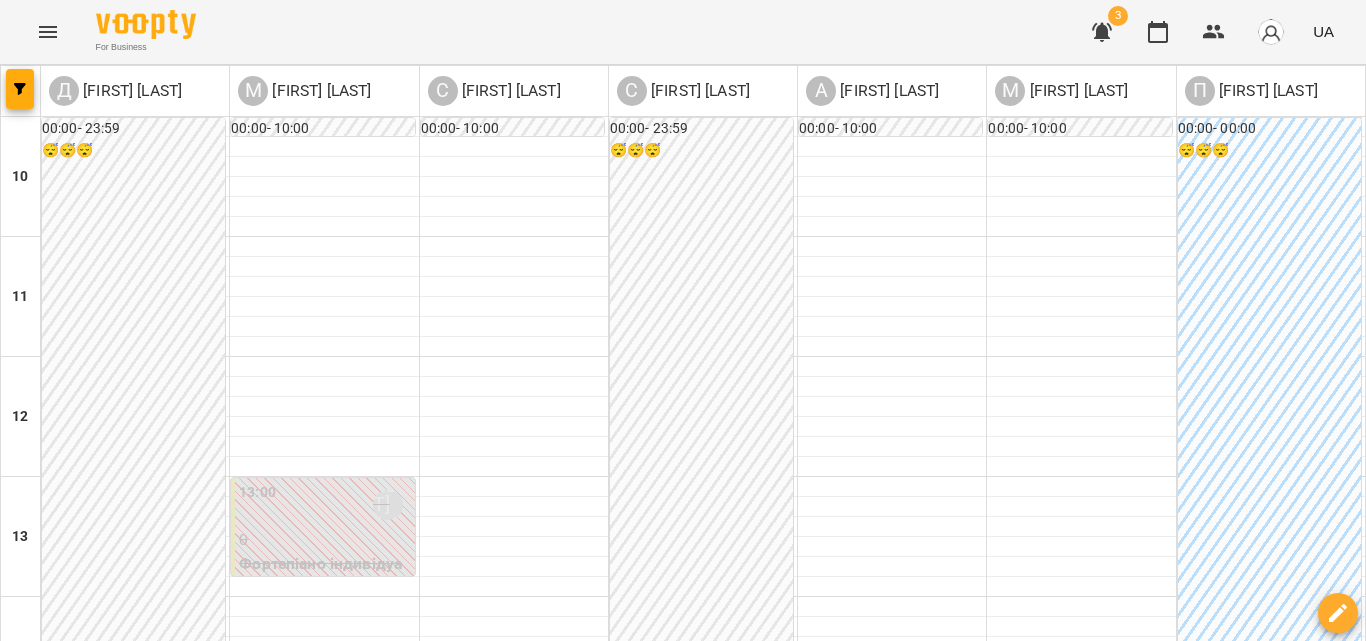 scroll, scrollTop: 109, scrollLeft: 0, axis: vertical 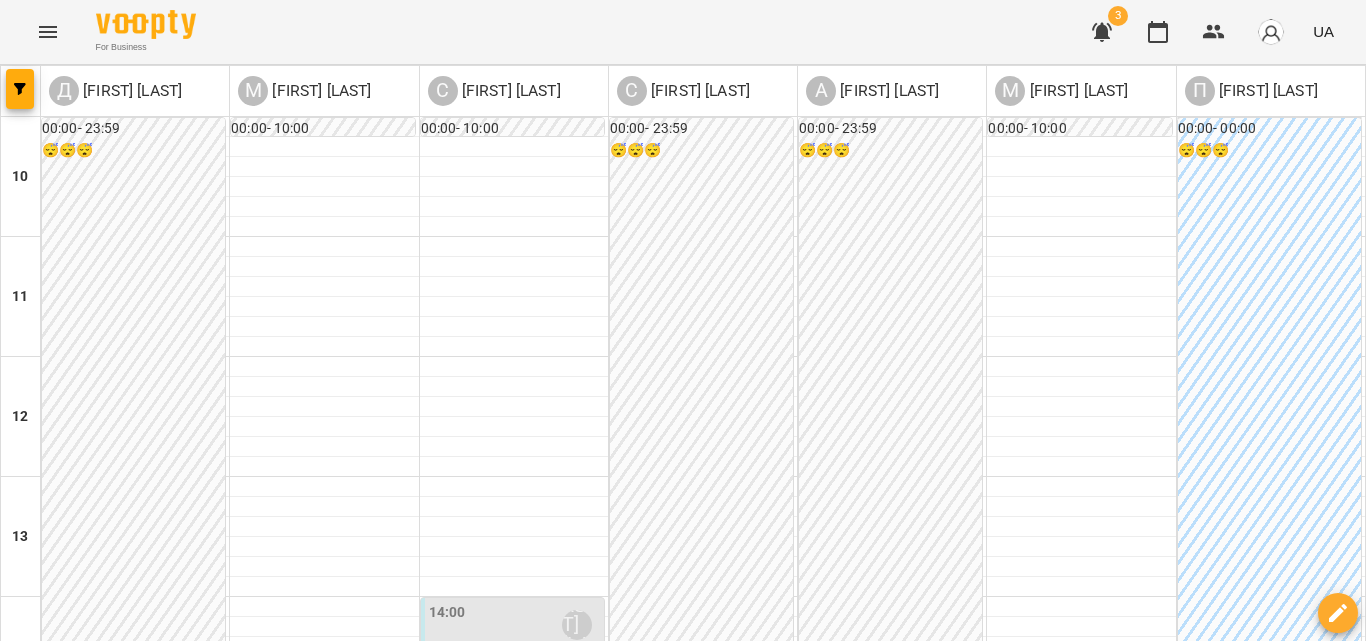 click on "05 серп" at bounding box center (263, 1362) 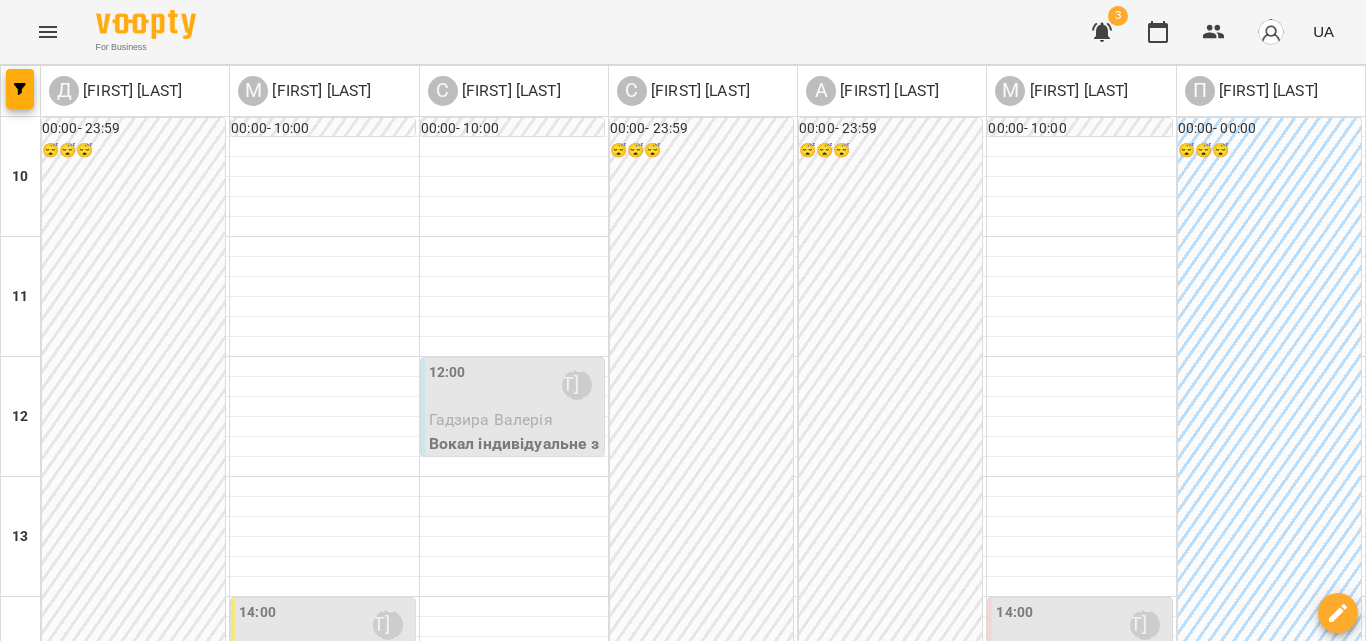 scroll, scrollTop: 100, scrollLeft: 0, axis: vertical 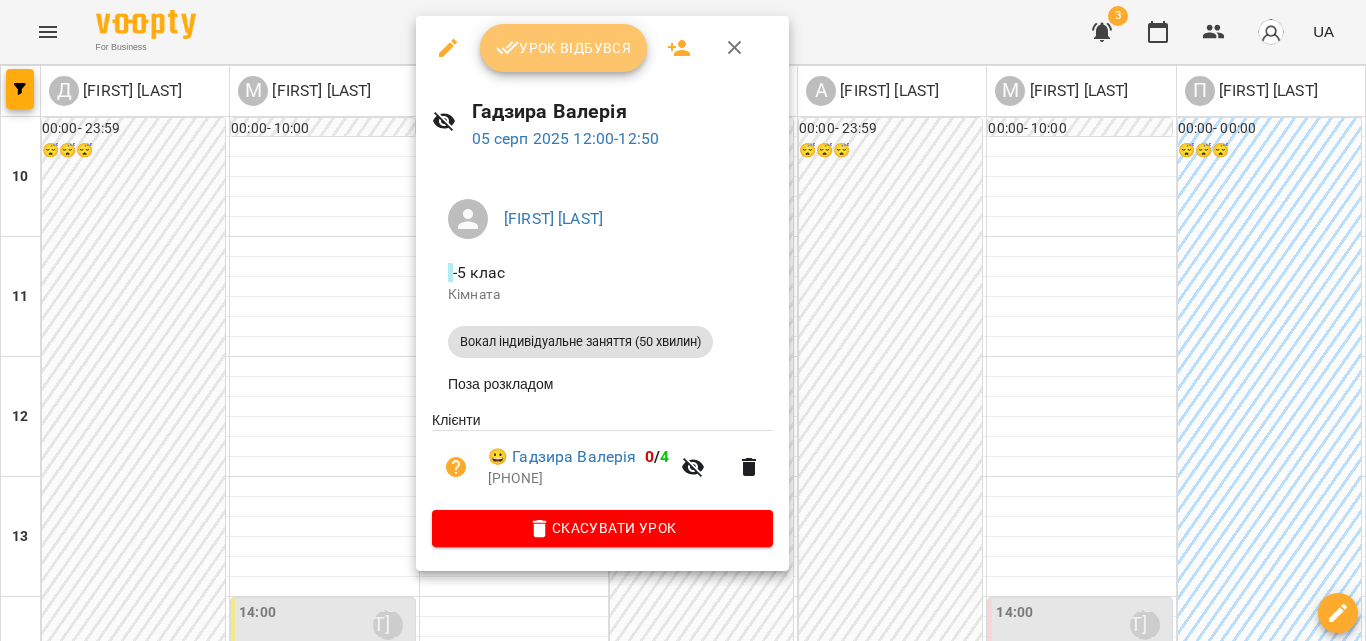 click on "Урок відбувся" at bounding box center [564, 48] 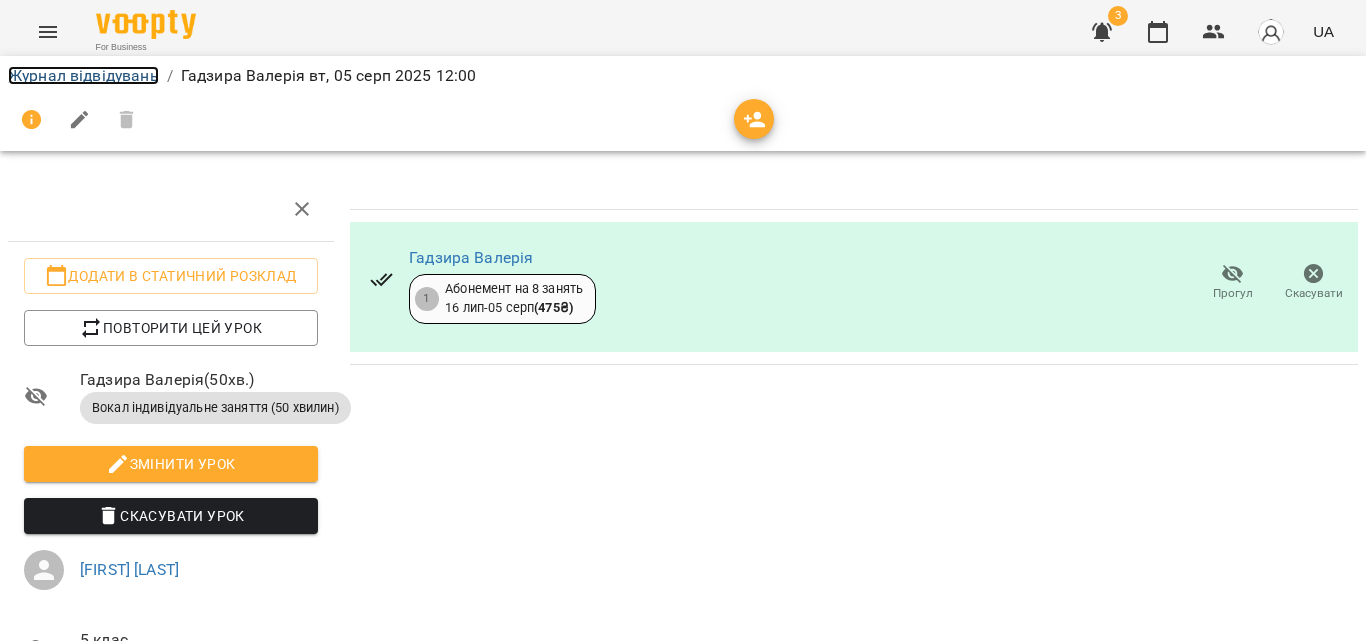 click on "Журнал відвідувань" at bounding box center (83, 75) 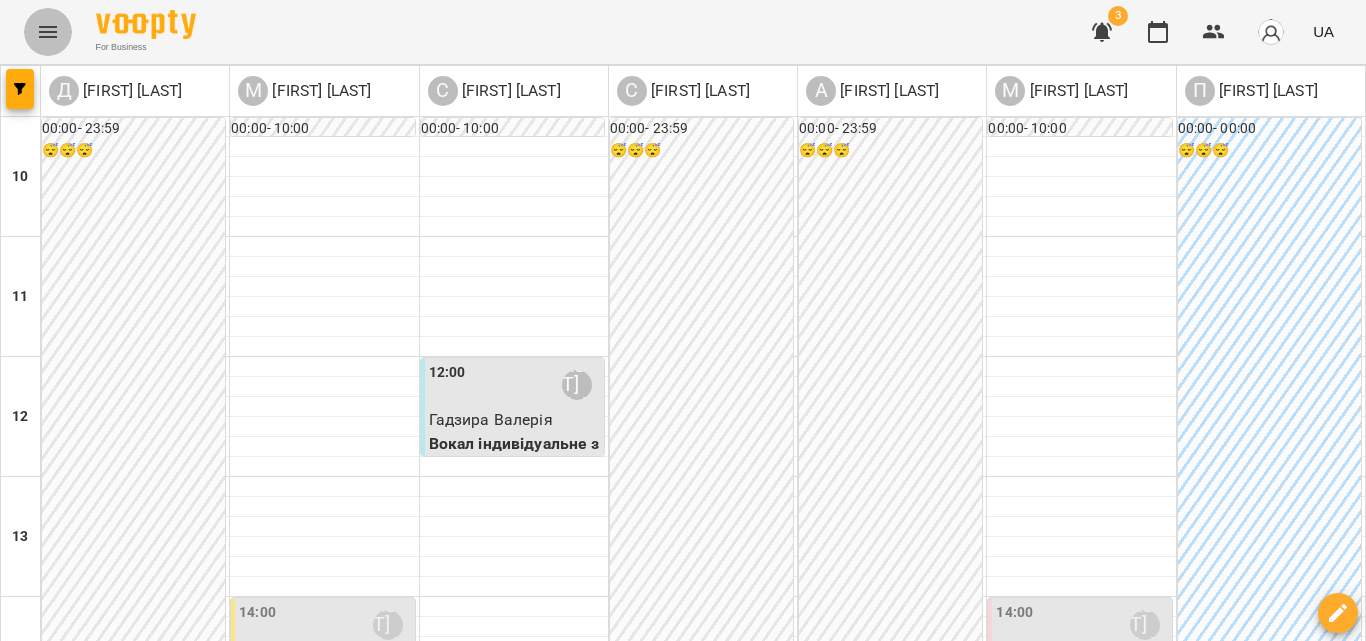 click 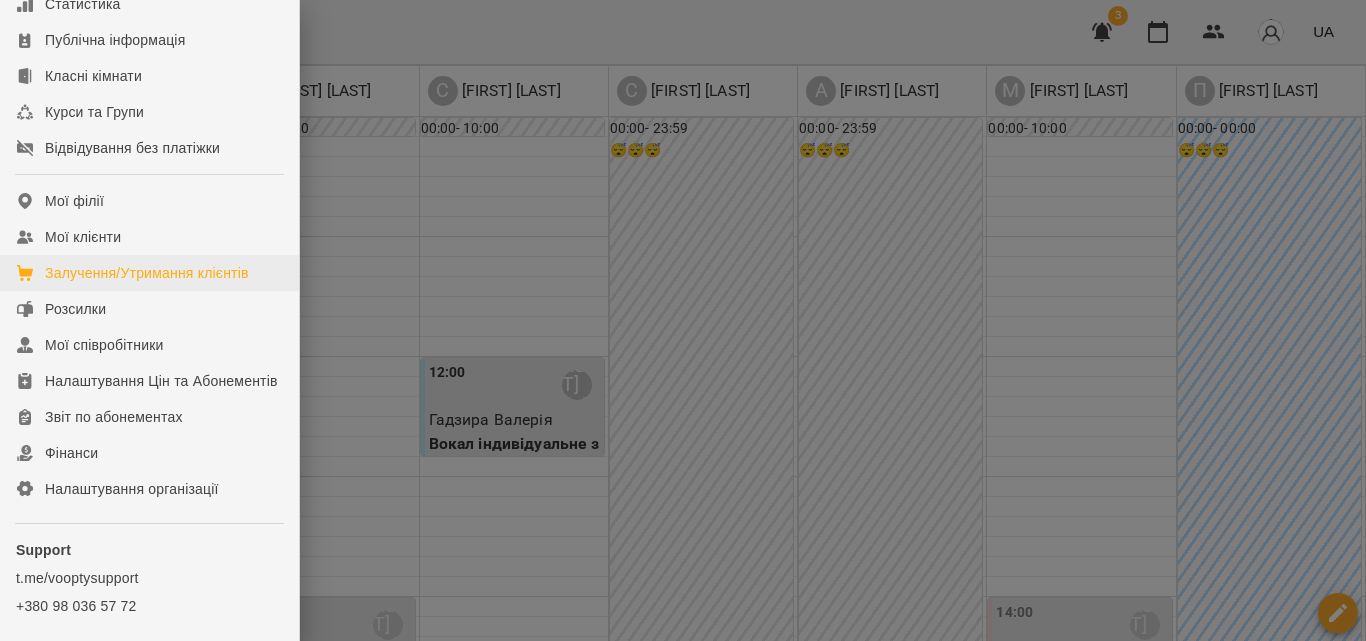 scroll, scrollTop: 282, scrollLeft: 0, axis: vertical 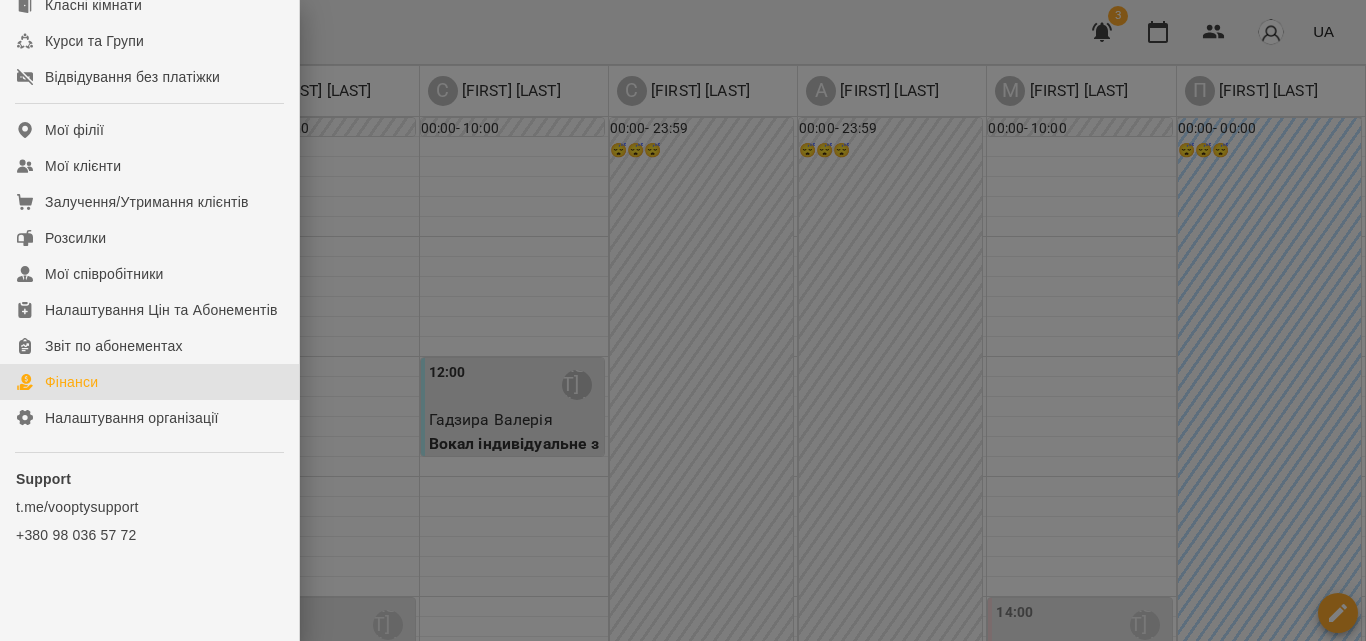 click on "Фінанси" at bounding box center (71, 382) 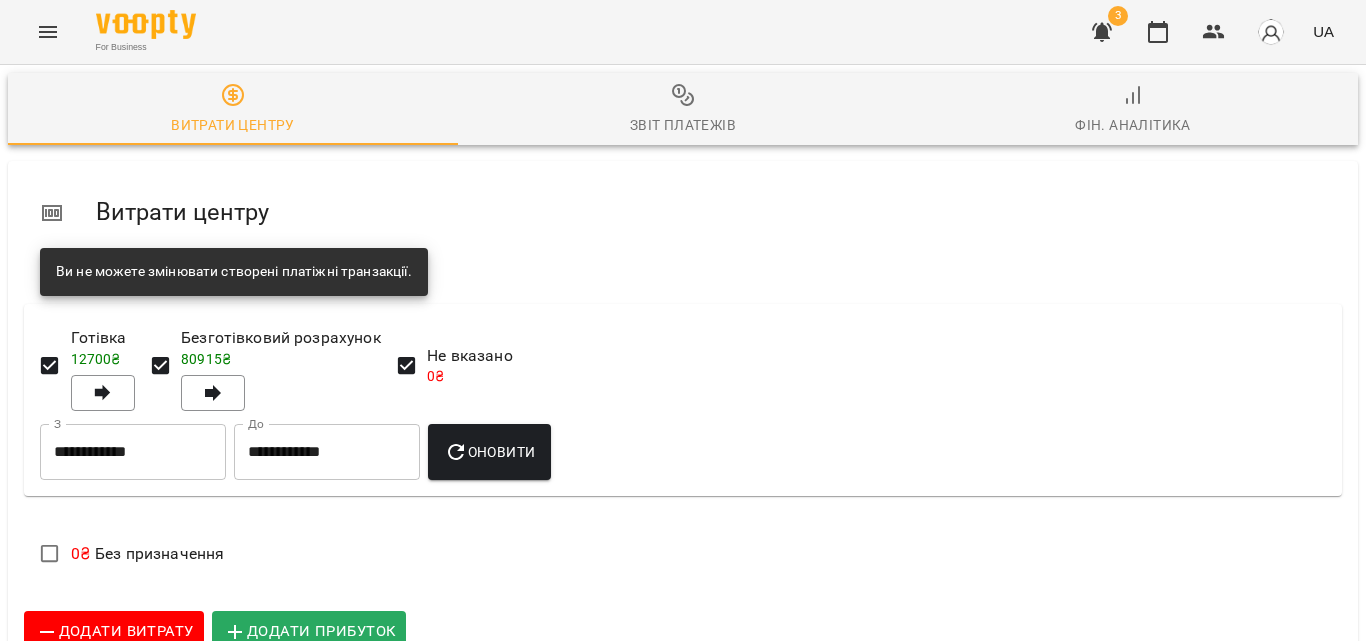 scroll, scrollTop: 0, scrollLeft: 0, axis: both 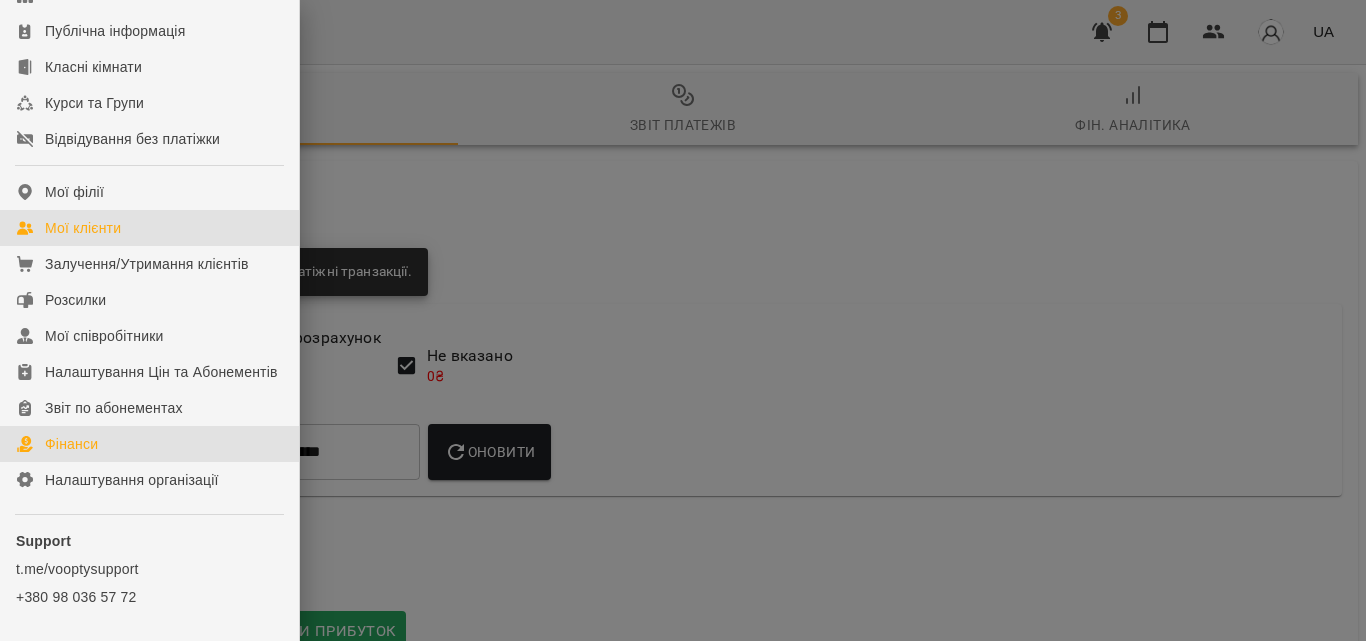 click on "Мої клієнти" at bounding box center [149, 228] 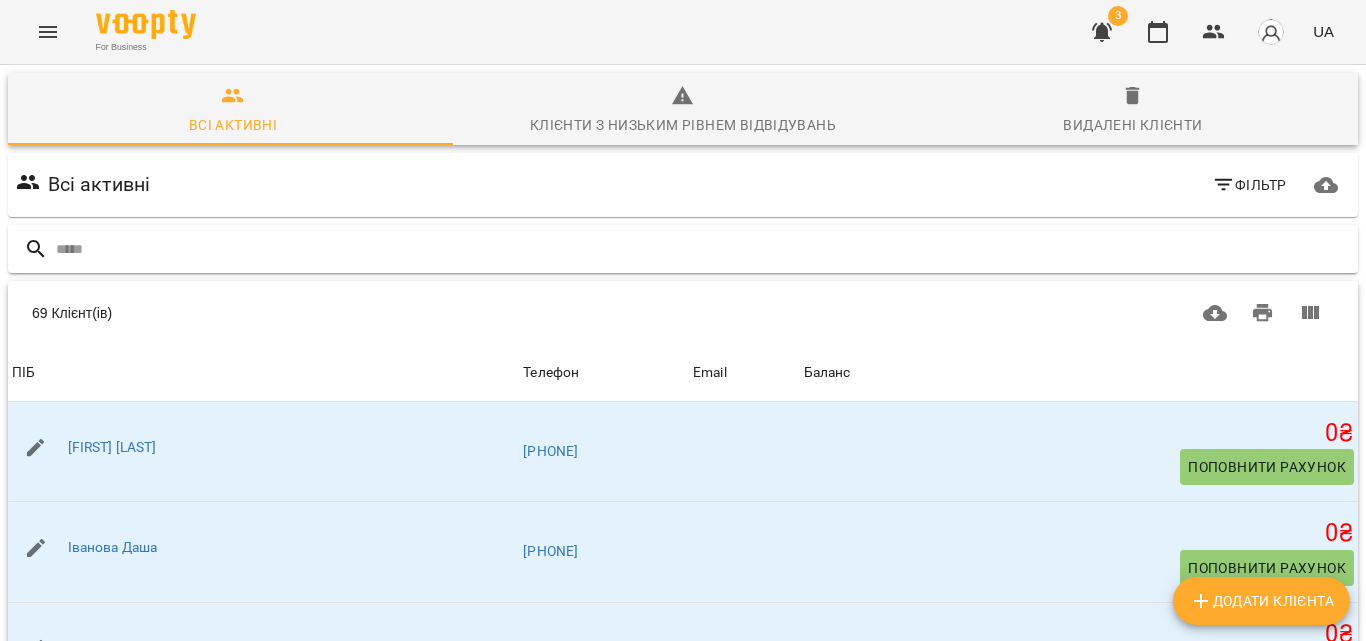 click at bounding box center [703, 249] 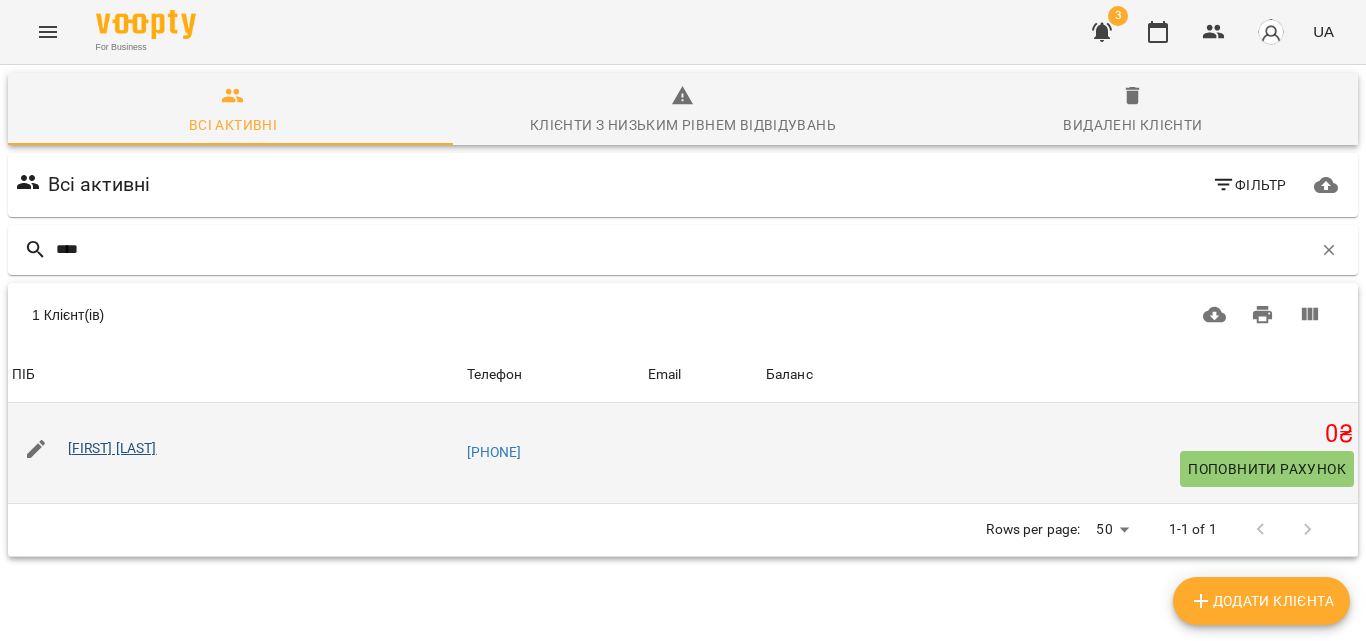 type on "****" 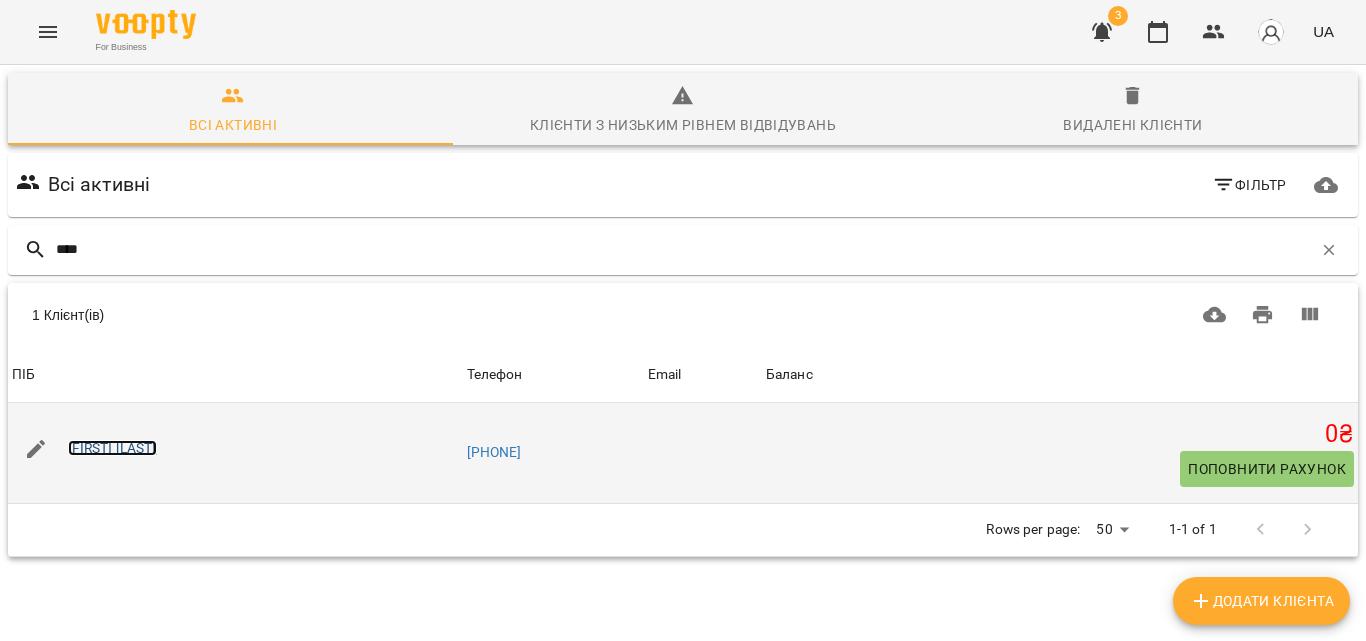 click on "[FIRST] [LAST]" at bounding box center (112, 448) 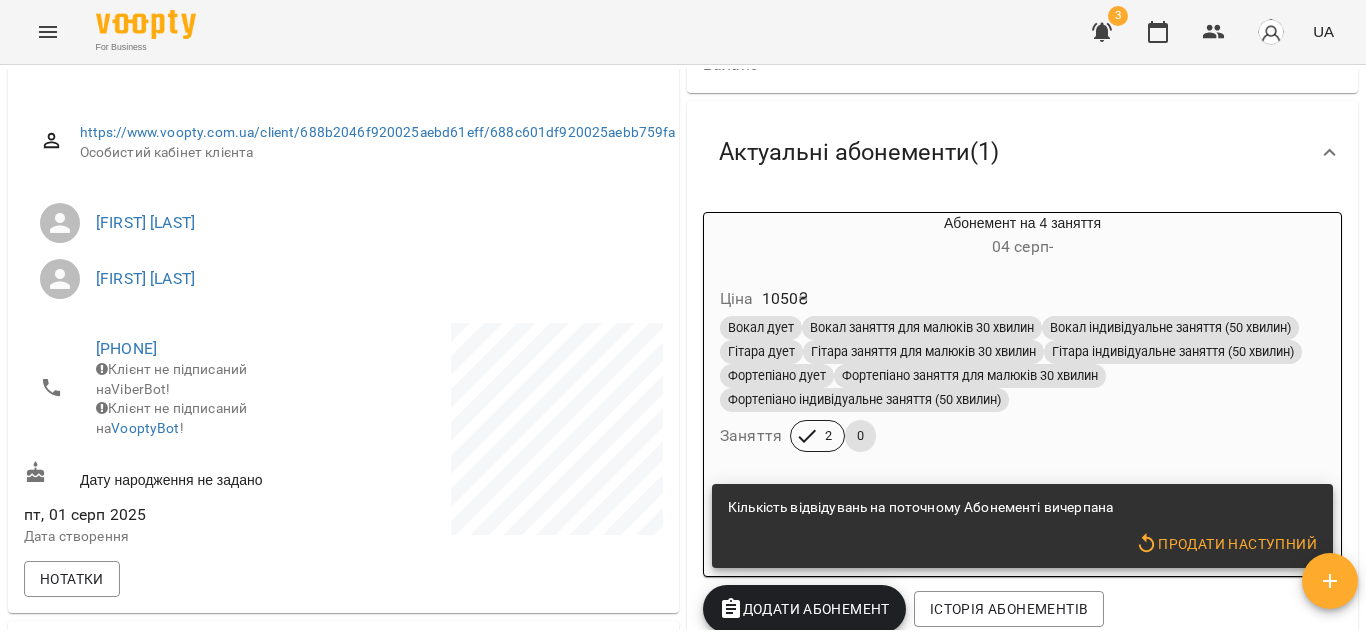 scroll, scrollTop: 300, scrollLeft: 0, axis: vertical 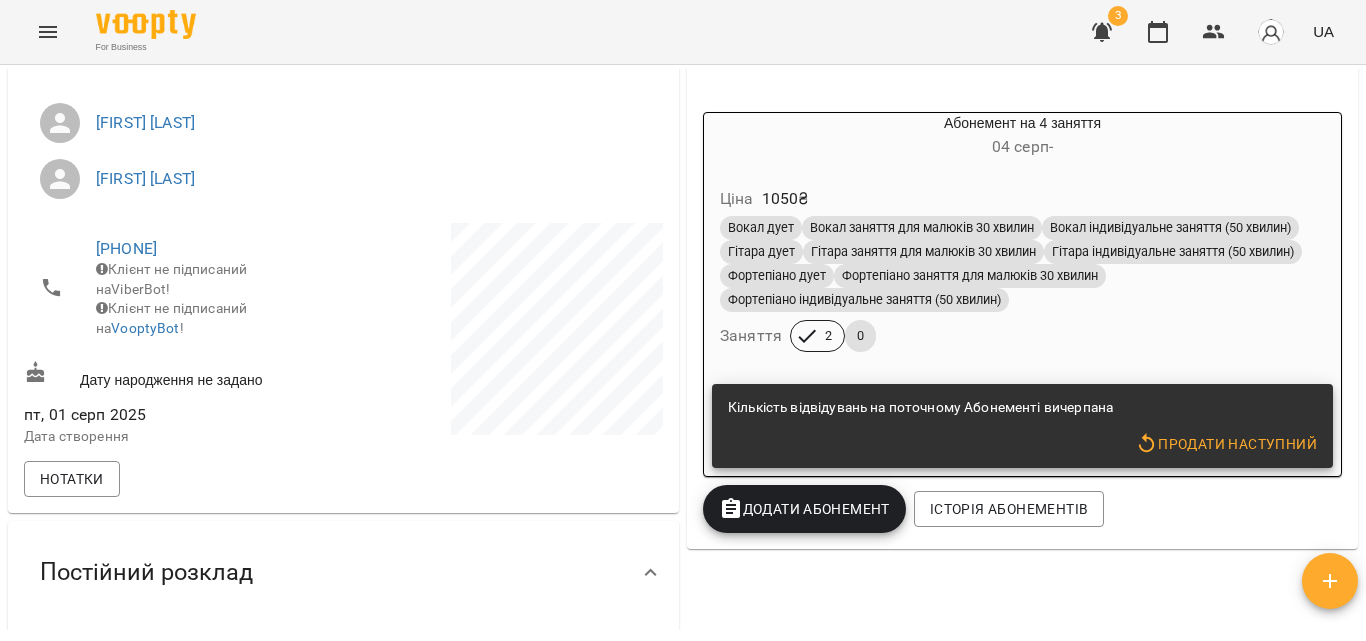 click on "Додати Абонемент" at bounding box center [804, 509] 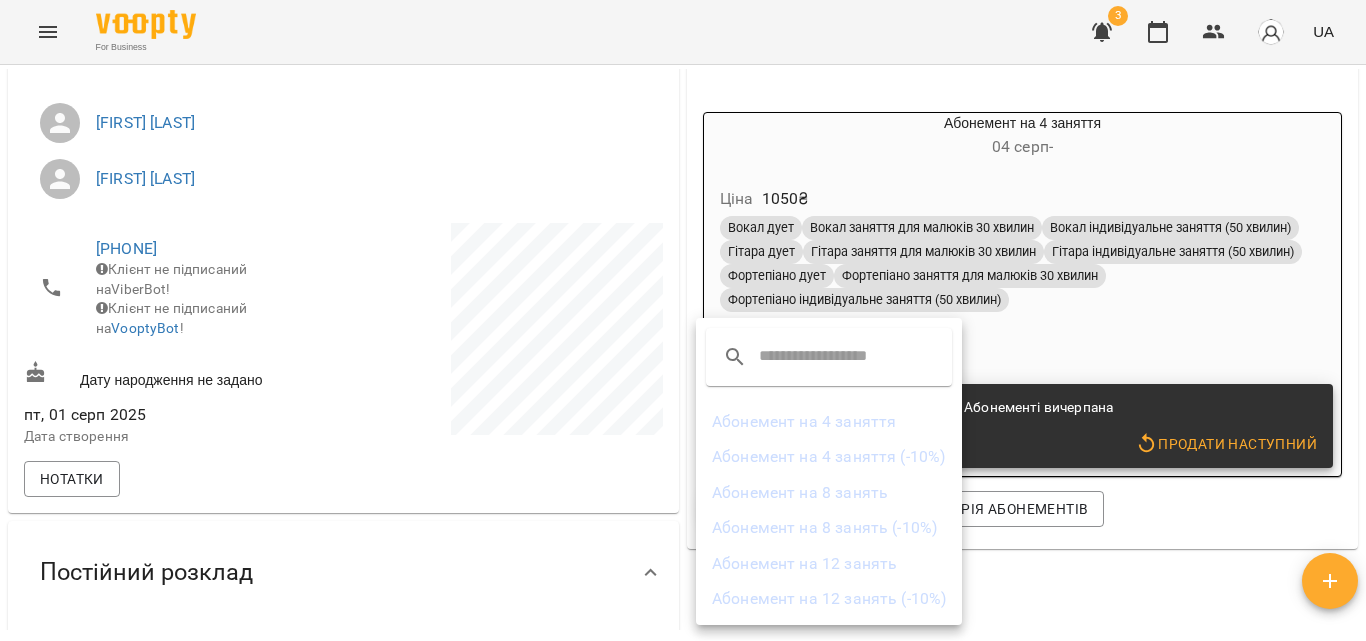 click on "Абонемент на 4 заняття" at bounding box center [829, 422] 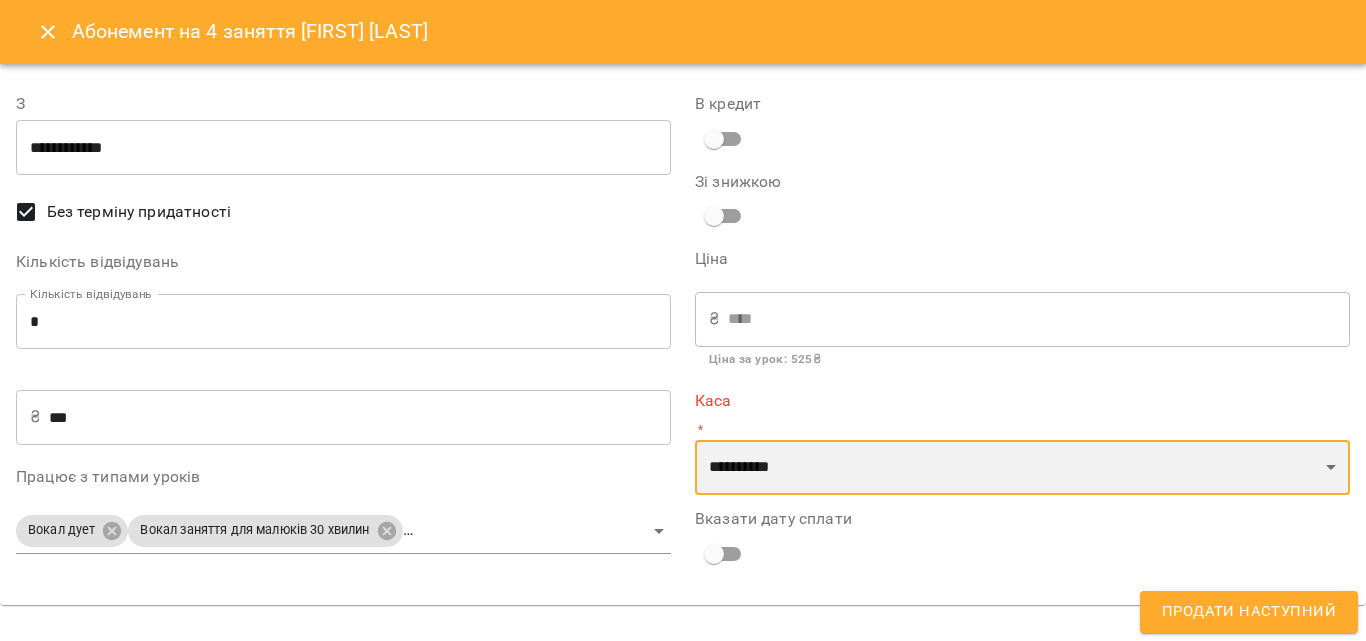 click on "**********" at bounding box center [1022, 468] 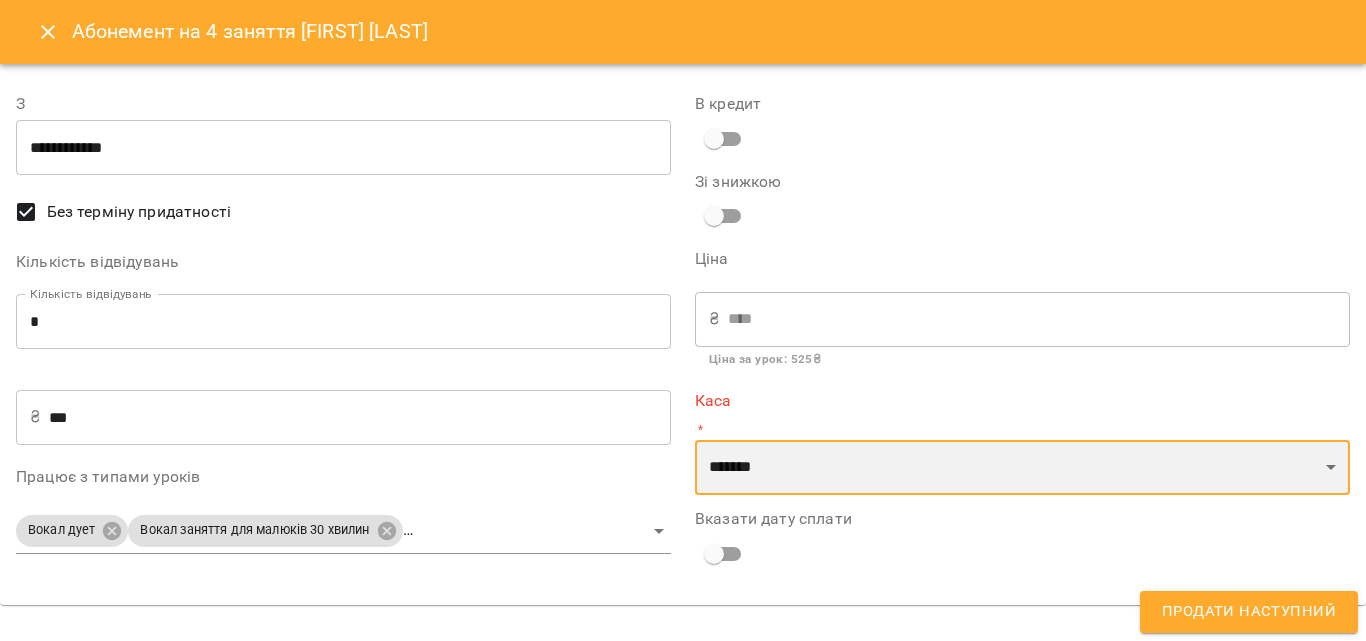 click on "**********" at bounding box center (1022, 468) 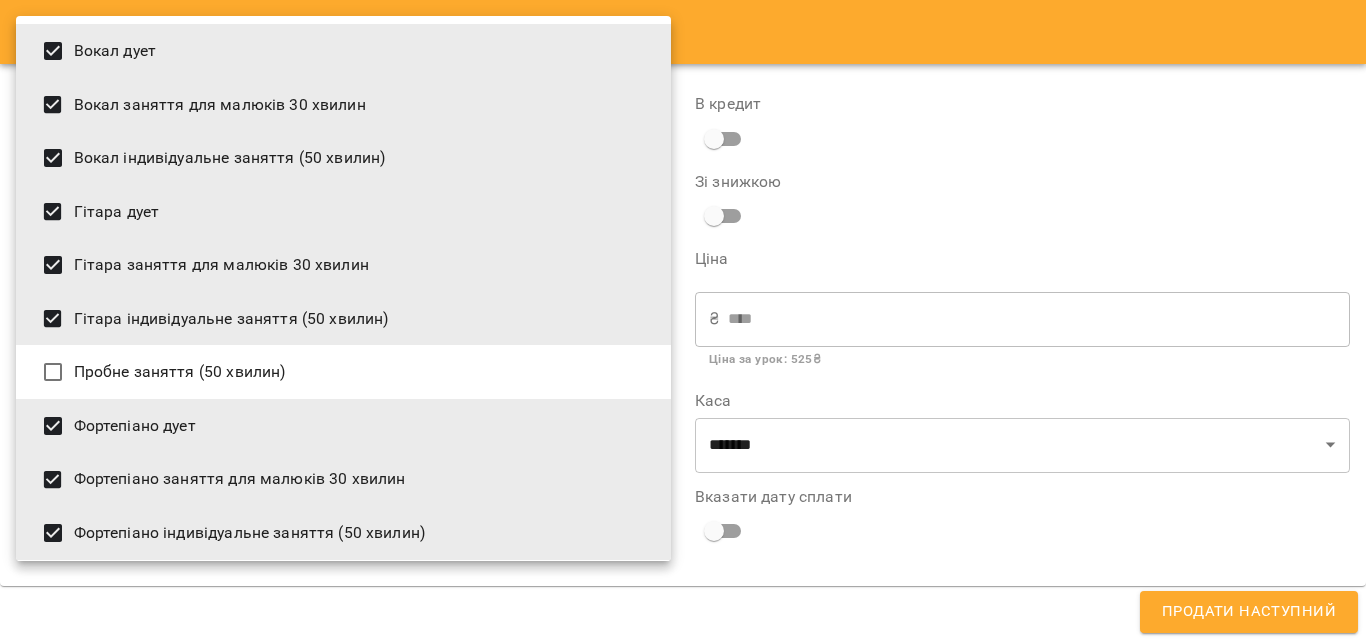 click on "For Business 3 UA Мої клієнти / Мороз Поліна Мороз Поліна 0 ₴ Баланс Поповнити рахунок Актуальні абонементи ( 1 ) Абонемент на 4 заняття 04 серп  -   Ціна 1050 ₴ Вокал дует Вокал заняття для малюків 30 хвилин Вокал індивідуальне заняття (50 хвилин) Гітара дует Гітара заняття для малюків 30 хвилин Гітара індивідуальне заняття (50 хвилин) Фортепіано дует Фортепіано заняття для малюків 30 хвилин Фортепіано індивідуальне заняття (50 хвилин) Заняття 2 0 Кількість відвідувань на поточному Абонементі вичерпана Продати наступний Додати Абонемент" at bounding box center (683, 353) 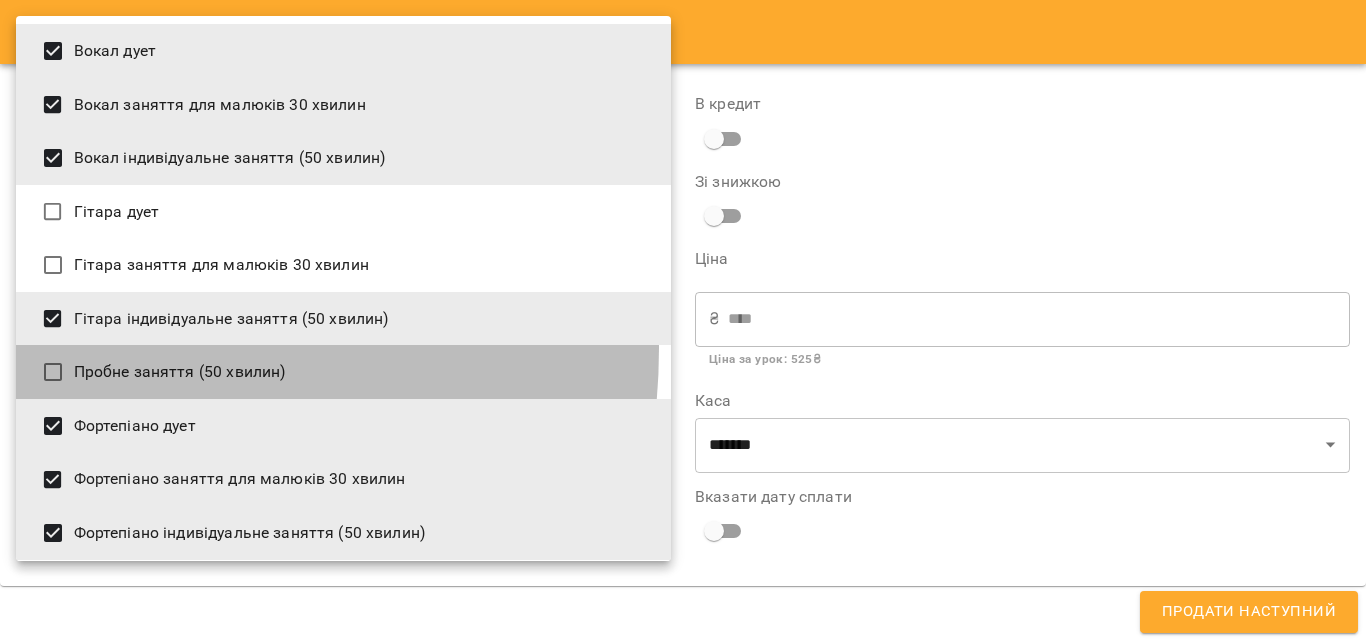 click on "Пробне заняття (50 хвилин)" at bounding box center (343, 372) 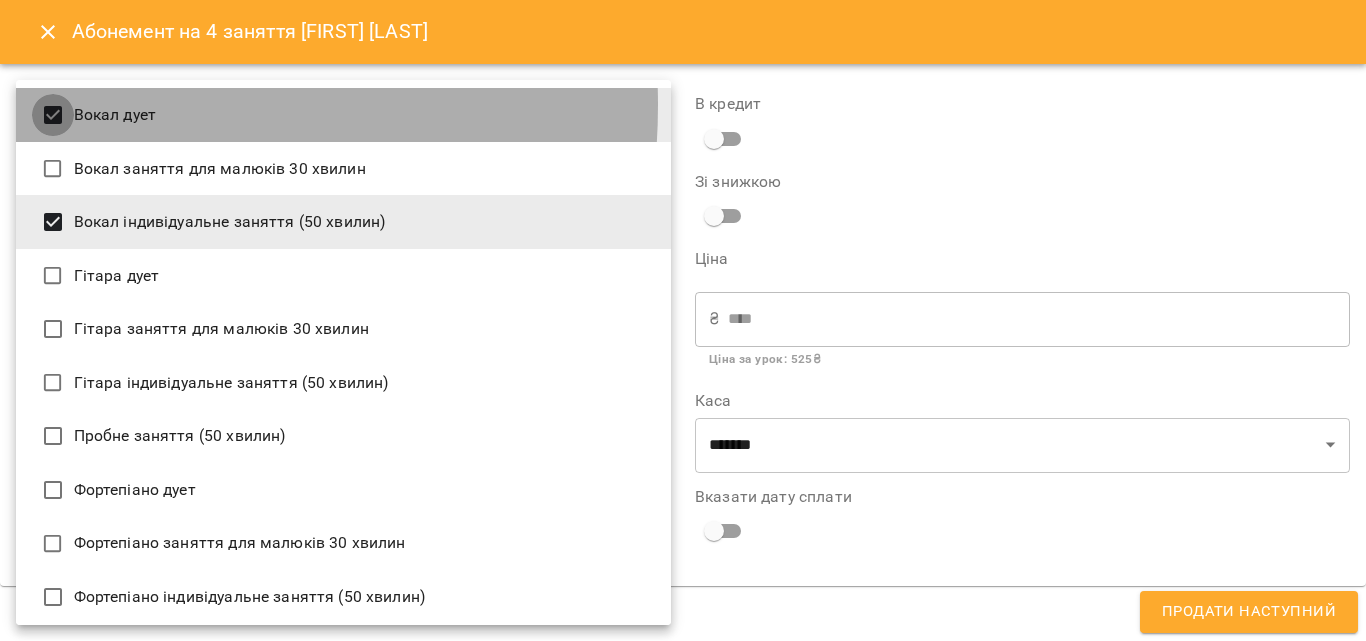 type on "**********" 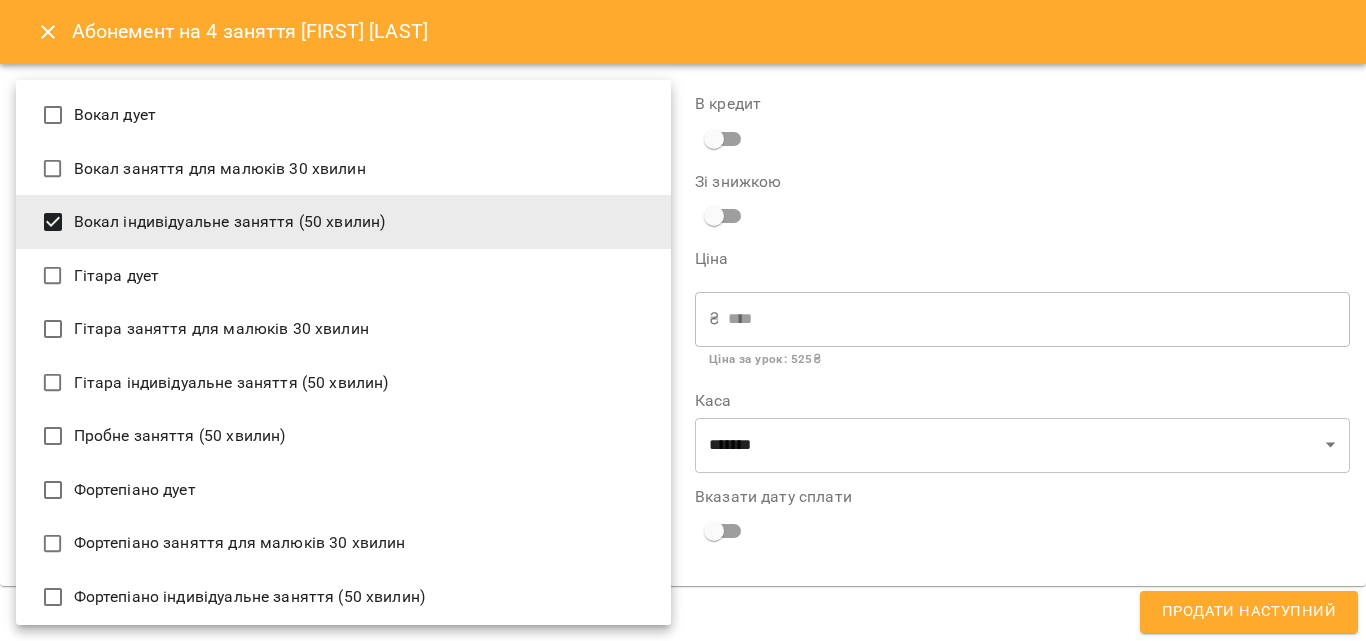 click at bounding box center (683, 320) 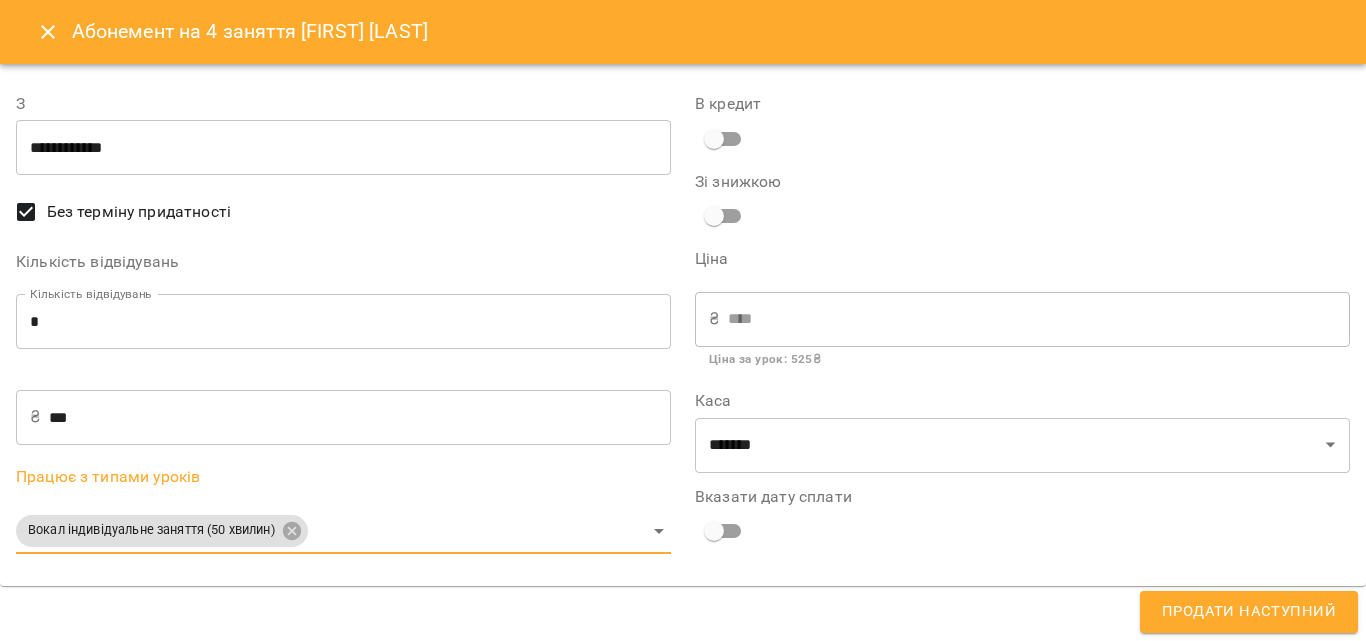 click on "Продати наступний" at bounding box center (1249, 612) 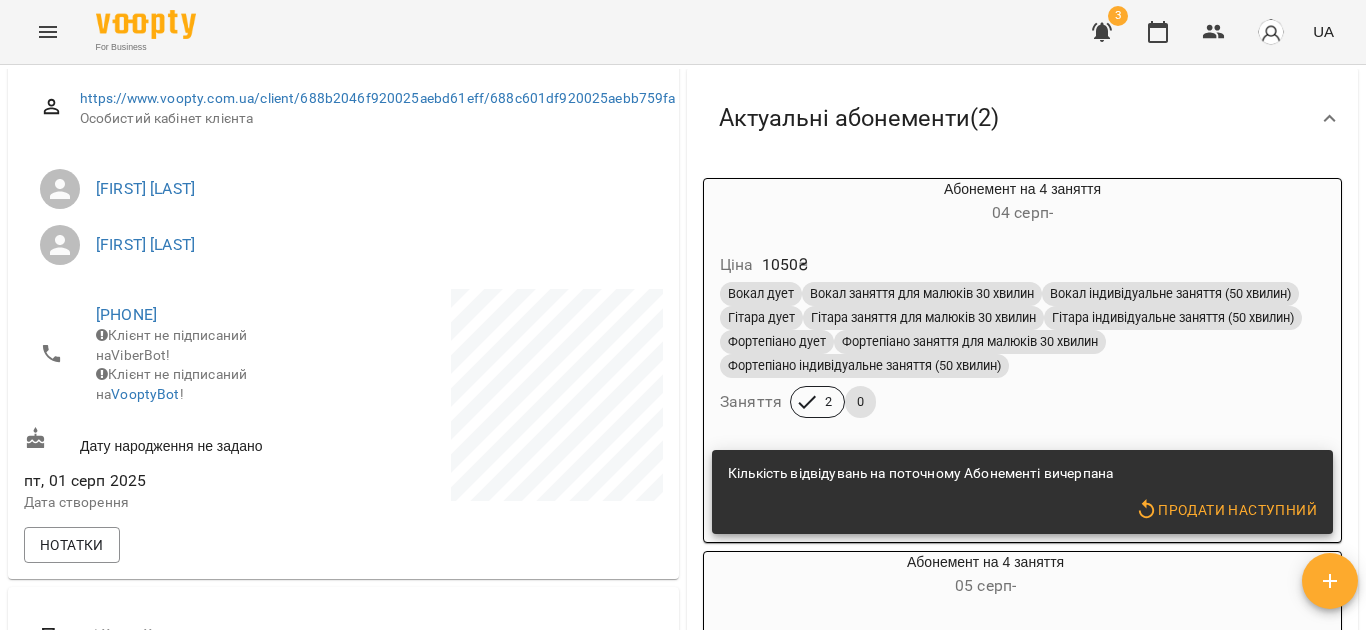 scroll, scrollTop: 200, scrollLeft: 0, axis: vertical 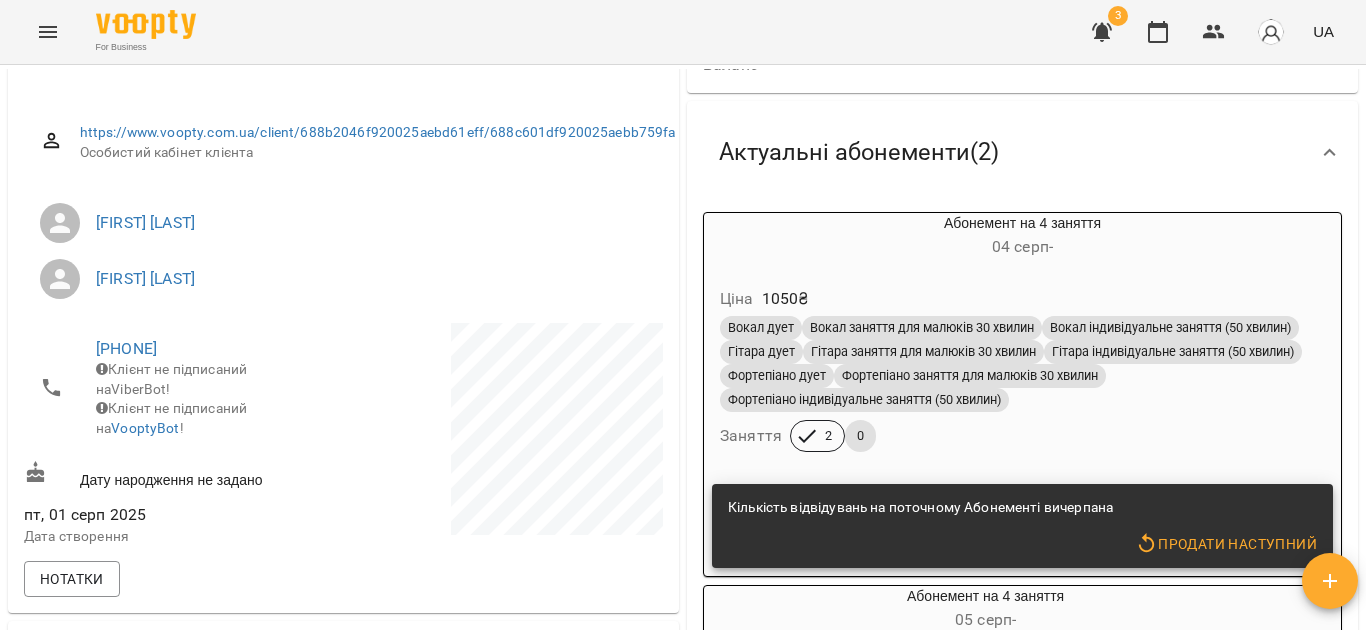 click on "Вокал дует Вокал заняття для малюків 30 хвилин Вокал індивідуальне заняття (50 хвилин) Гітара дует Гітара заняття для малюків 30 хвилин Гітара індивідуальне заняття (50 хвилин) Фортепіано дует Фортепіано заняття для малюків 30 хвилин Фортепіано індивідуальне заняття (50 хвилин)" at bounding box center [1022, 364] 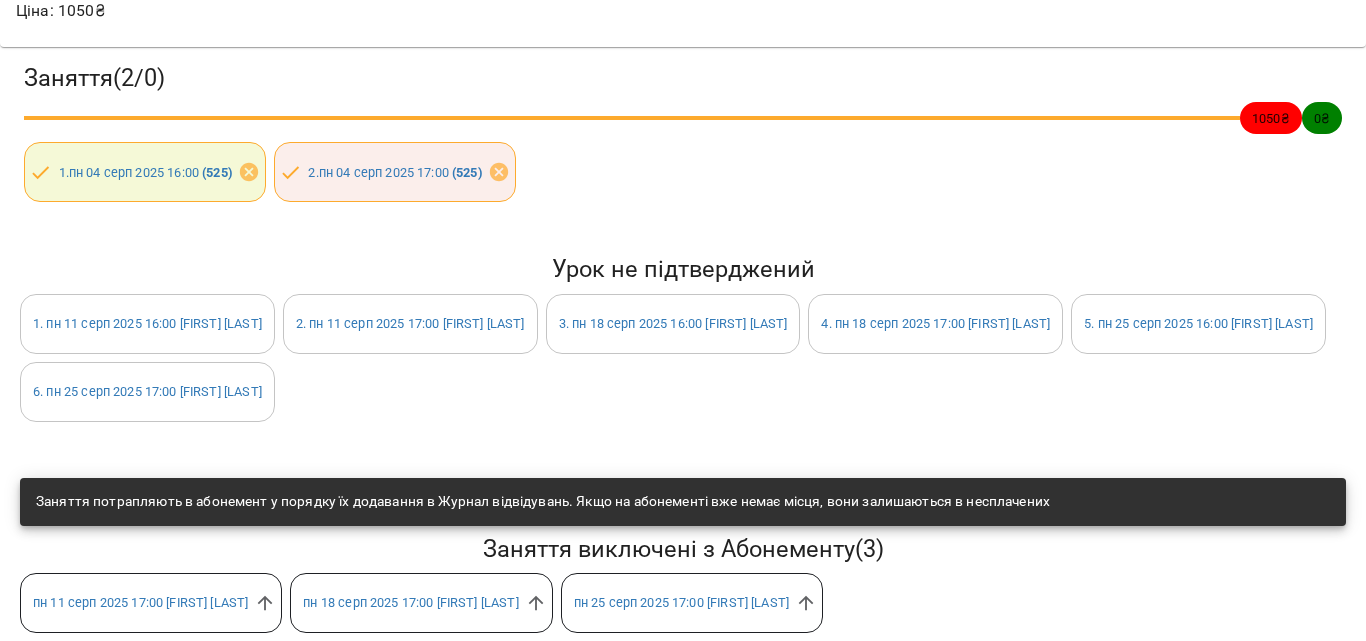 scroll, scrollTop: 364, scrollLeft: 0, axis: vertical 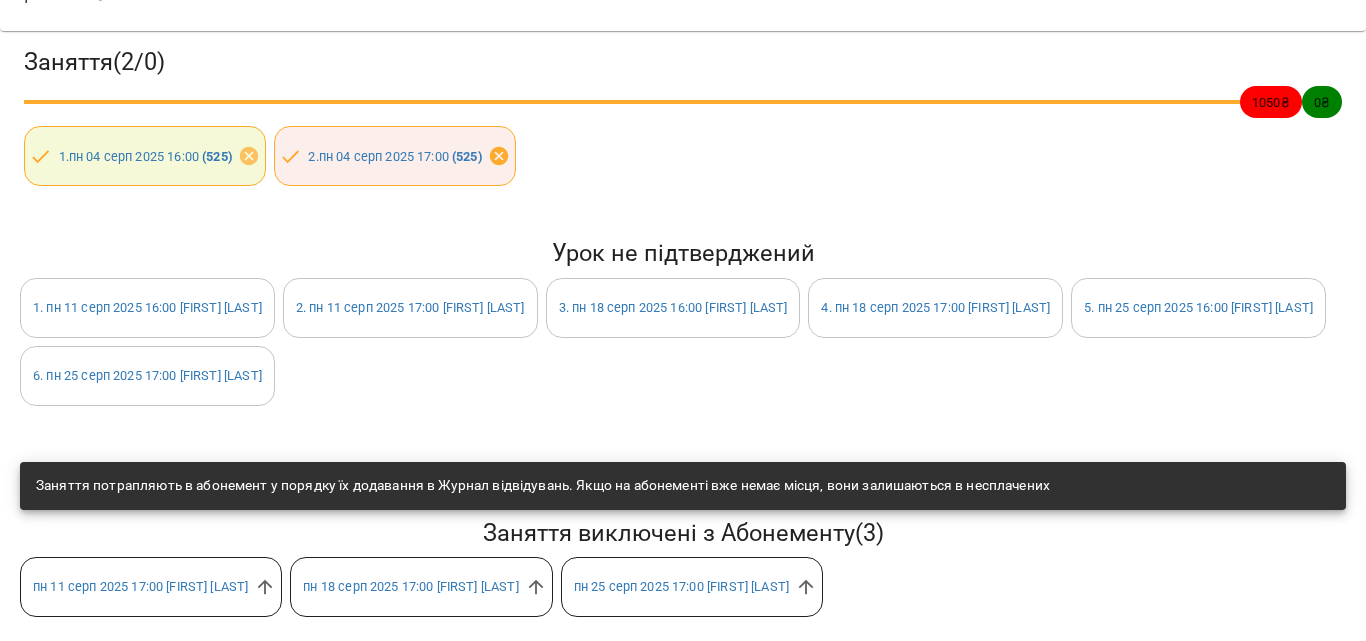 click 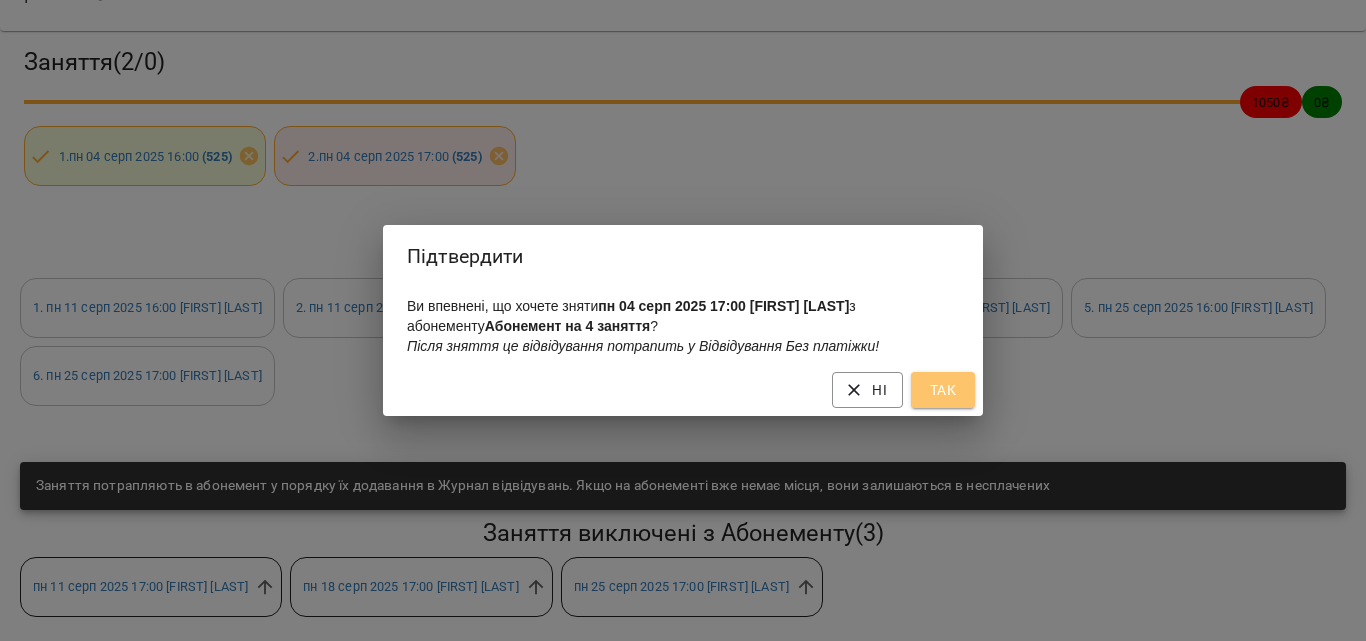 click on "Так" at bounding box center [943, 390] 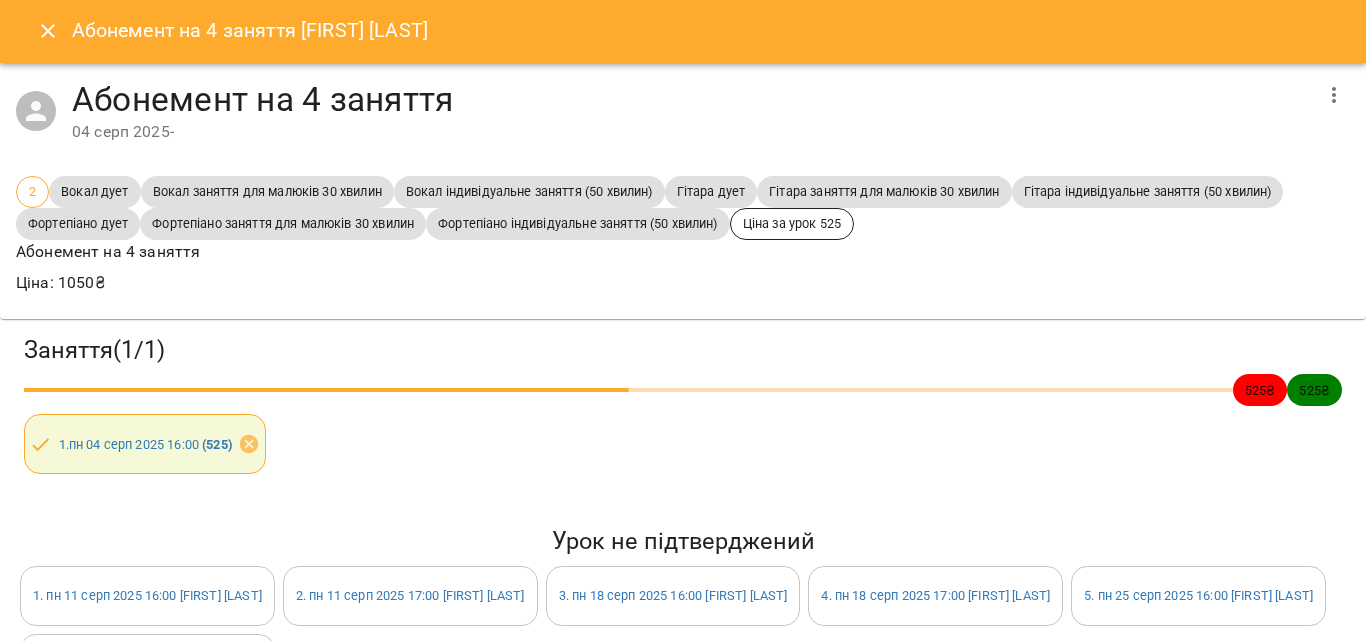 scroll, scrollTop: 0, scrollLeft: 0, axis: both 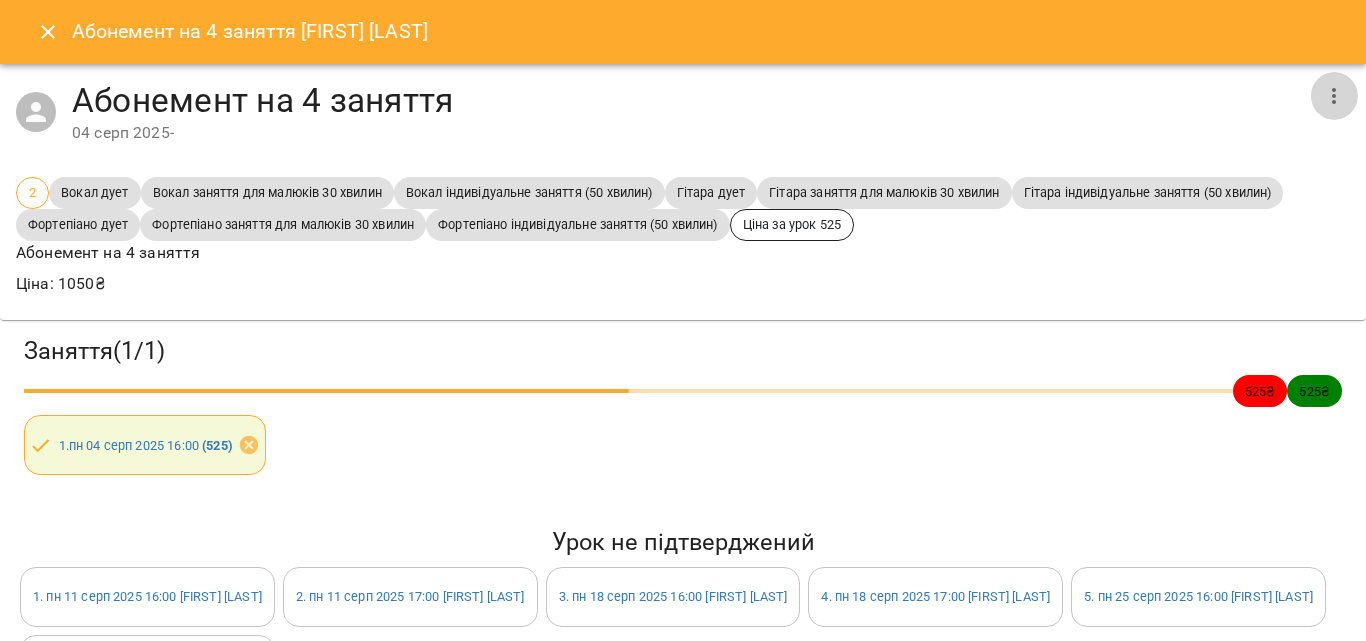 click 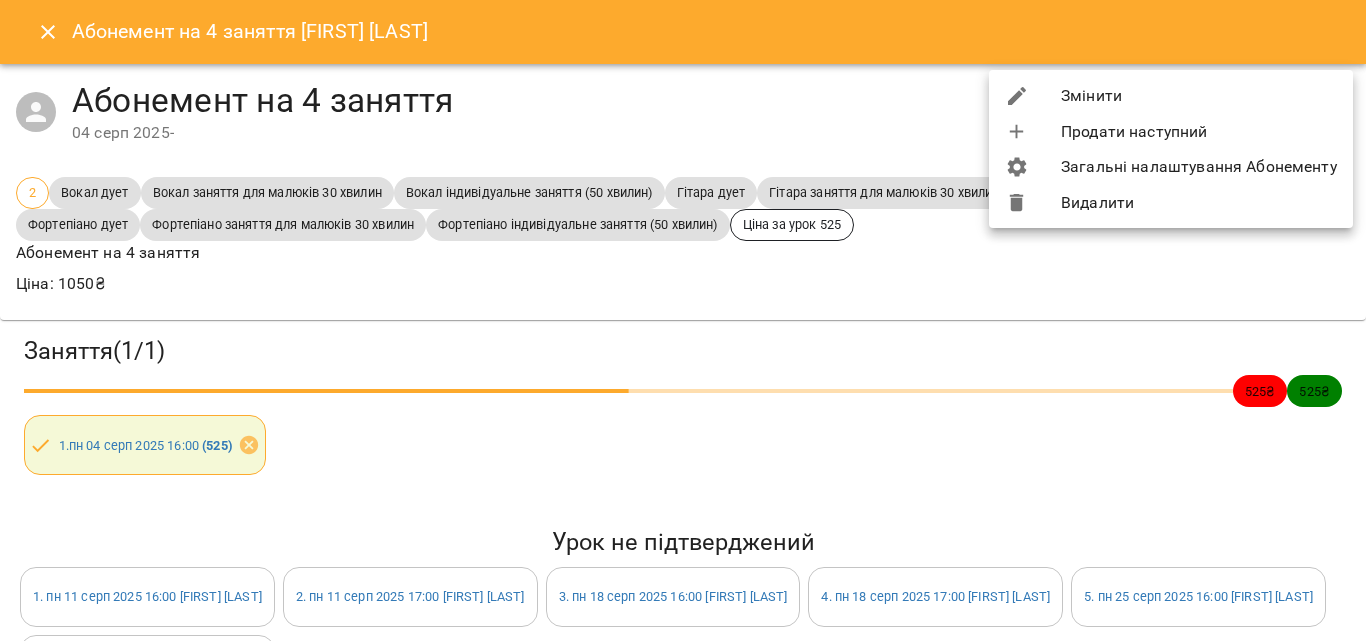 click on "Змінити" at bounding box center [1171, 96] 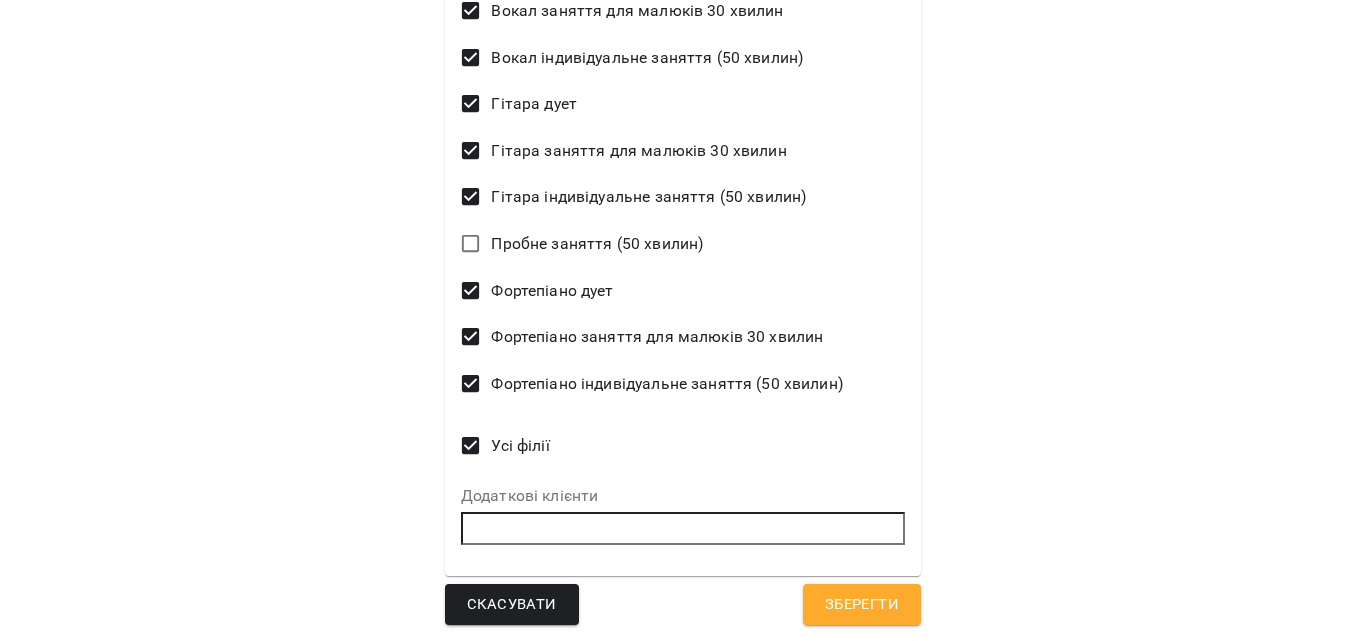 scroll, scrollTop: 714, scrollLeft: 0, axis: vertical 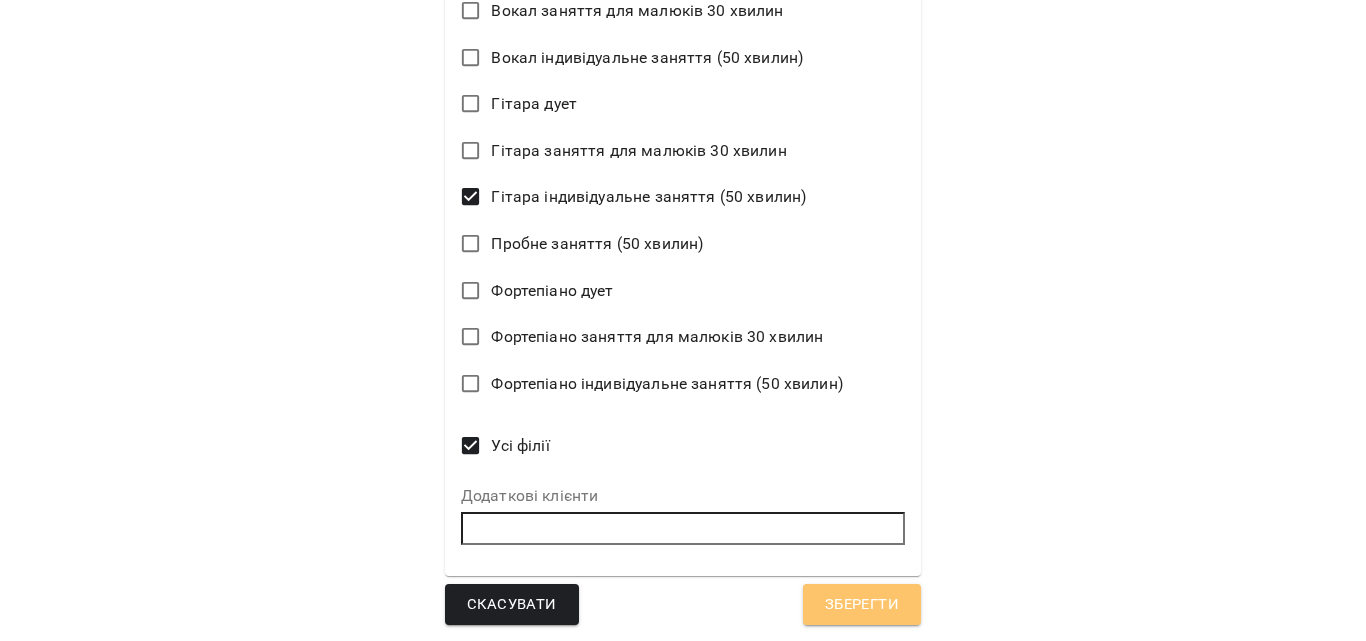 click on "Зберегти" at bounding box center [862, 605] 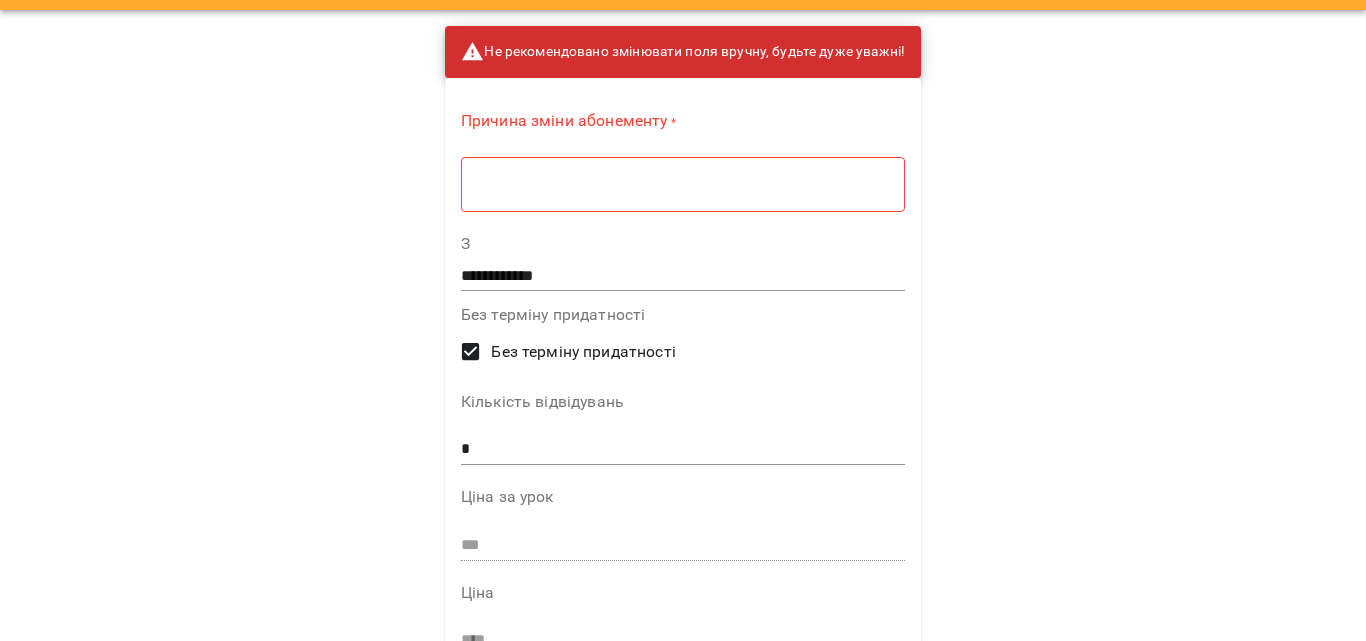 scroll, scrollTop: 0, scrollLeft: 0, axis: both 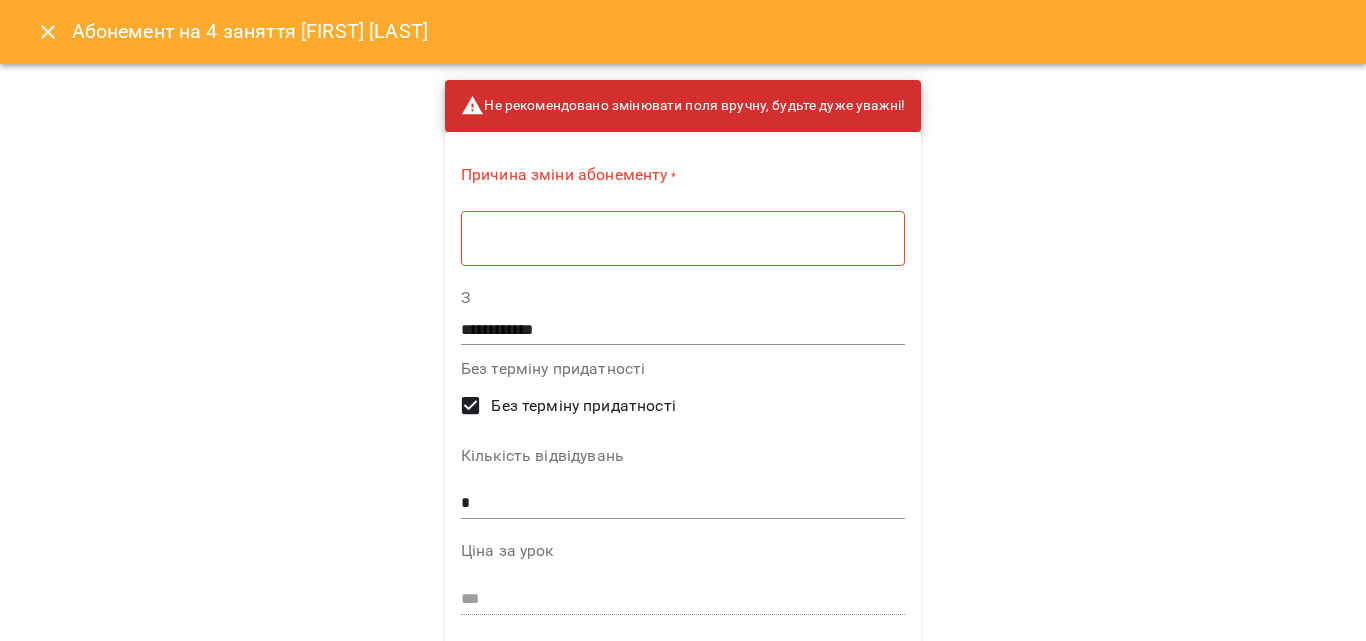 click at bounding box center (683, 238) 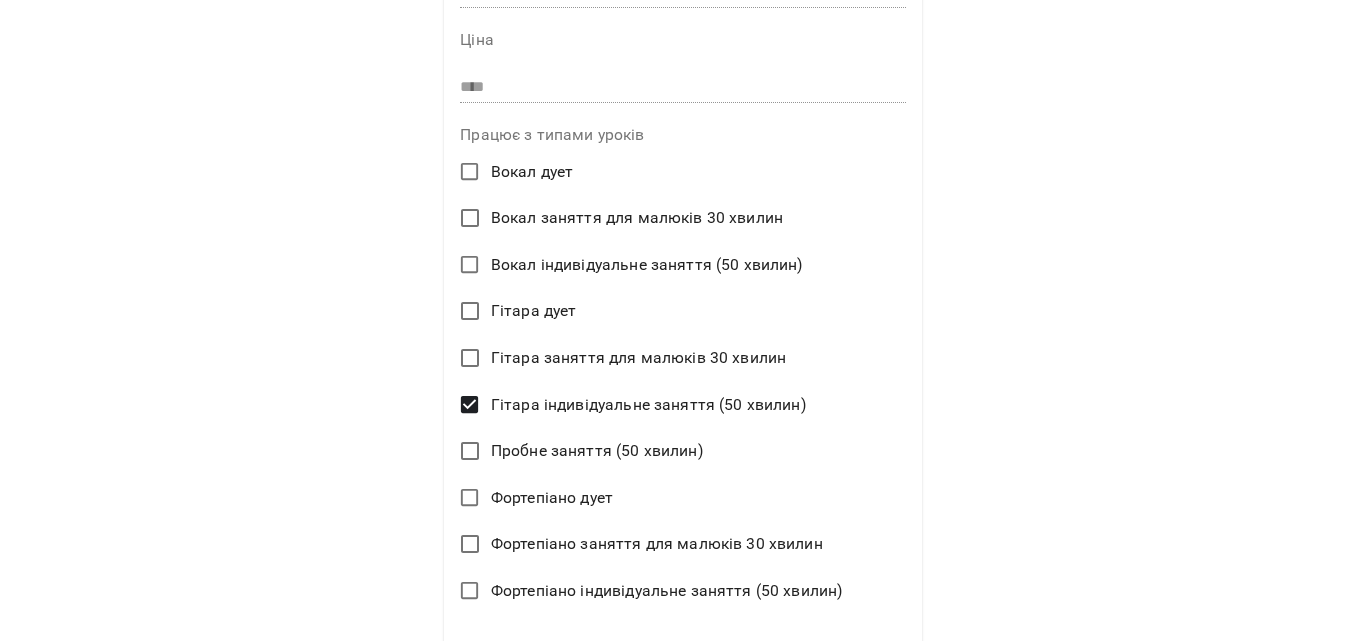 scroll, scrollTop: 807, scrollLeft: 0, axis: vertical 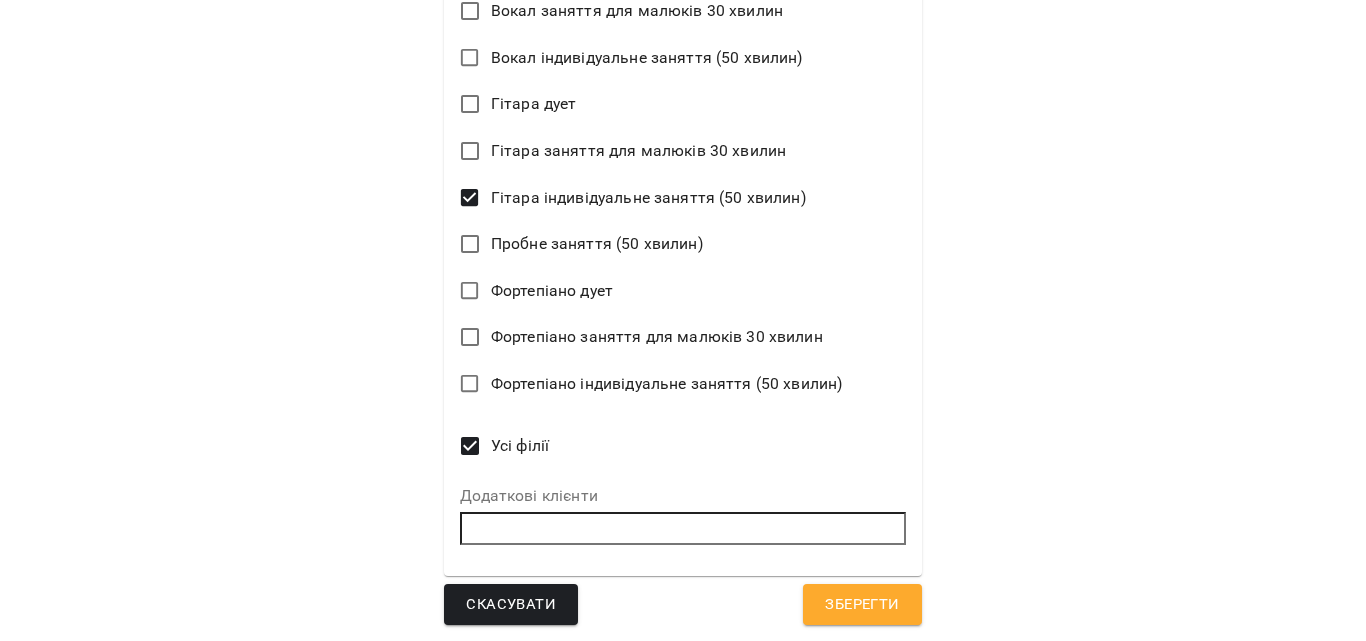 type on "*" 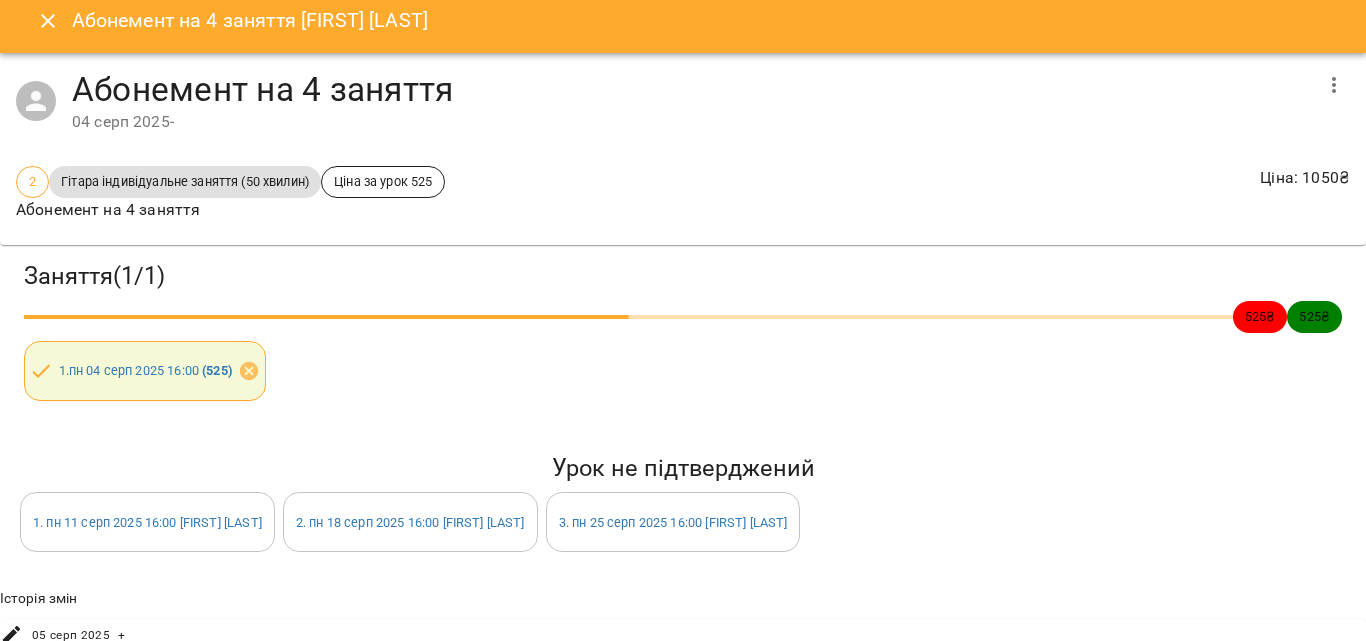 scroll, scrollTop: 0, scrollLeft: 0, axis: both 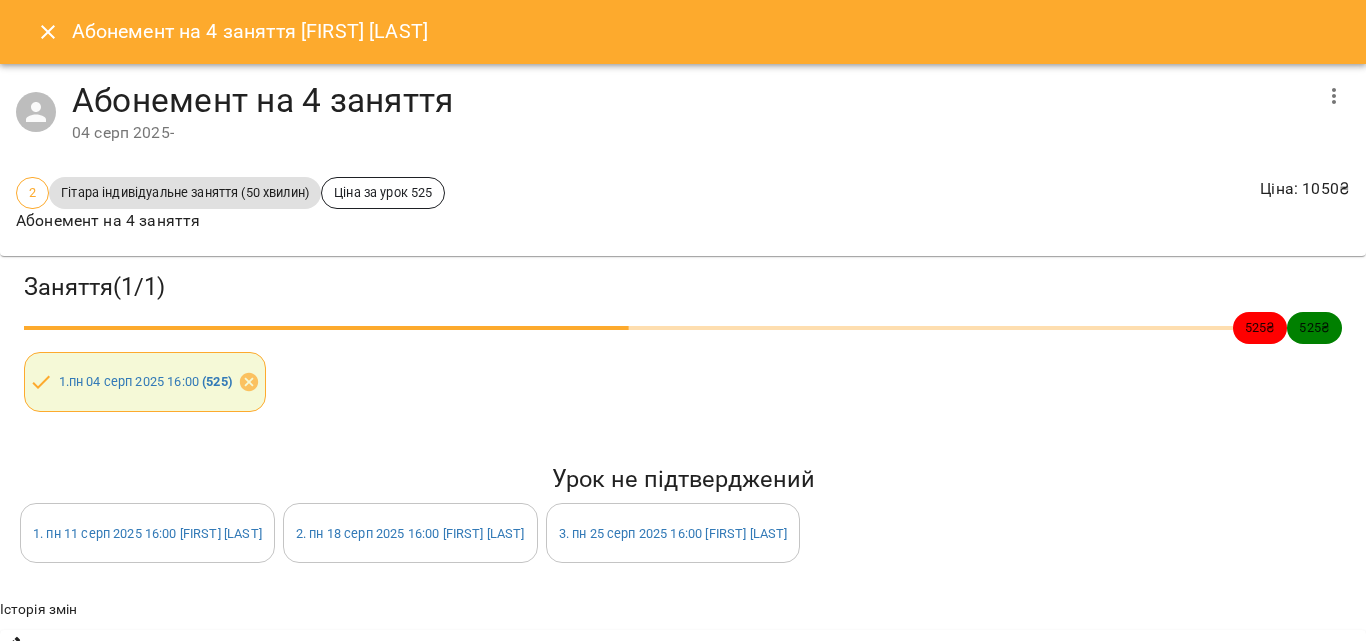 click 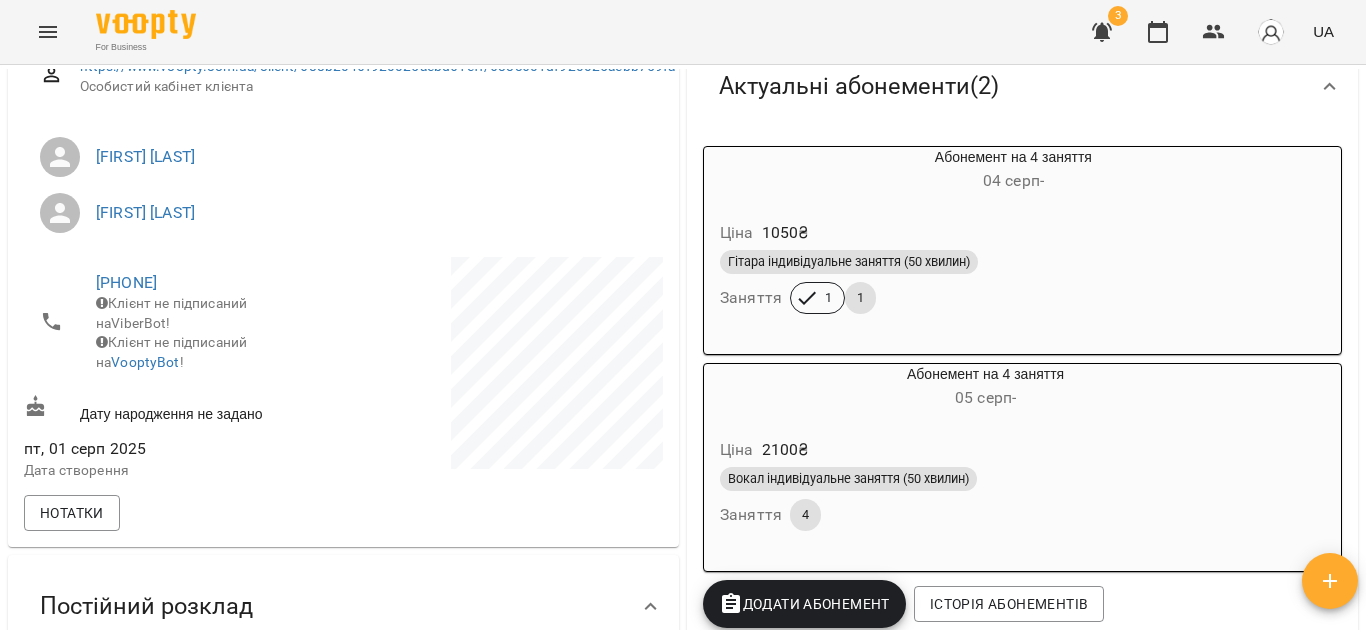 scroll, scrollTop: 300, scrollLeft: 0, axis: vertical 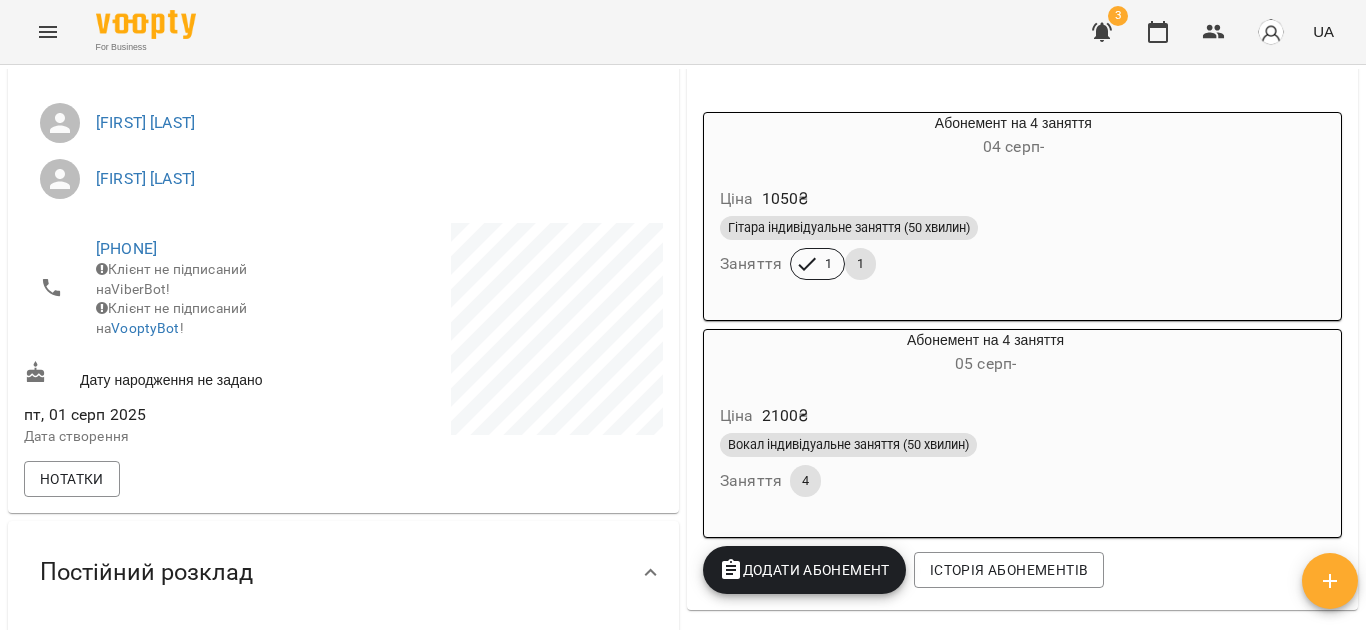 click on "Вокал індивідуальне заняття (50 хвилин) Заняття 4" at bounding box center [985, 465] 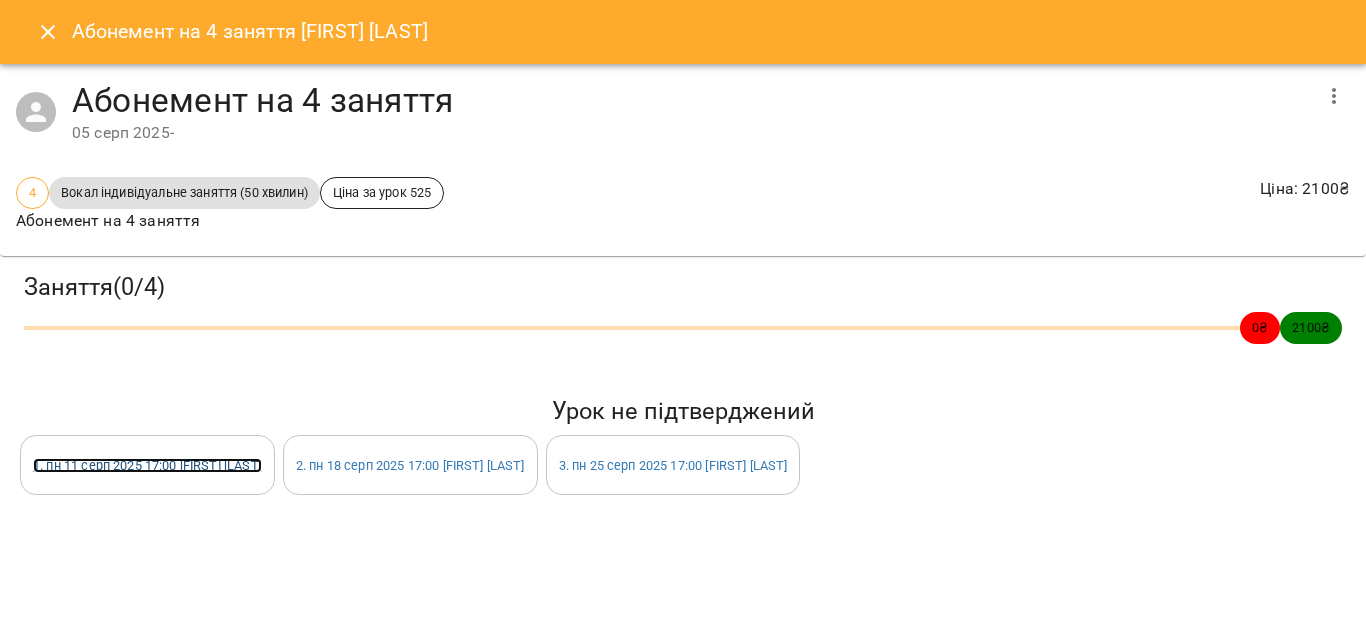 click on "1 .    пн 11 серп 2025 17:00   Мороз Поліна" at bounding box center [147, 465] 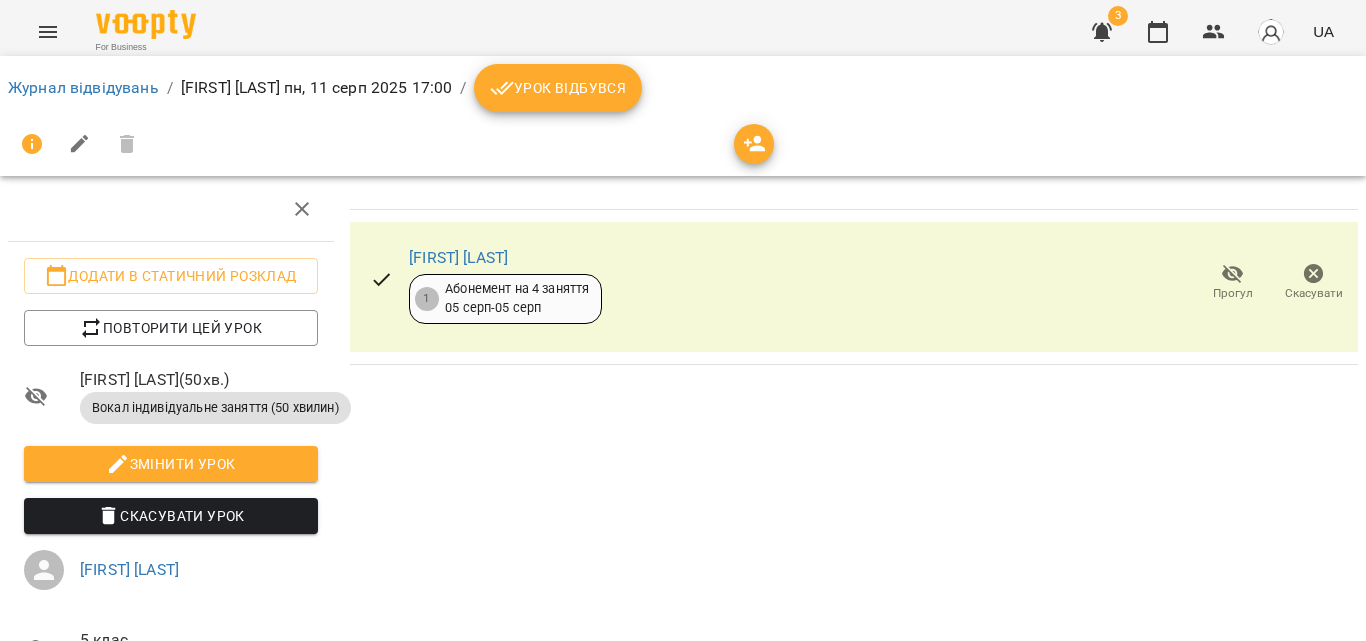 click on "Урок відбувся" at bounding box center (558, 88) 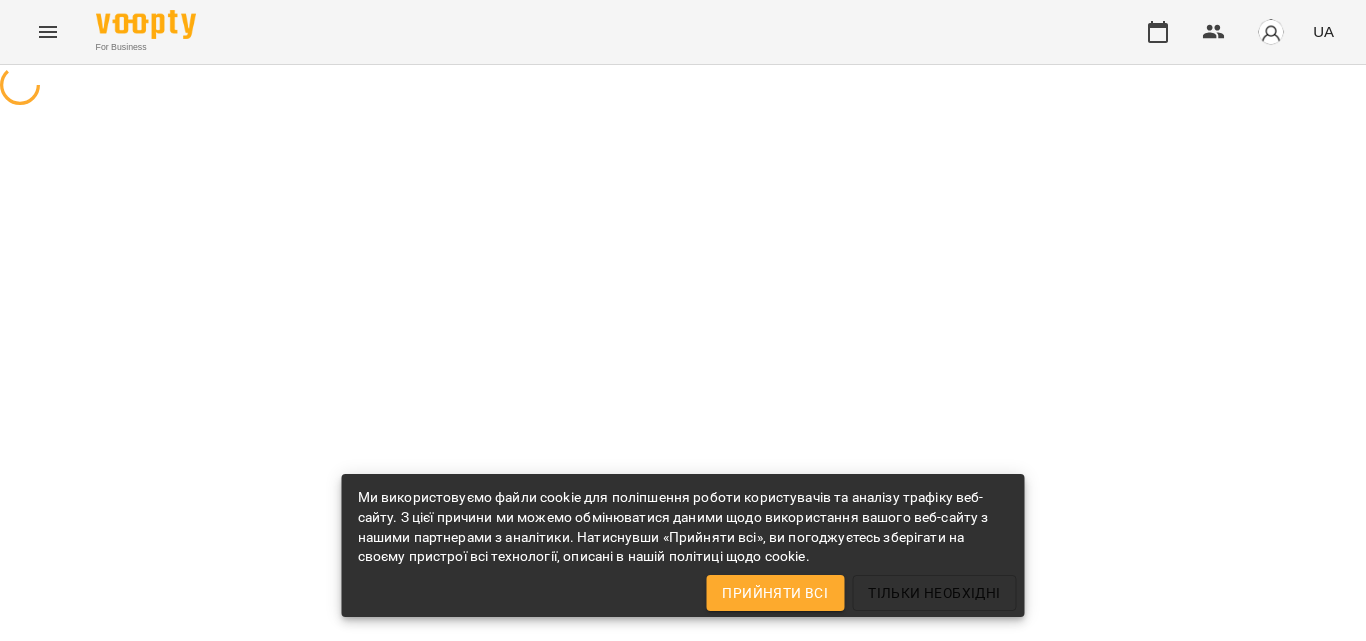 scroll, scrollTop: 0, scrollLeft: 0, axis: both 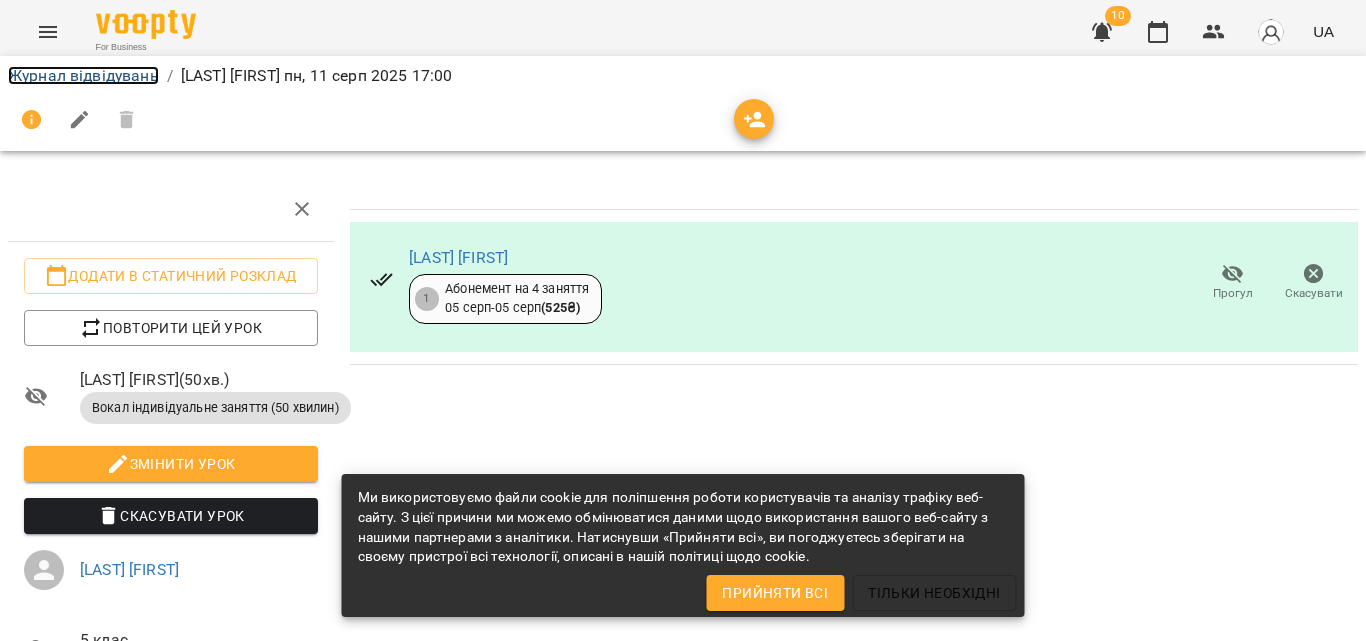 click on "Журнал відвідувань" at bounding box center (83, 75) 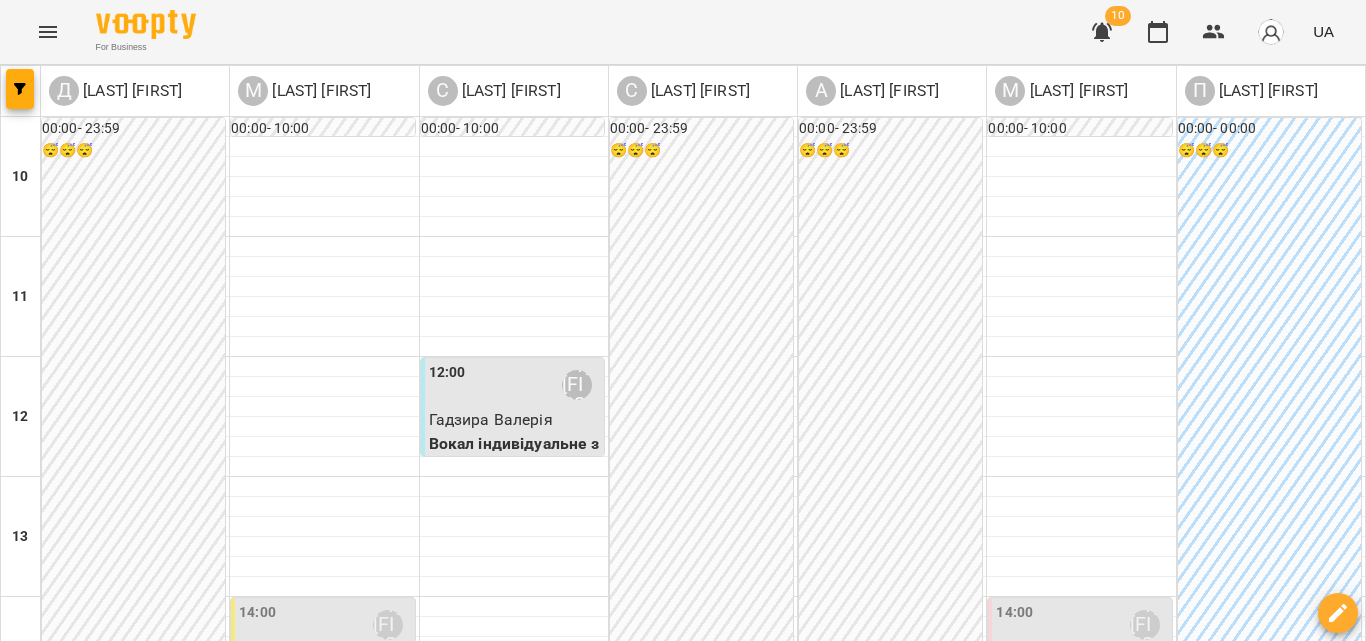 scroll, scrollTop: 300, scrollLeft: 0, axis: vertical 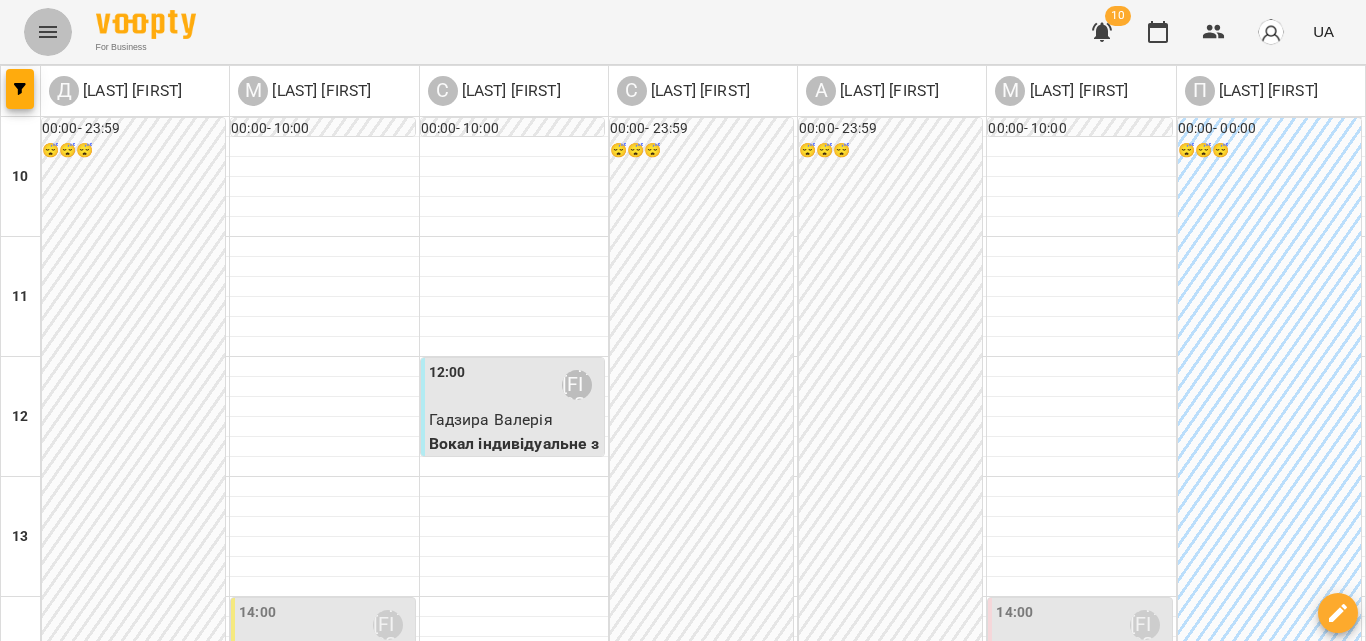 click 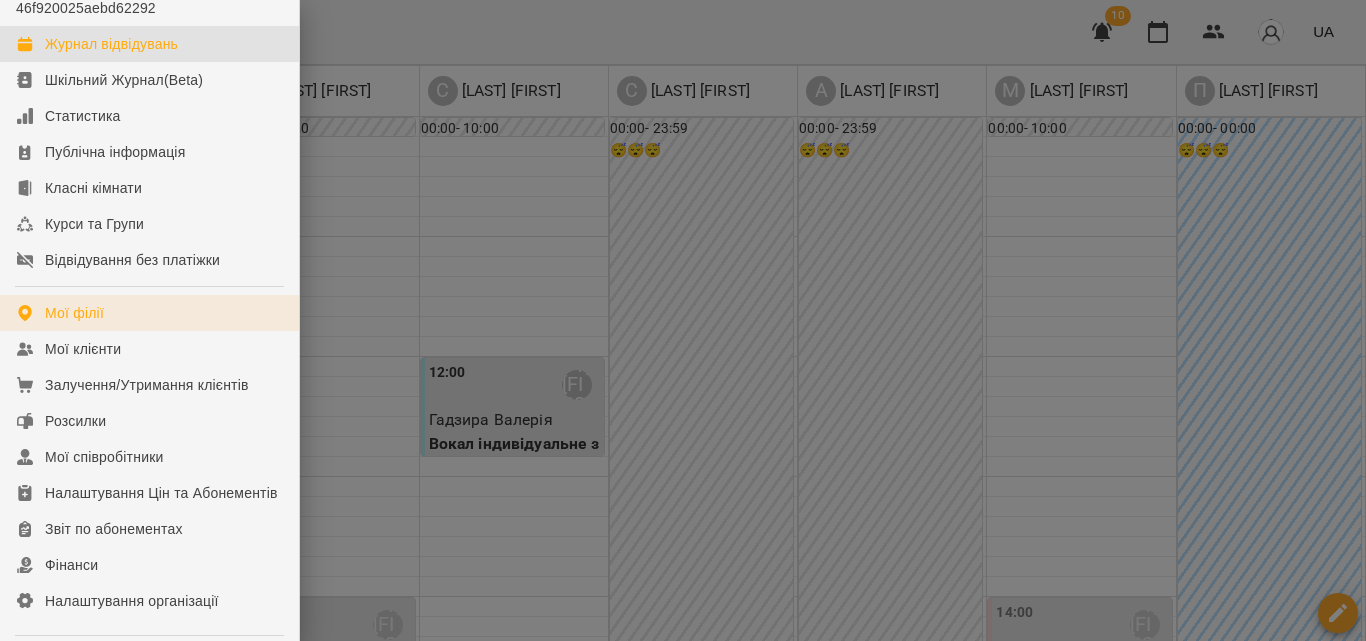 scroll, scrollTop: 100, scrollLeft: 0, axis: vertical 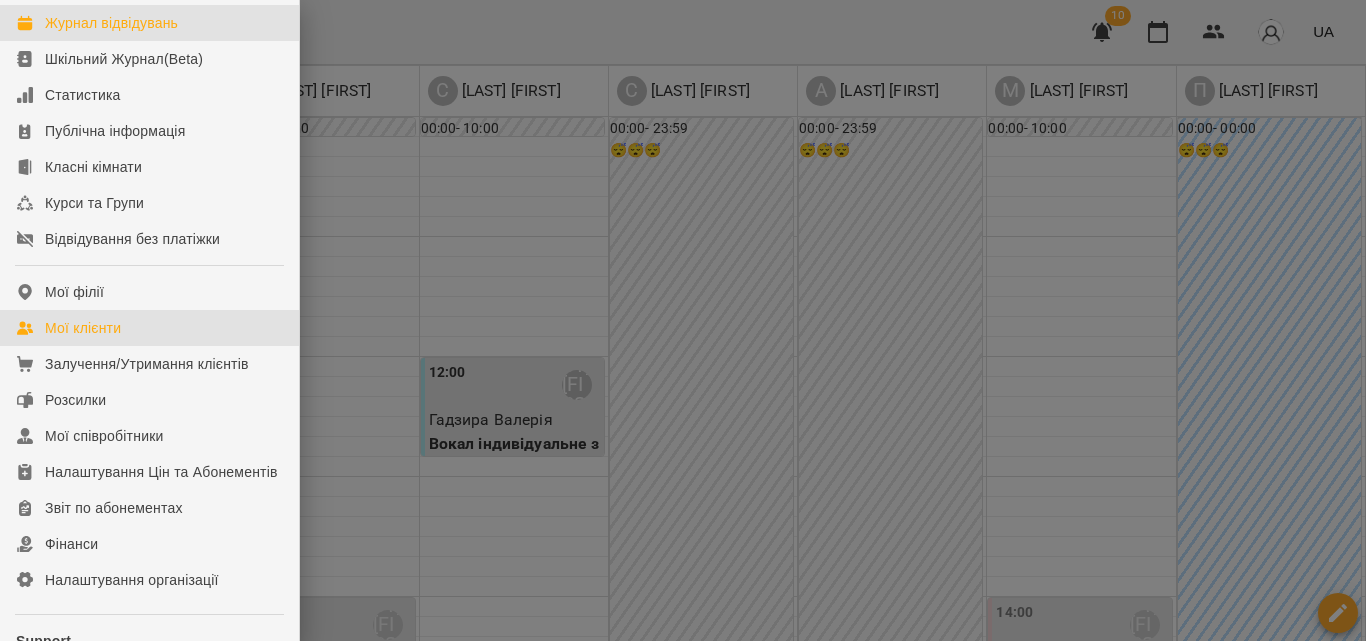 click on "Мої клієнти" at bounding box center [149, 328] 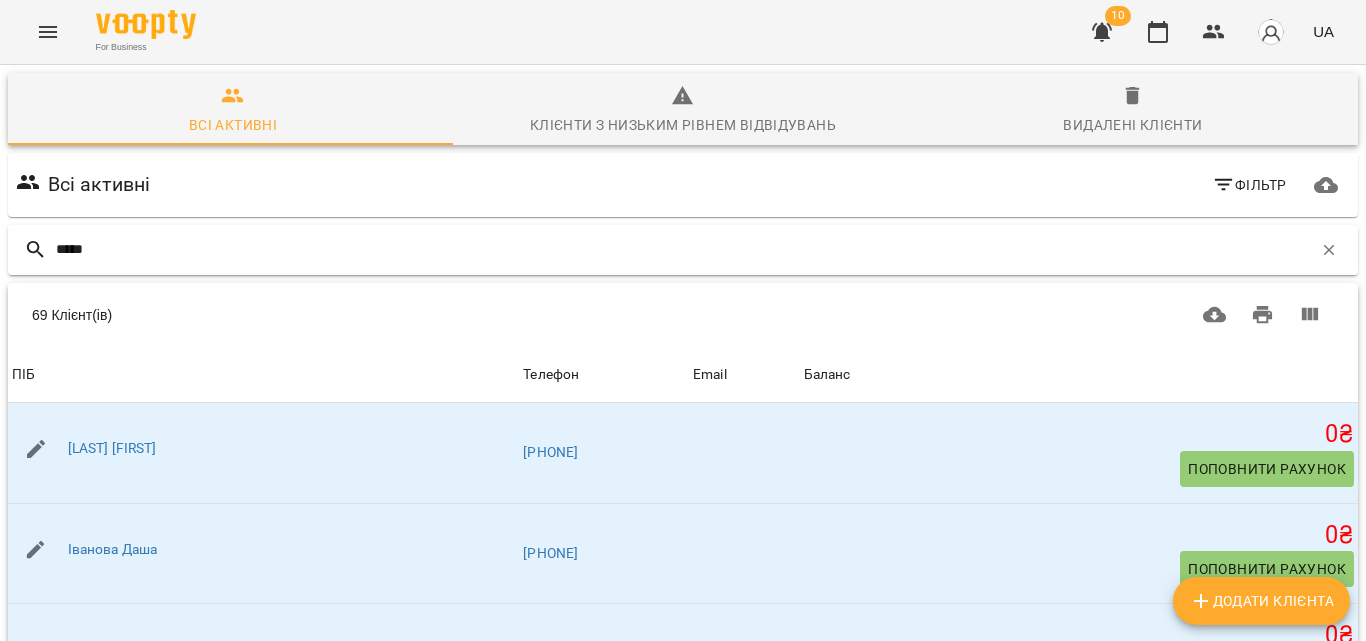 type on "*****" 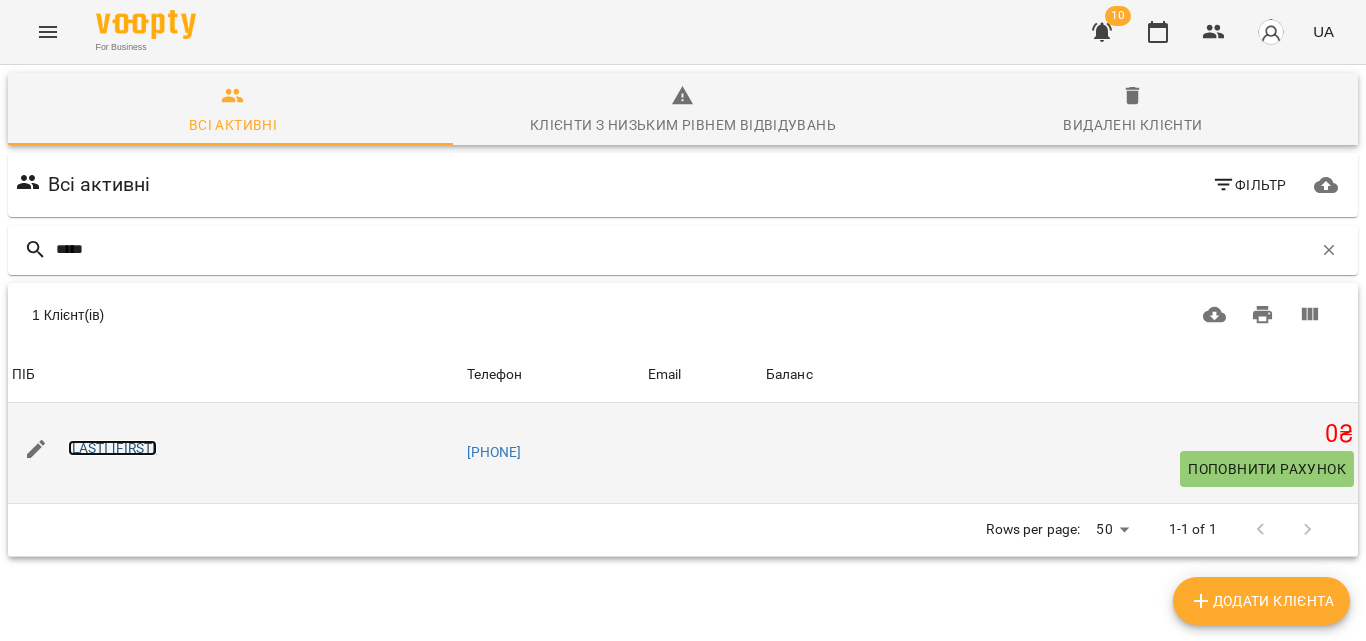 click on "[FIRST] [LAST]" at bounding box center (112, 448) 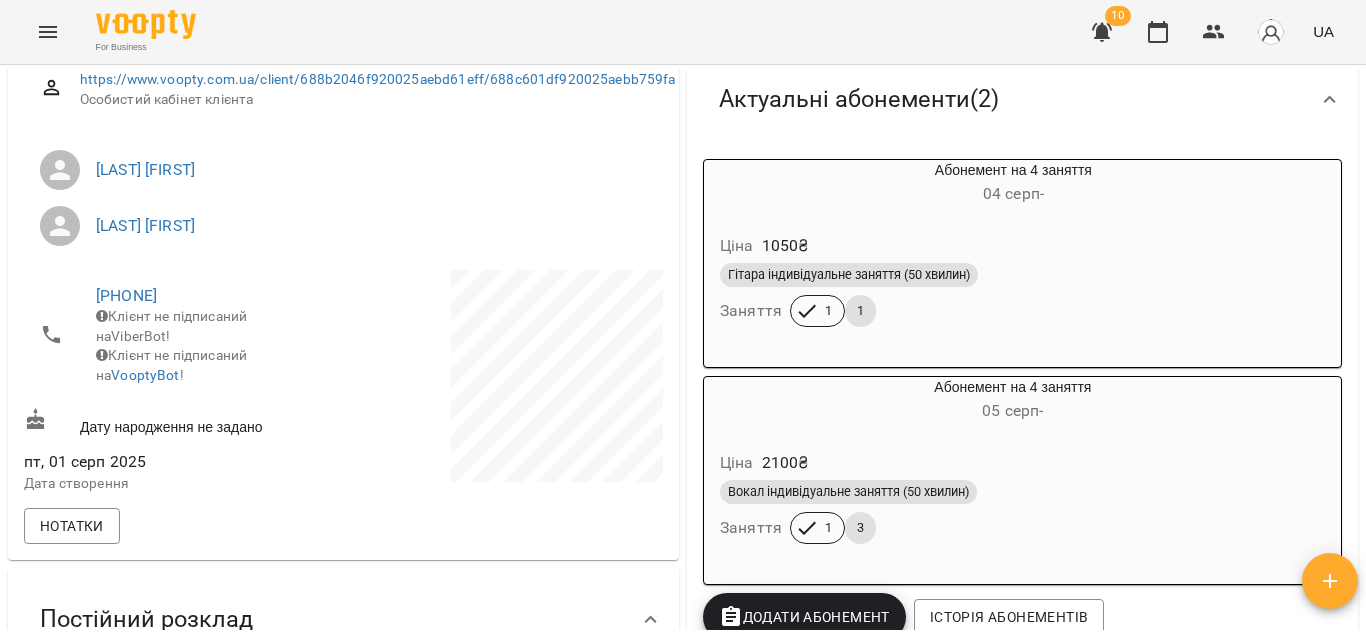 scroll, scrollTop: 0, scrollLeft: 0, axis: both 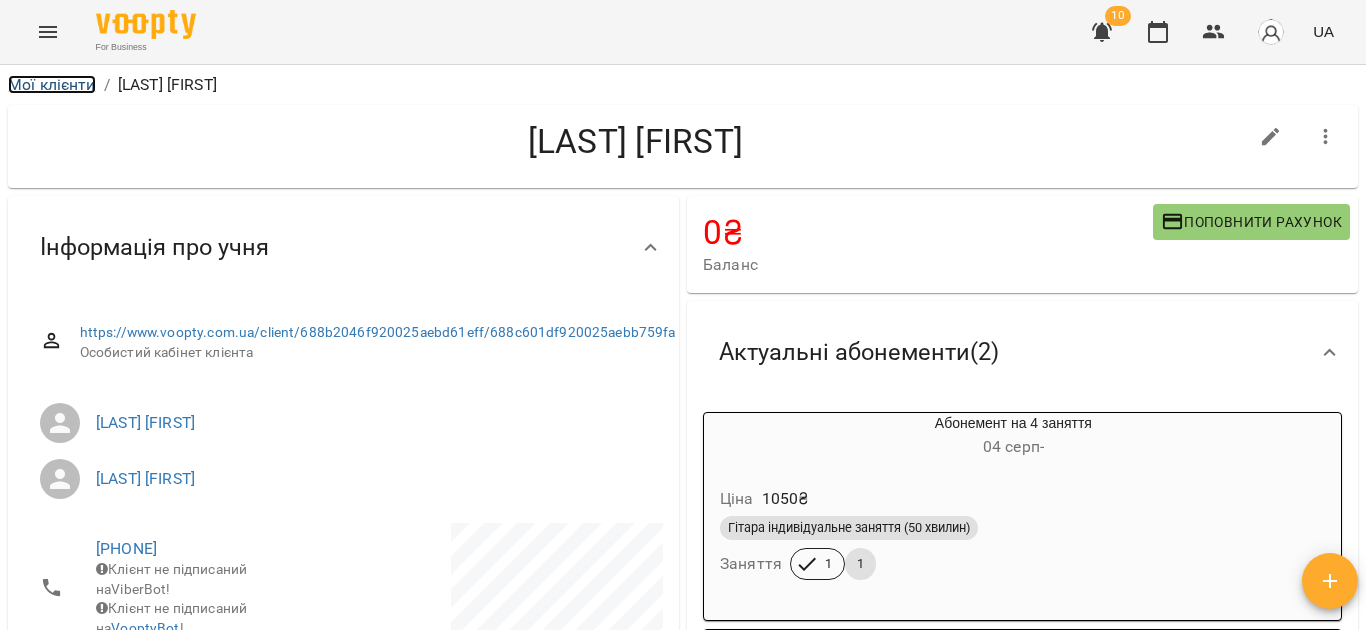 click on "Мої клієнти" at bounding box center [52, 84] 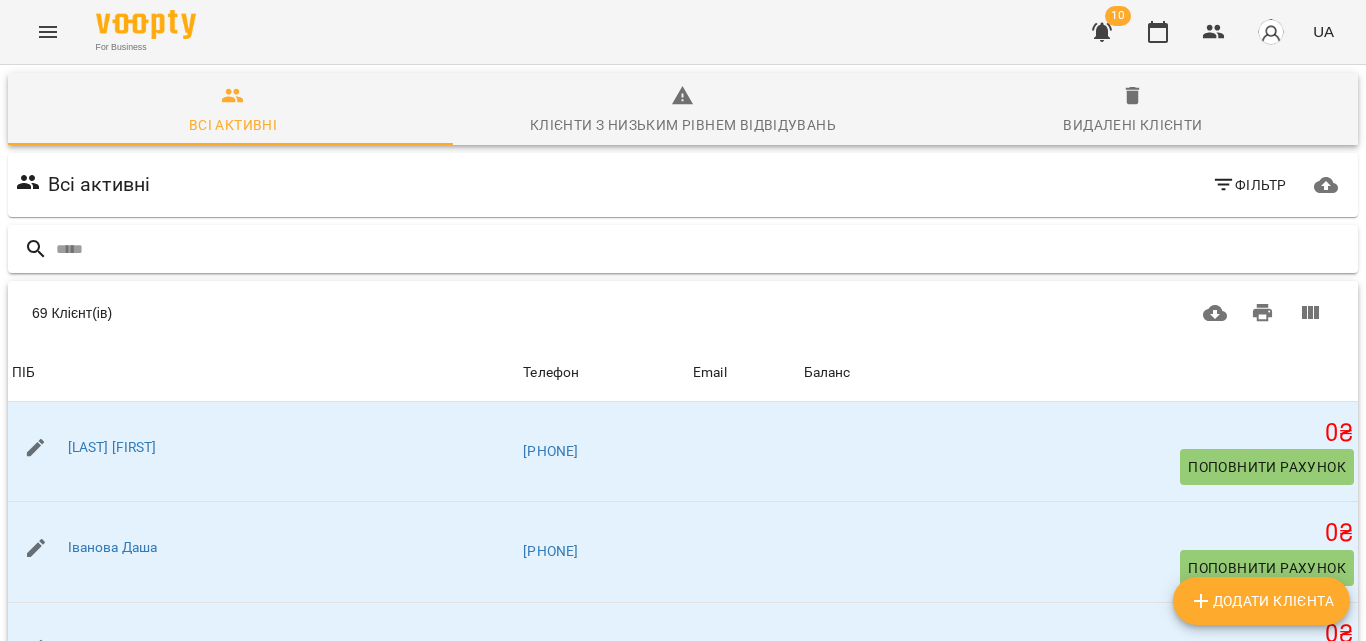 click at bounding box center (703, 249) 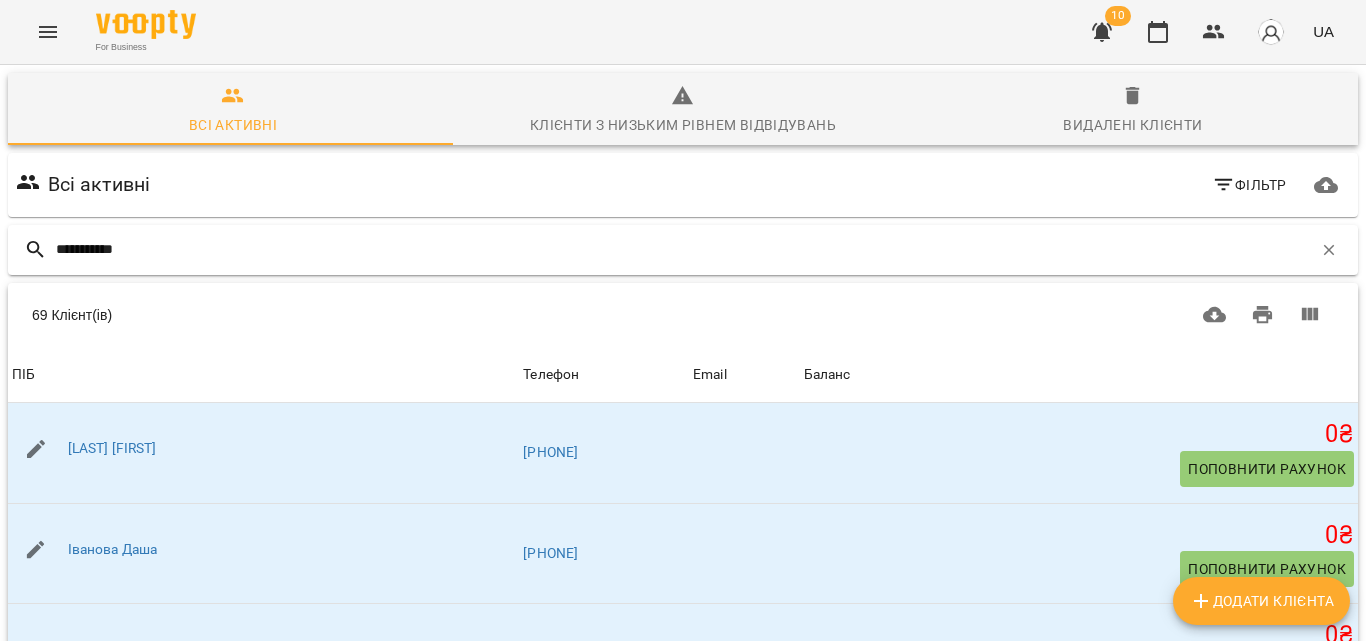 type on "**********" 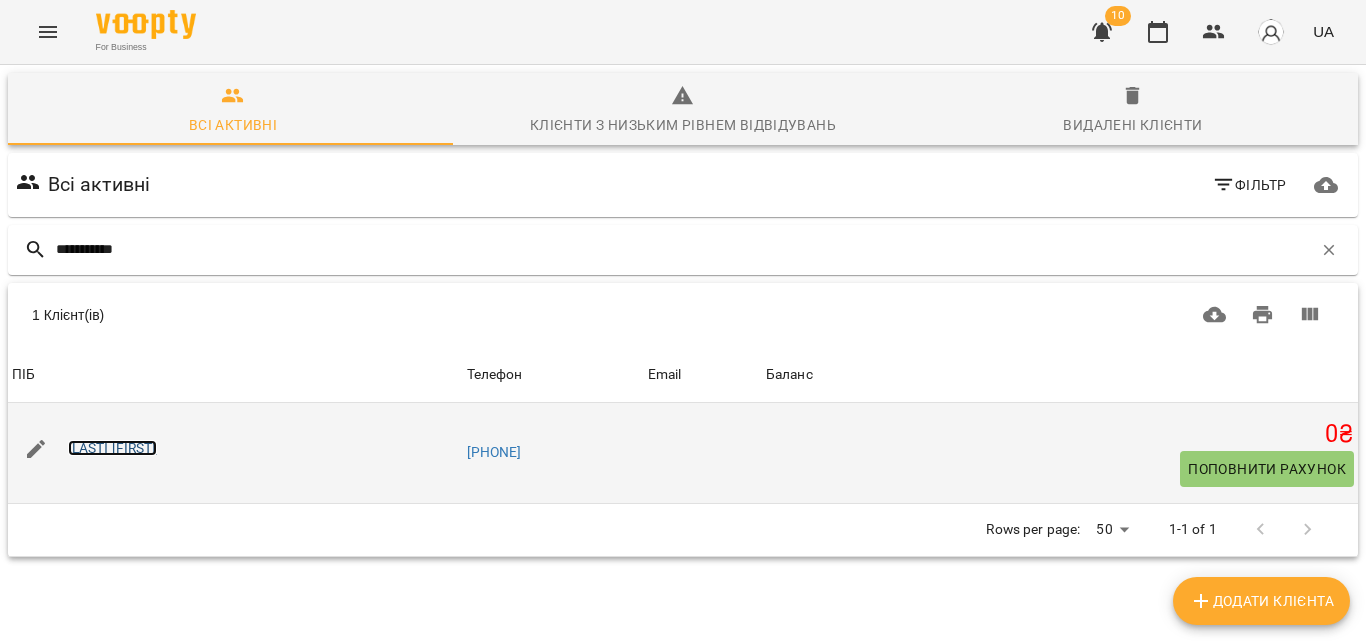 click on "[FIRST] [LAST]" at bounding box center (112, 448) 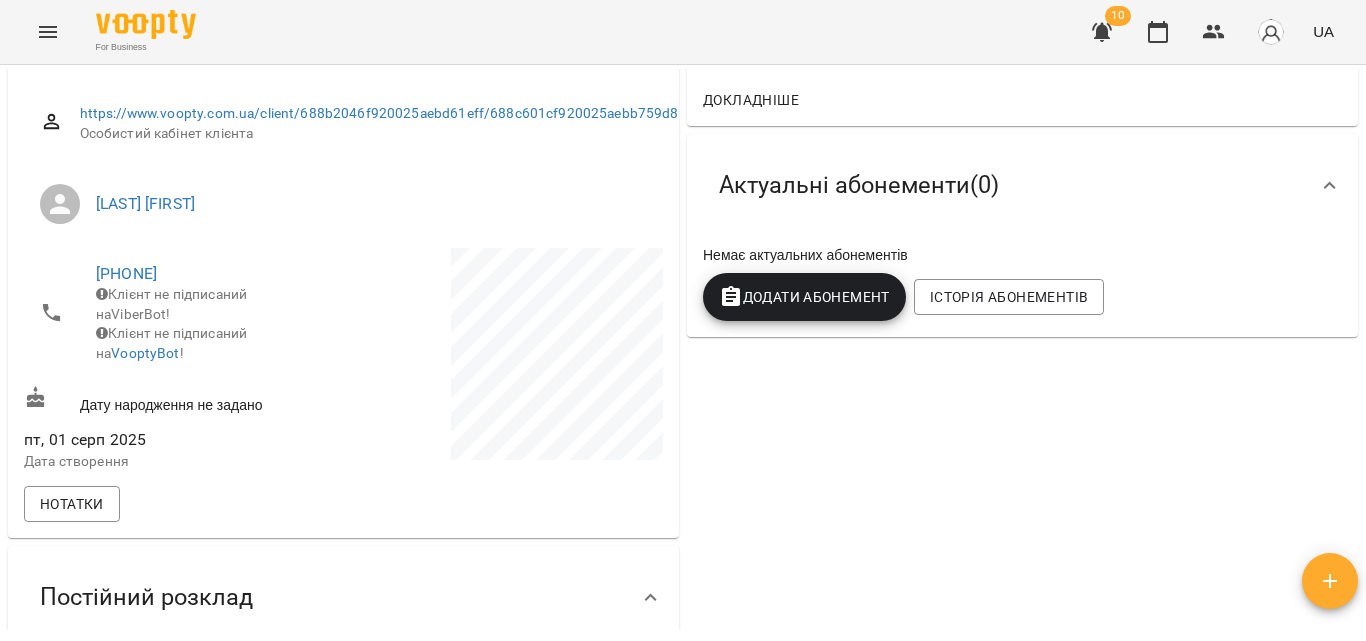 scroll, scrollTop: 200, scrollLeft: 0, axis: vertical 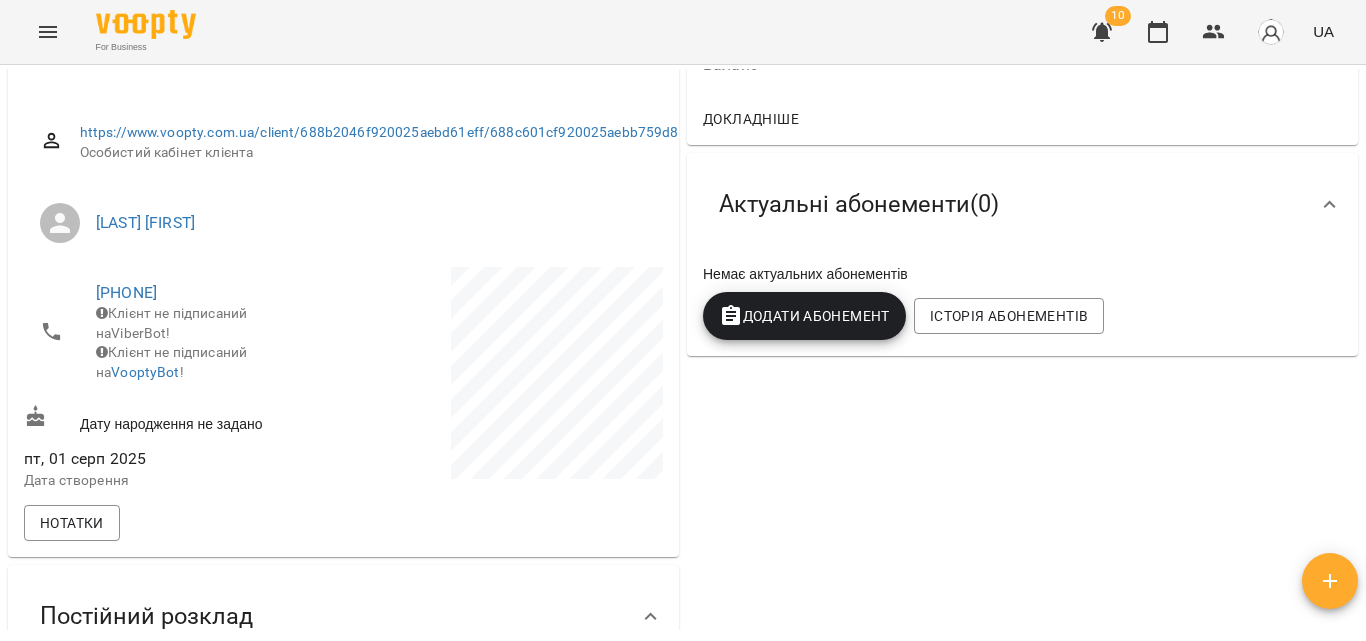 click on "Додати Абонемент" at bounding box center (804, 316) 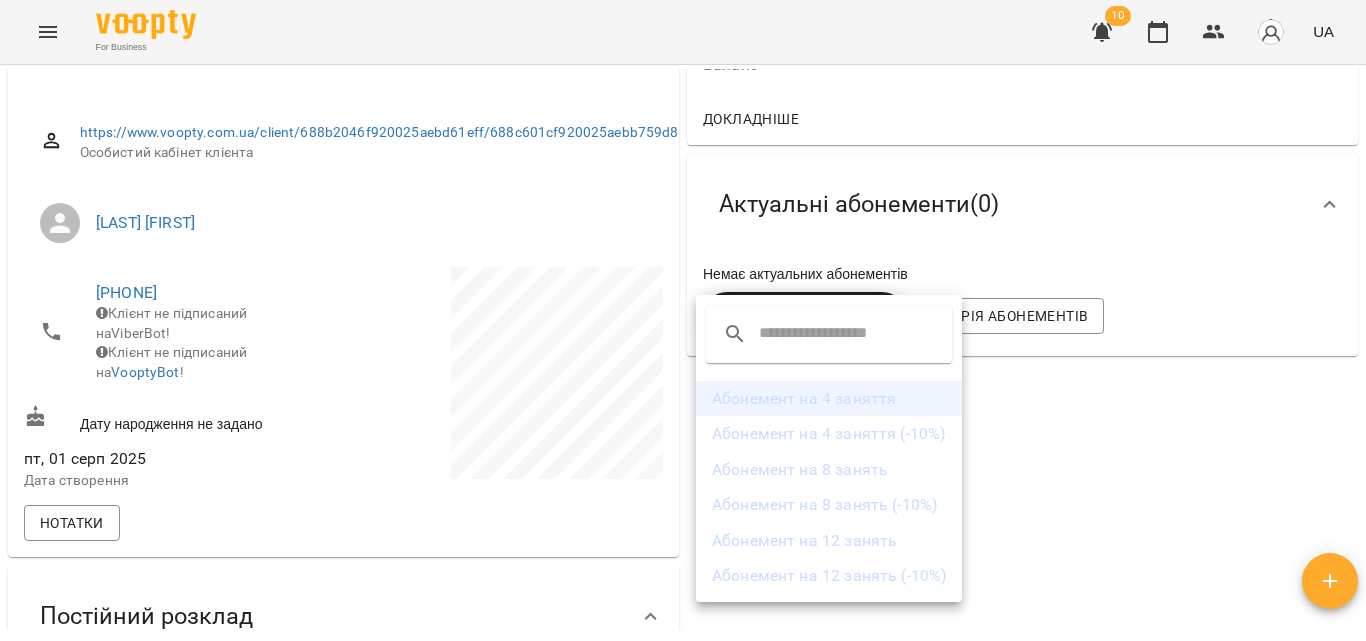 click on "Абонемент на 4 заняття" at bounding box center [829, 399] 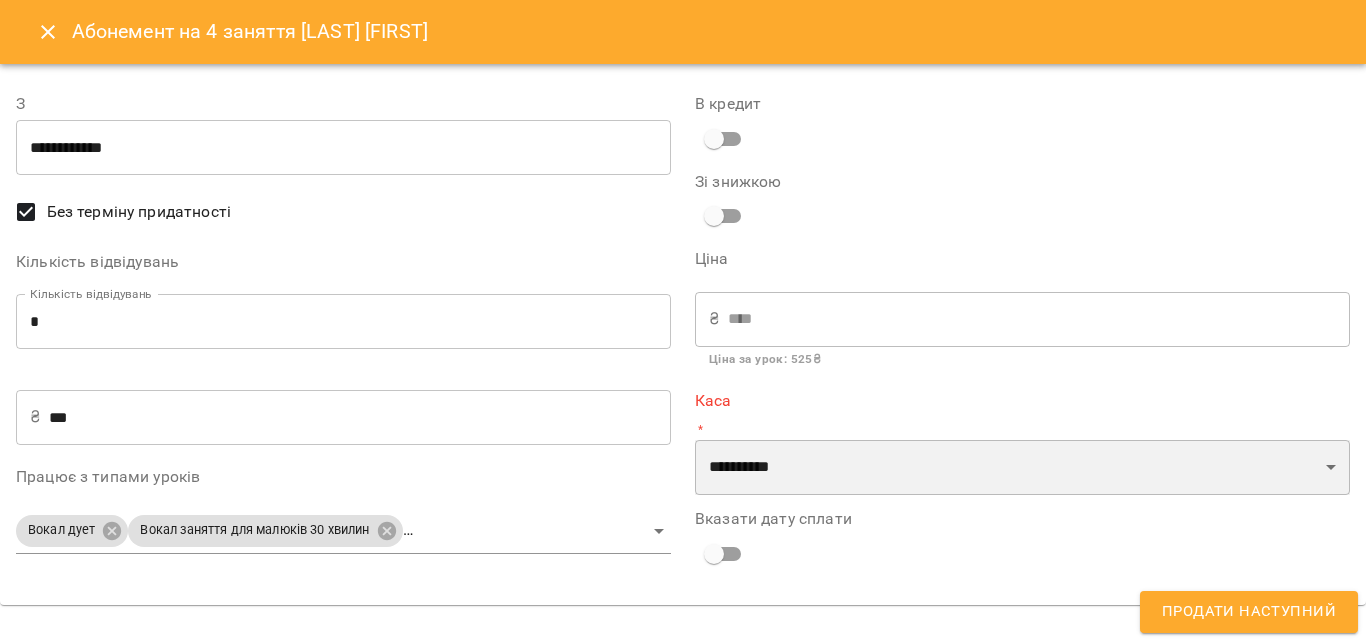 click on "**********" at bounding box center (1022, 468) 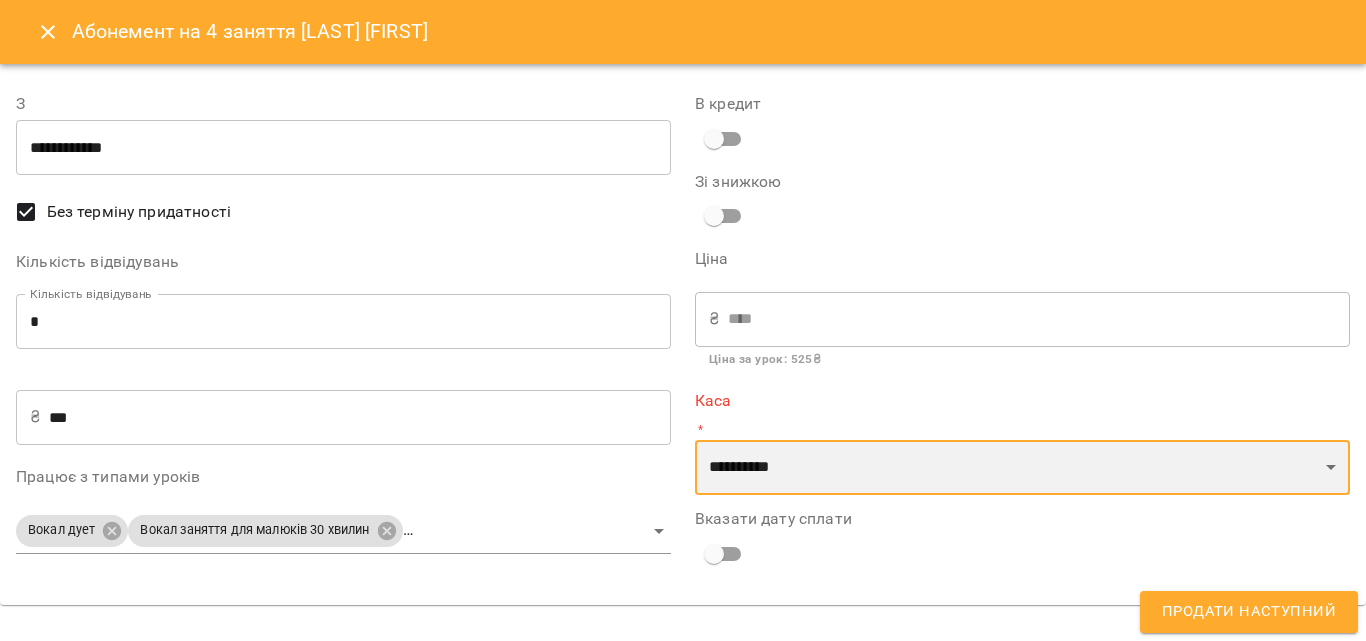 select on "****" 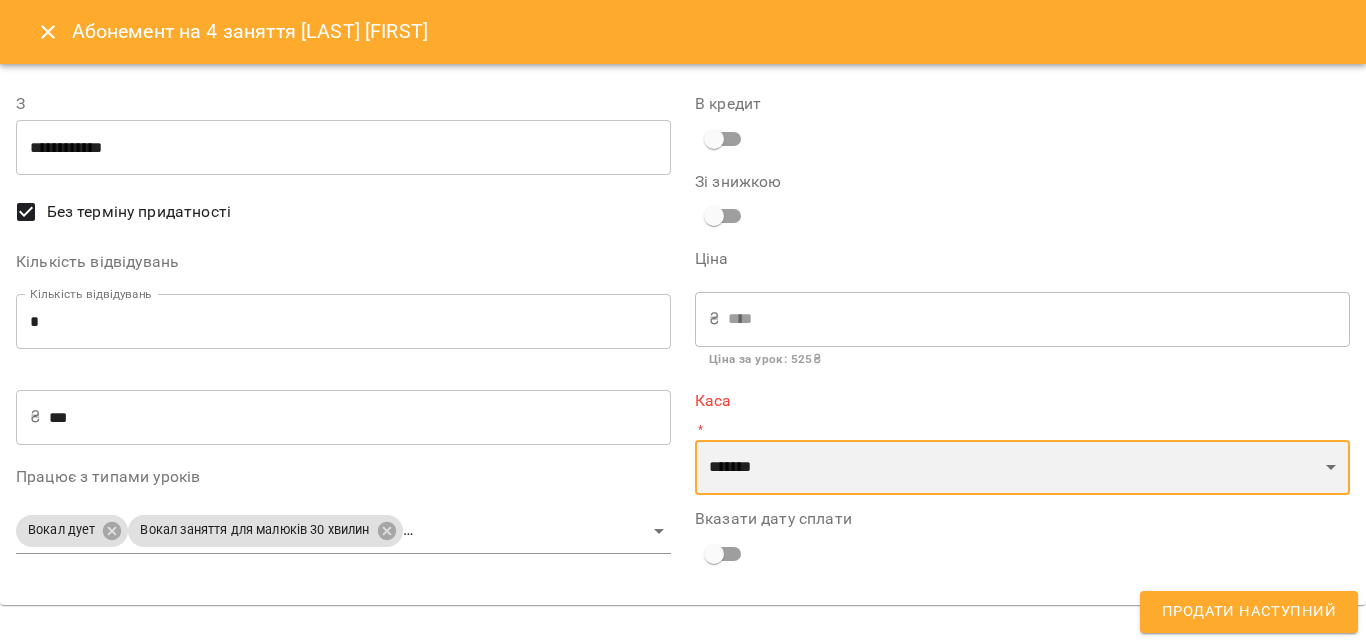 click on "**********" at bounding box center (1022, 468) 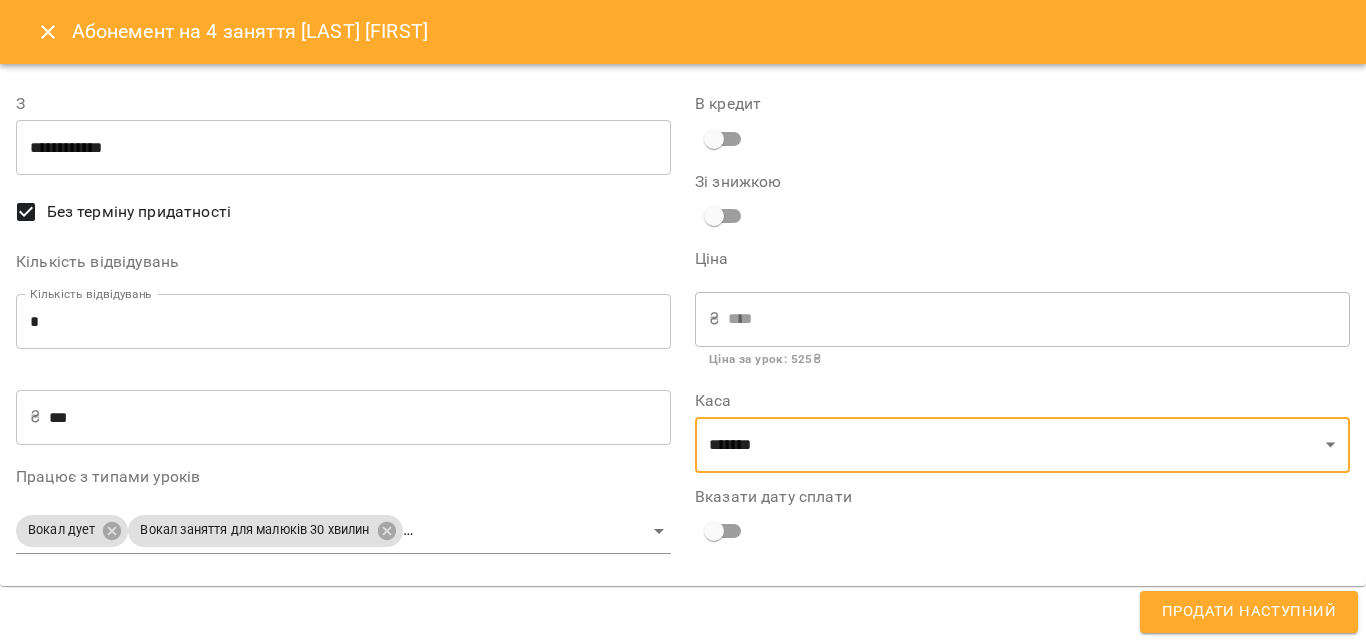 click on "Продати наступний" at bounding box center (1249, 612) 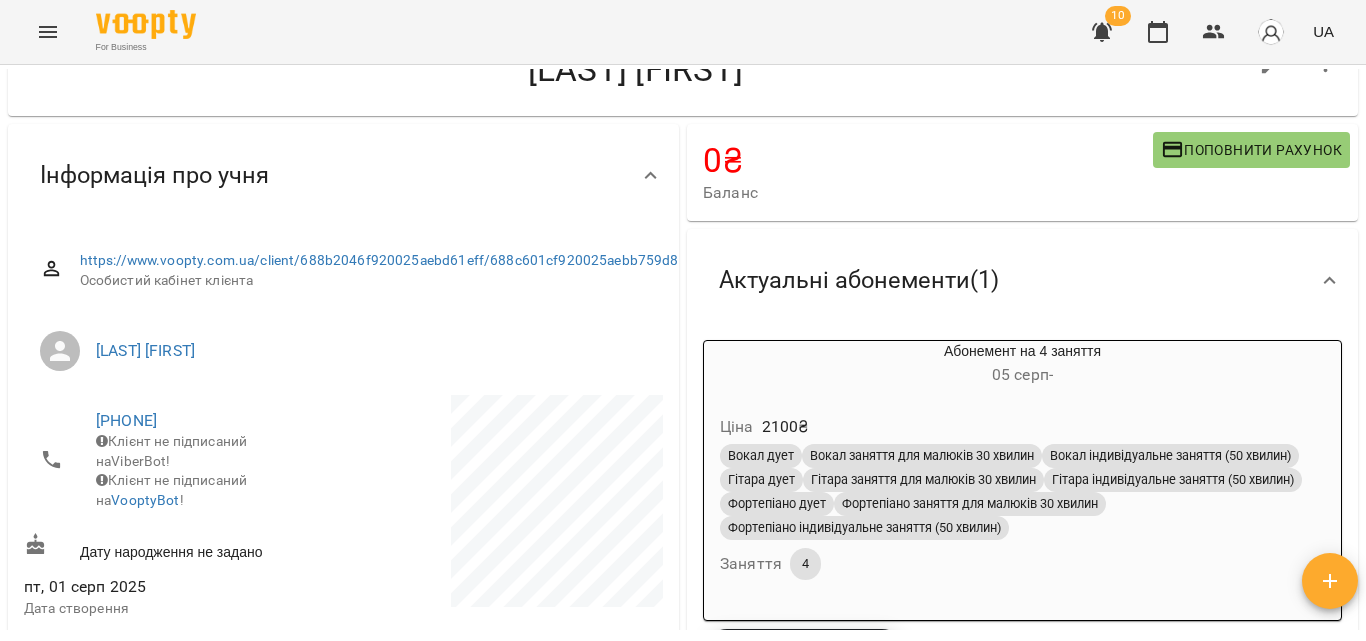 scroll, scrollTop: 0, scrollLeft: 0, axis: both 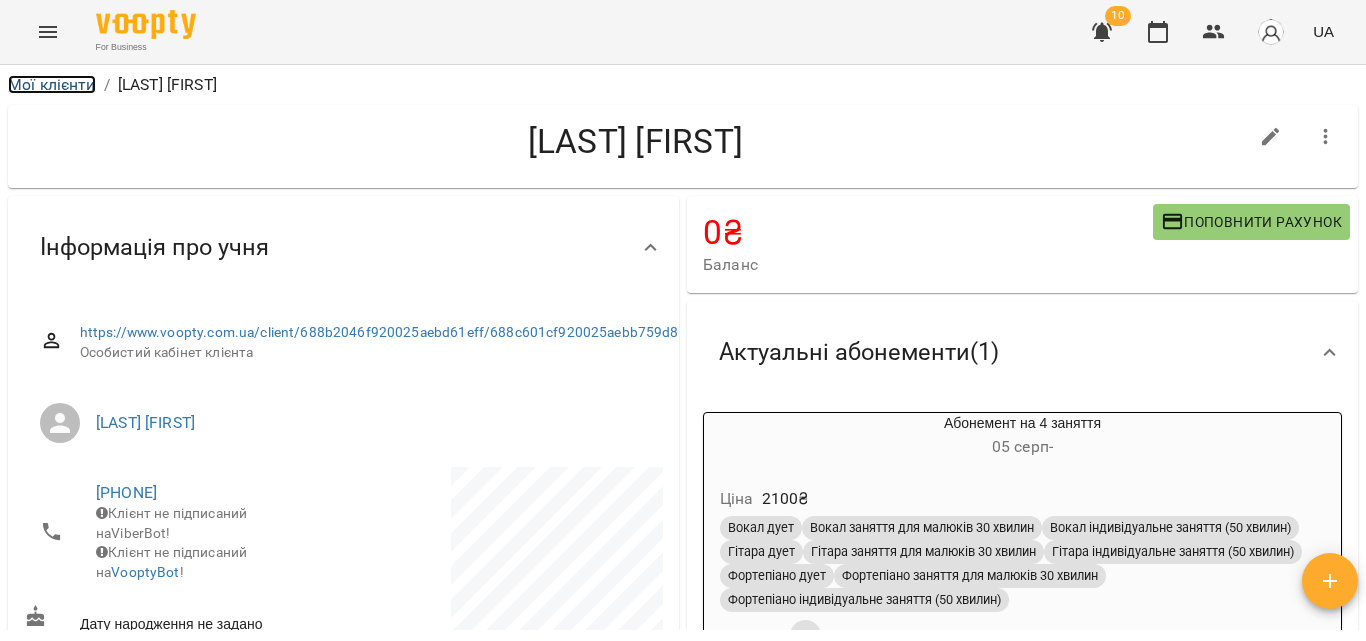 click on "Мої клієнти" at bounding box center (52, 84) 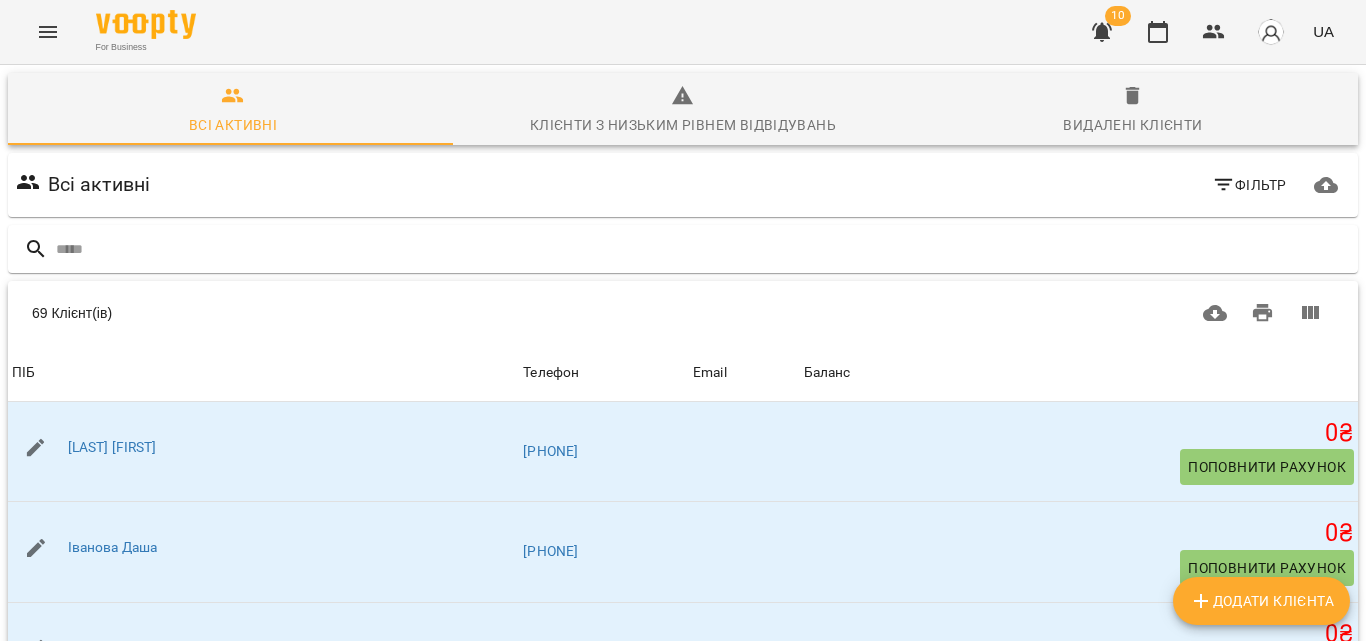 click 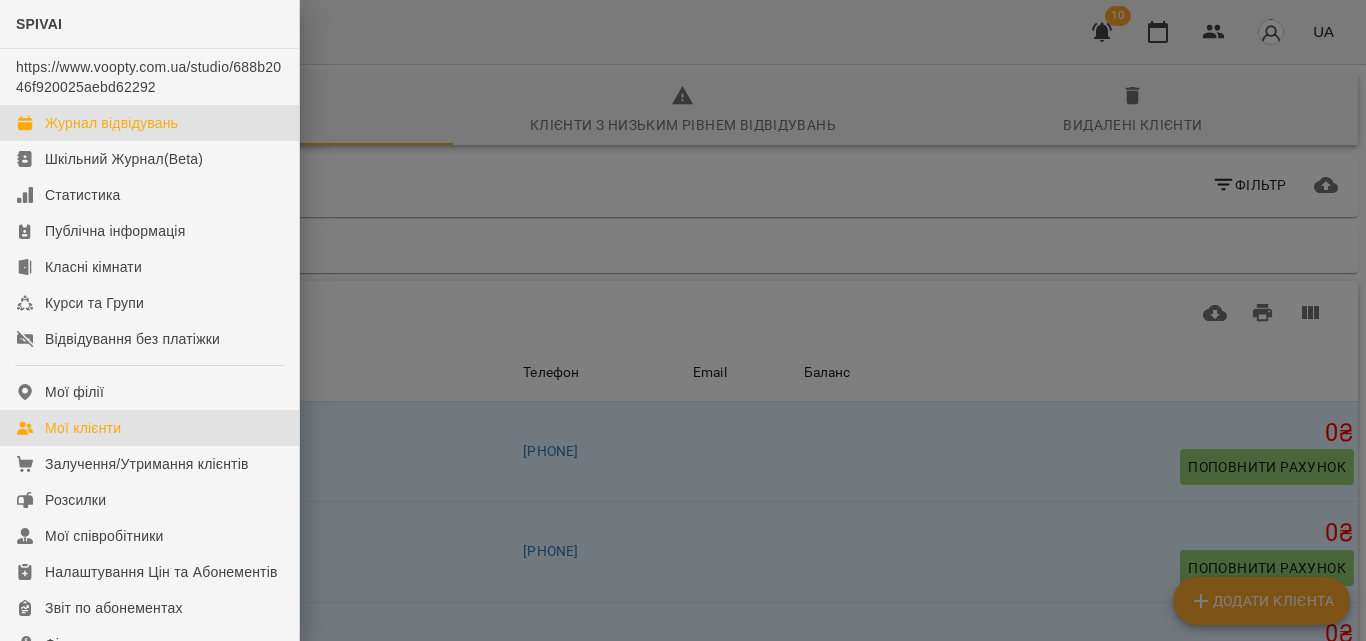 click on "Журнал відвідувань" at bounding box center [111, 123] 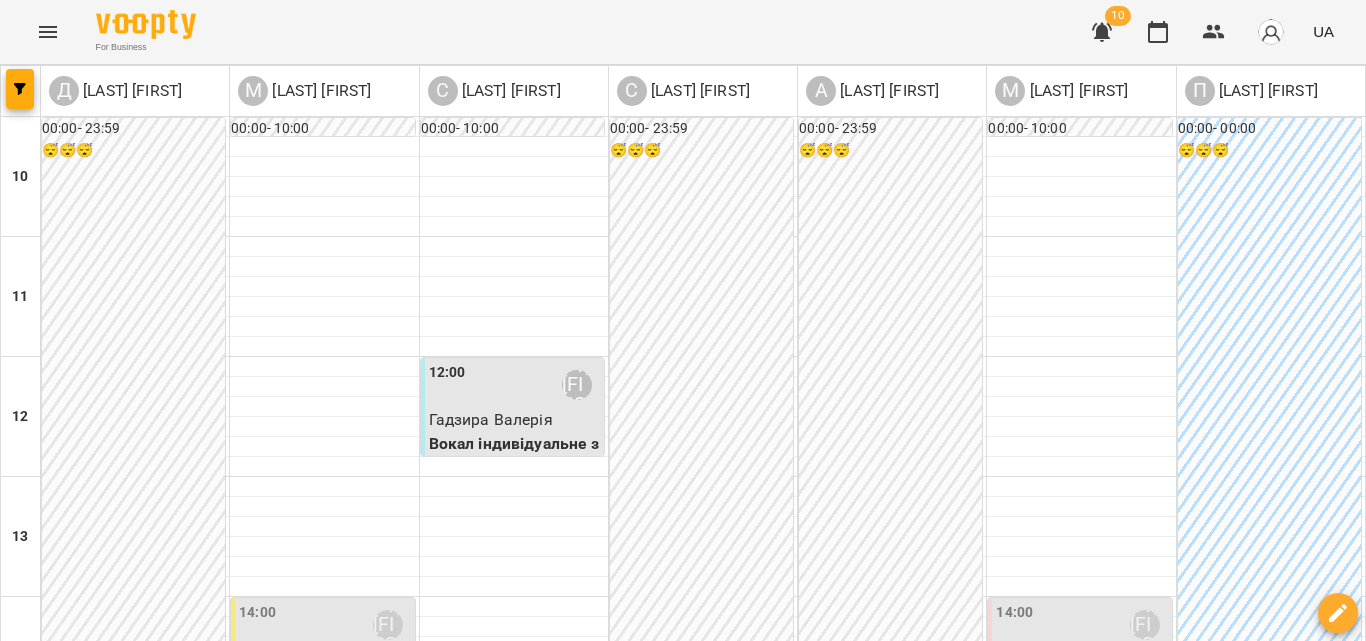 click on "04 серп" at bounding box center [41, 1362] 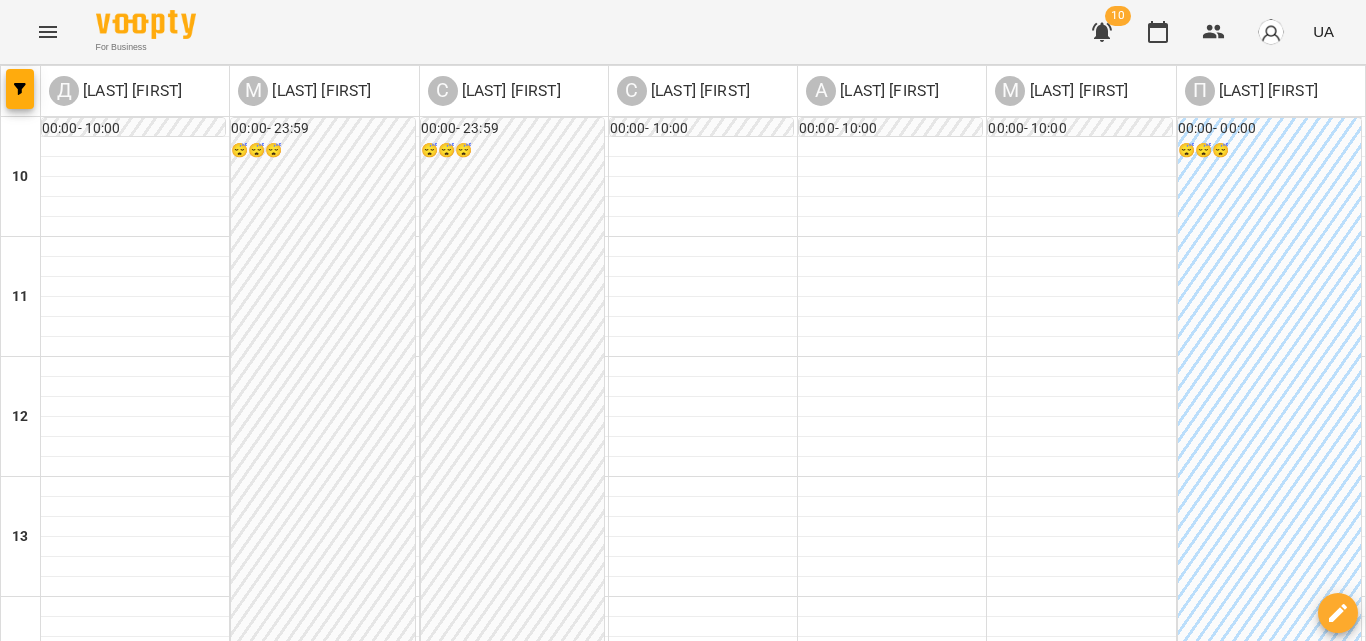 scroll, scrollTop: 800, scrollLeft: 0, axis: vertical 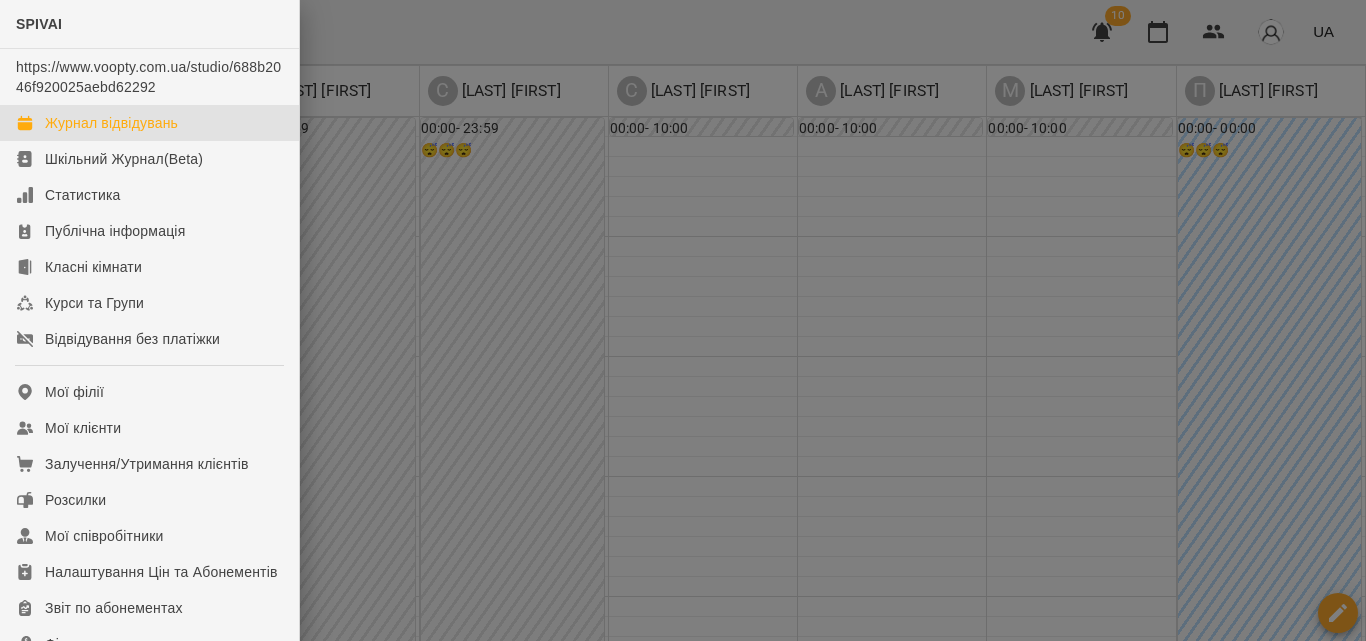 click at bounding box center [683, 320] 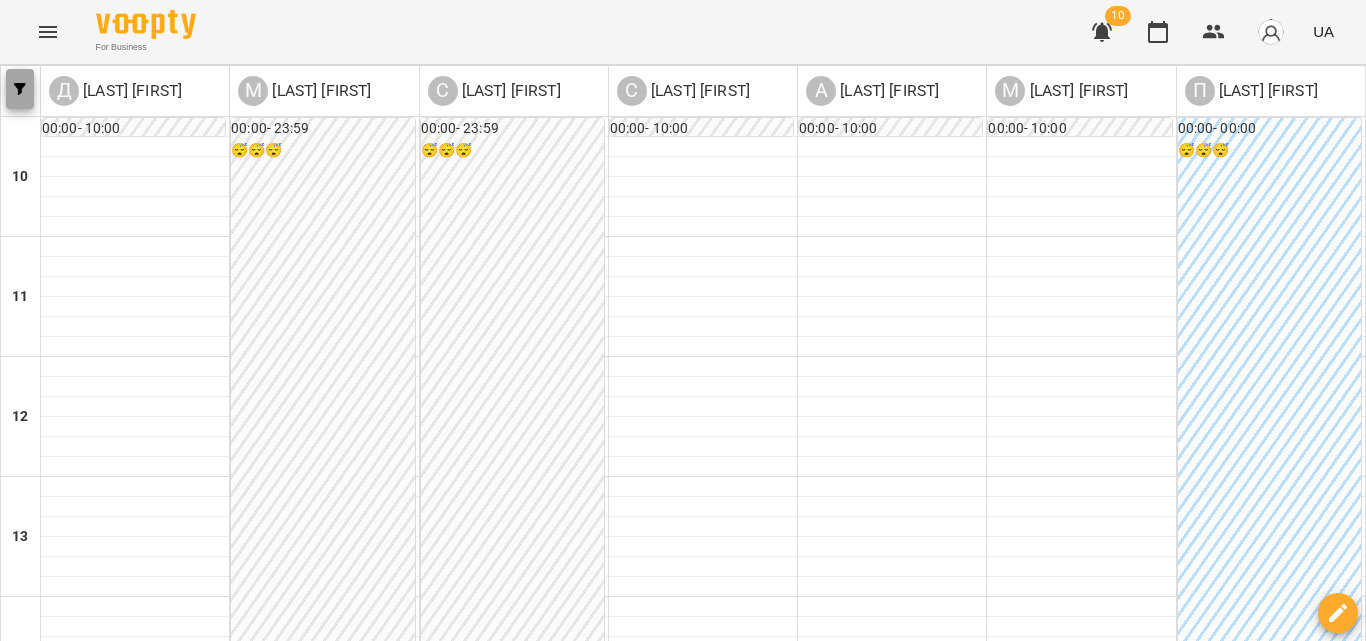 click at bounding box center (20, 89) 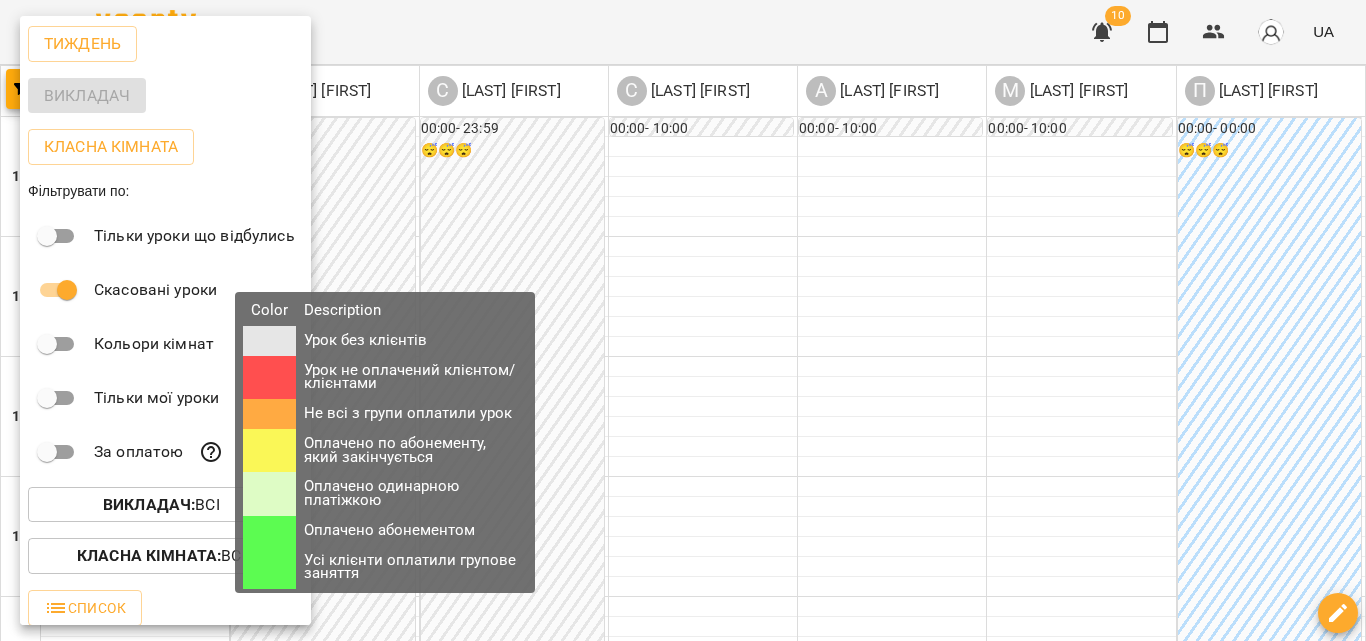 scroll, scrollTop: 49, scrollLeft: 0, axis: vertical 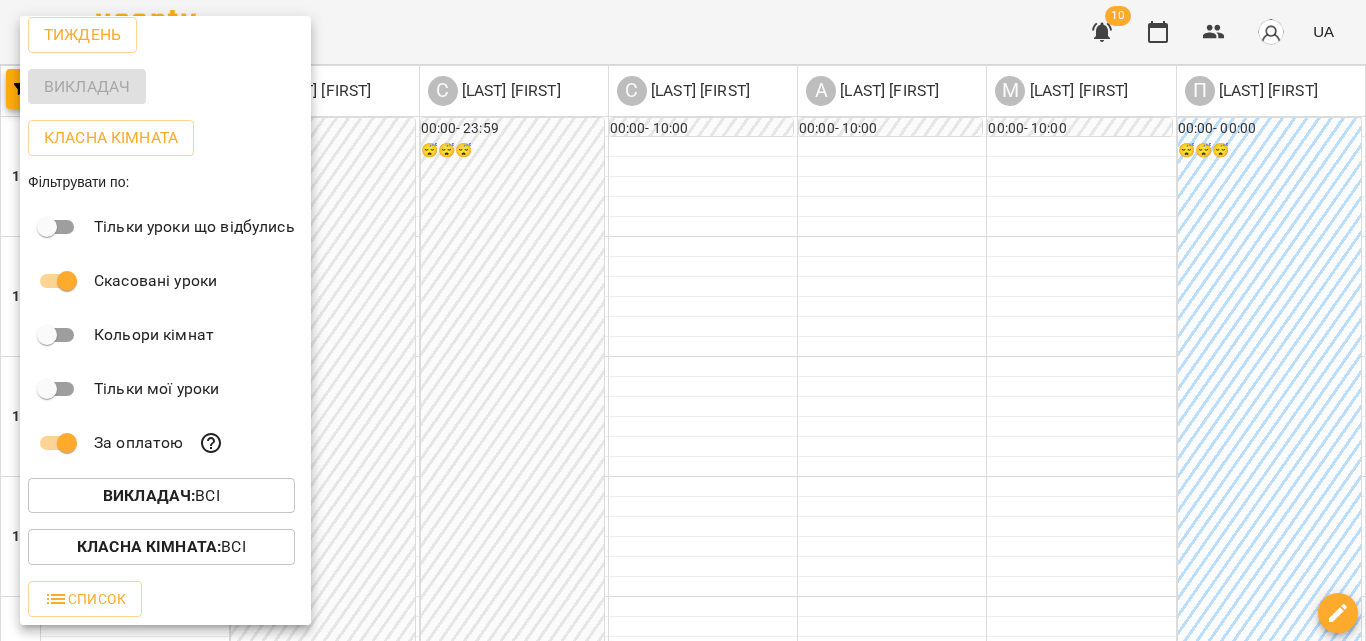 click at bounding box center [683, 320] 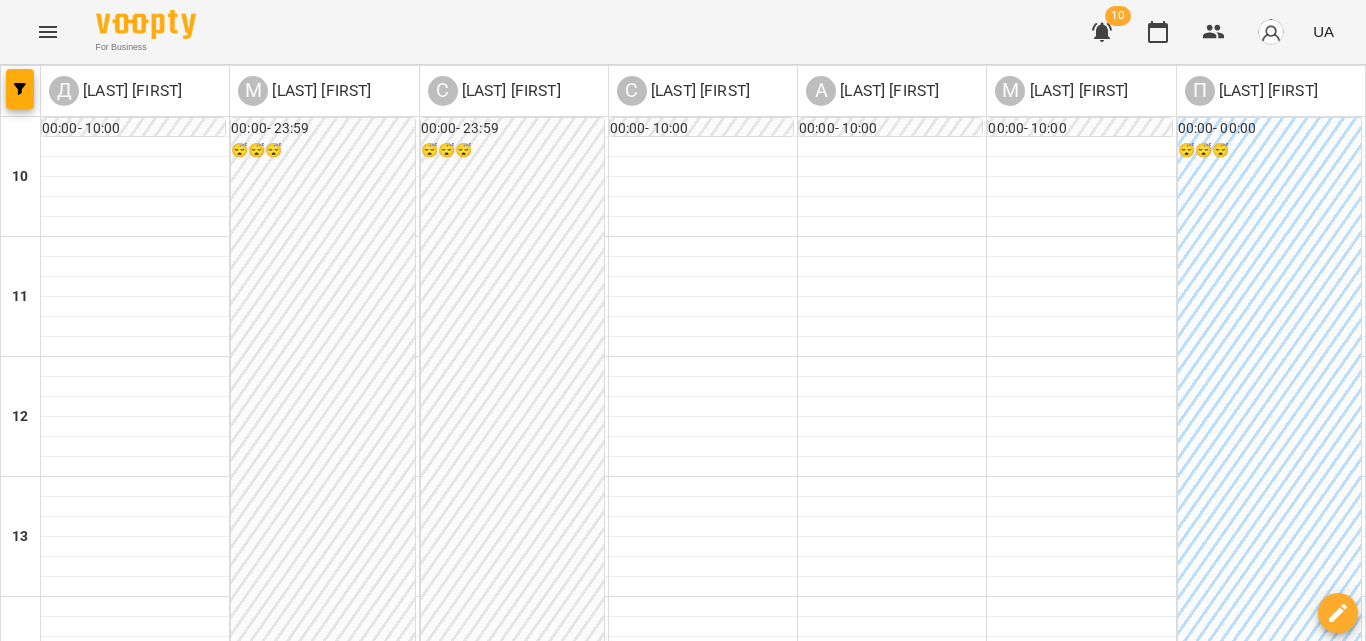 click on "[FIRST] [LAST]" at bounding box center (1081, 1140) 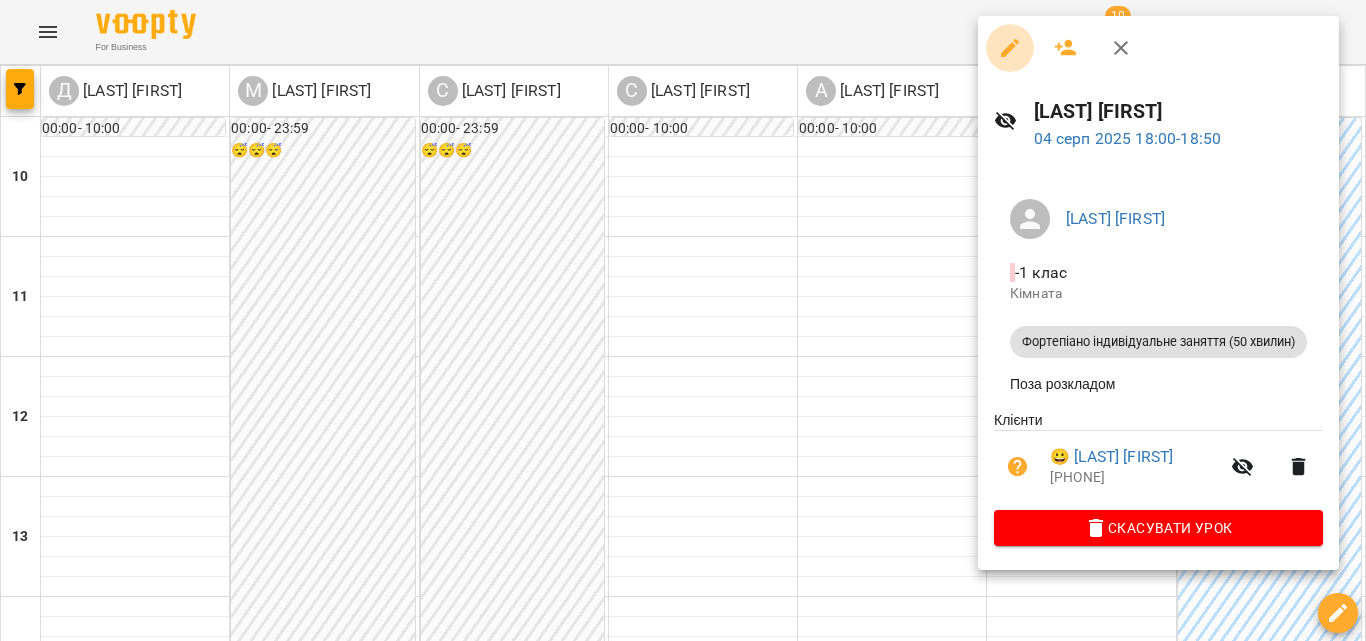 click 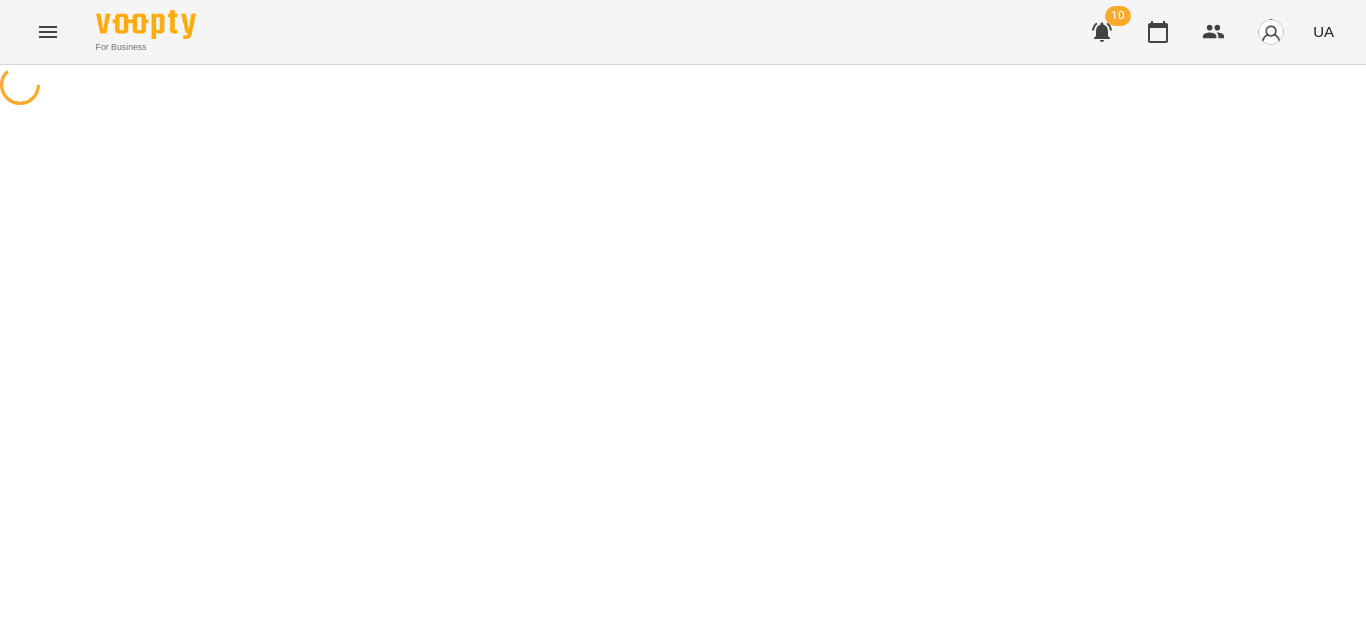 select on "**********" 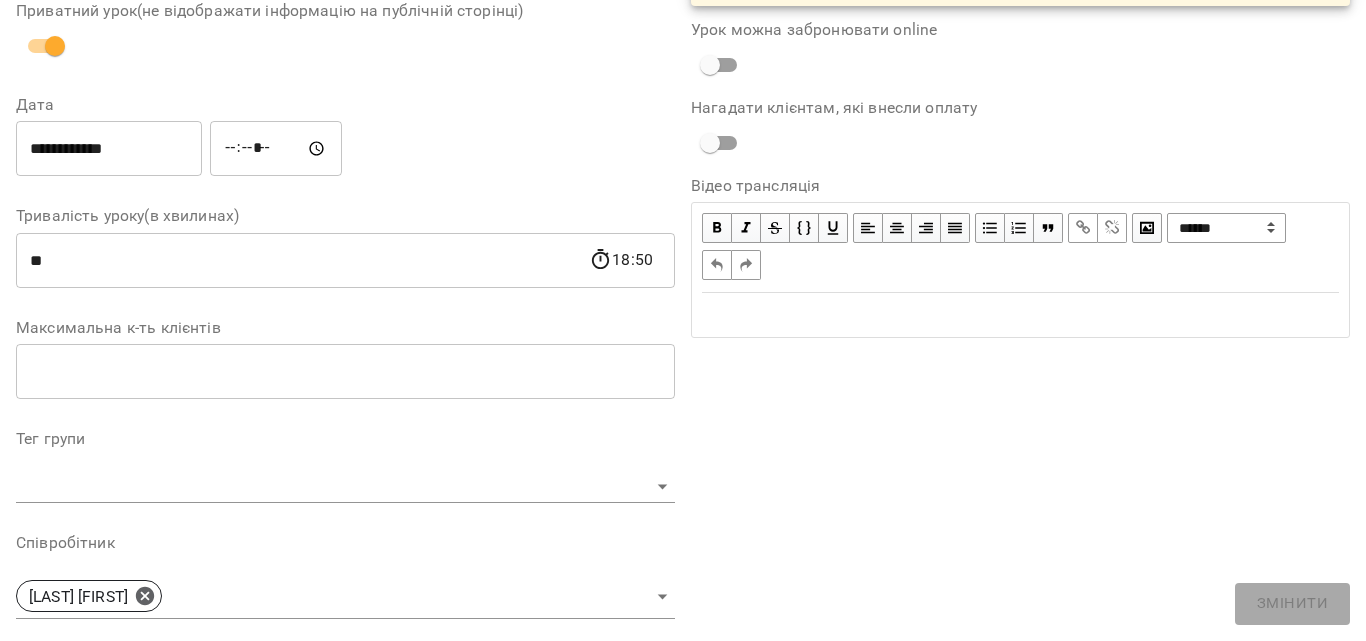scroll, scrollTop: 0, scrollLeft: 0, axis: both 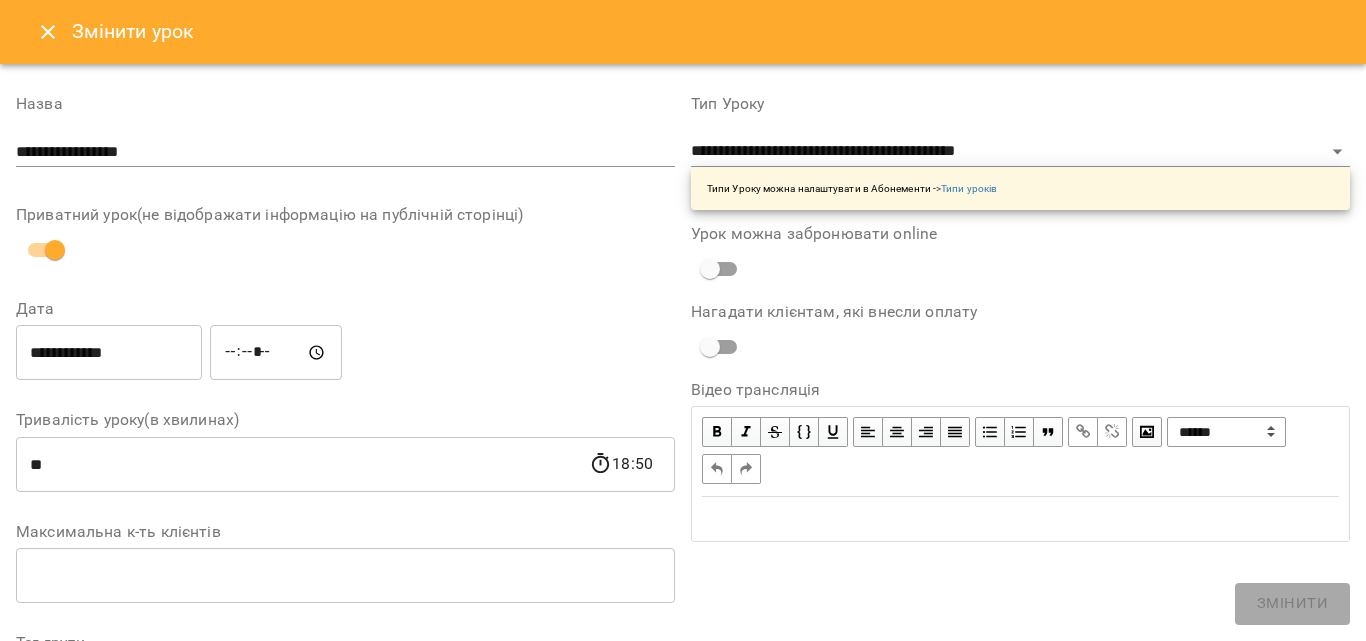 click 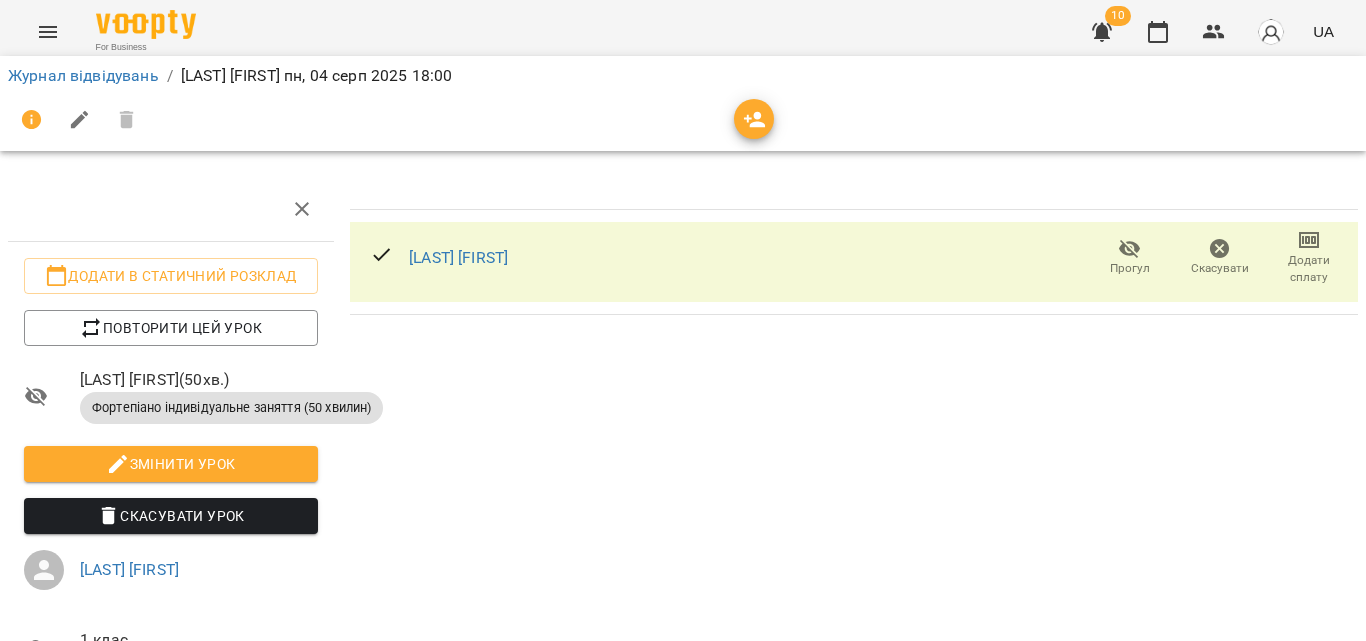 click on "Додати сплату" at bounding box center [1309, 269] 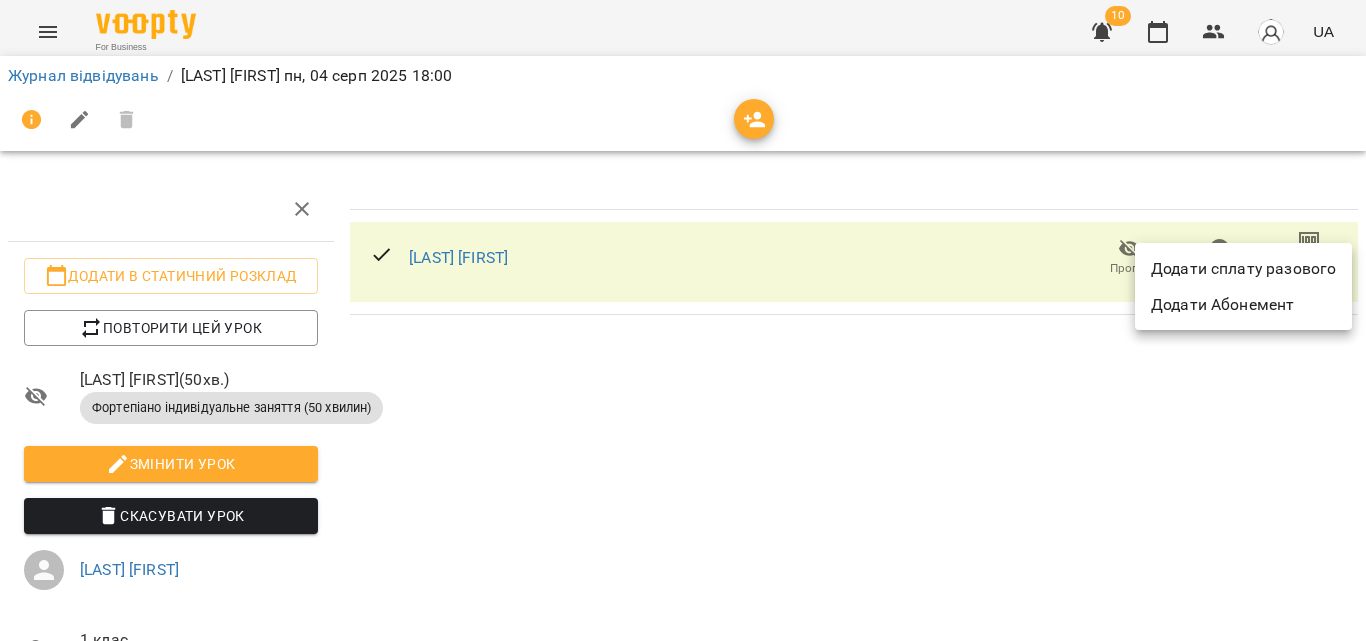 click on "Додати сплату разового" at bounding box center [1243, 269] 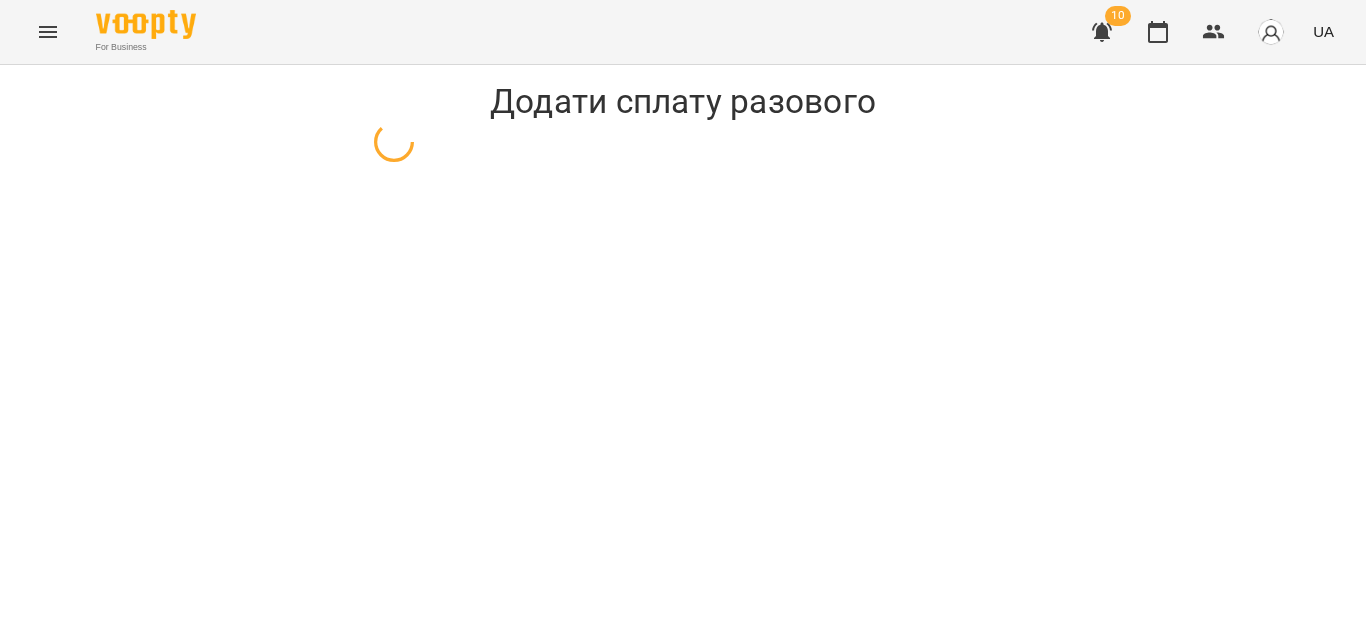 select on "**********" 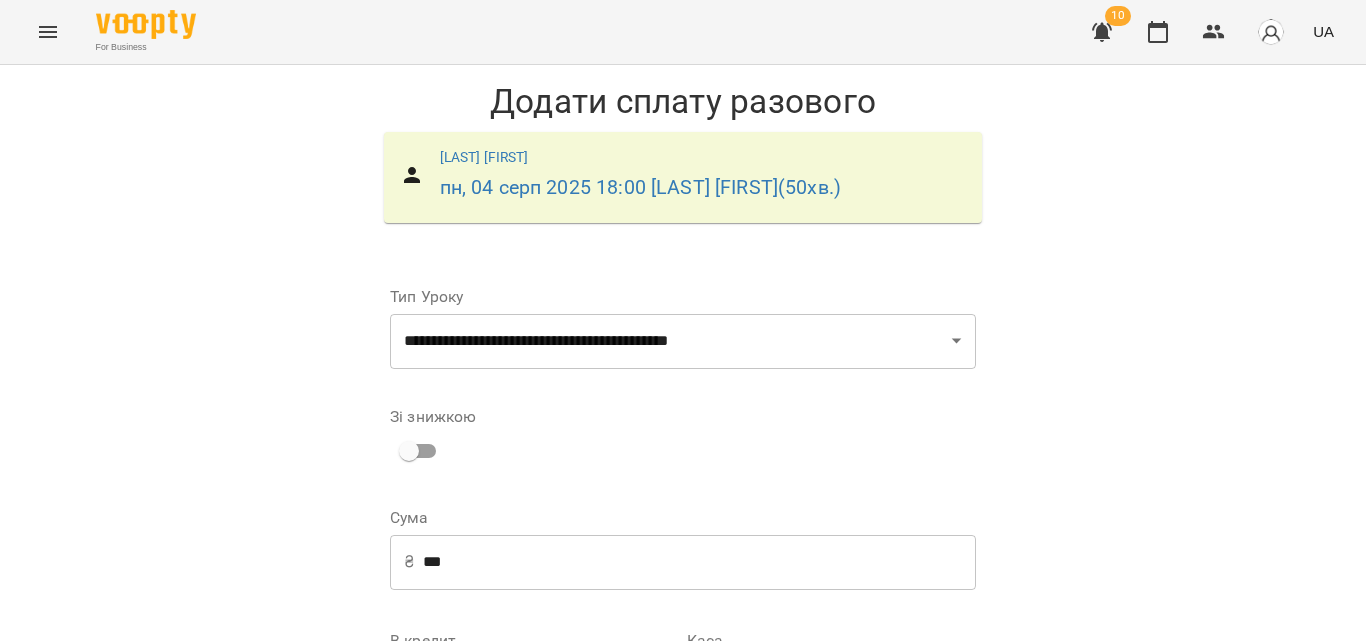 scroll, scrollTop: 271, scrollLeft: 0, axis: vertical 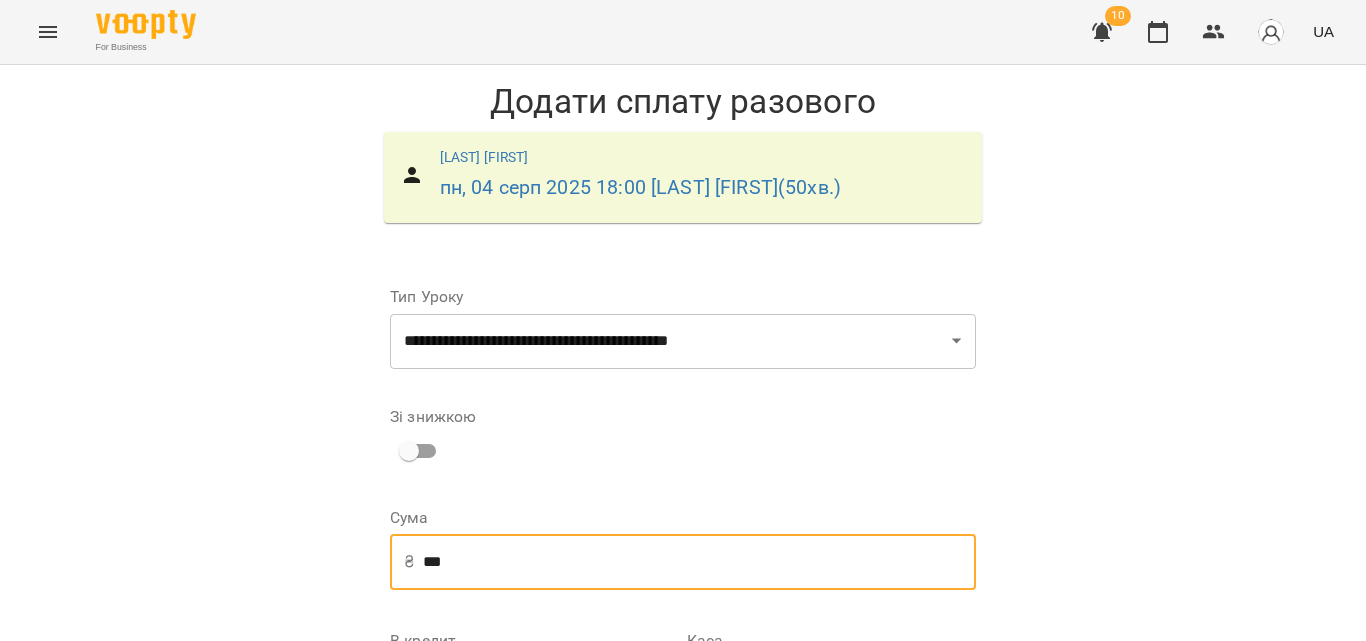 drag, startPoint x: 515, startPoint y: 295, endPoint x: 202, endPoint y: 292, distance: 313.01437 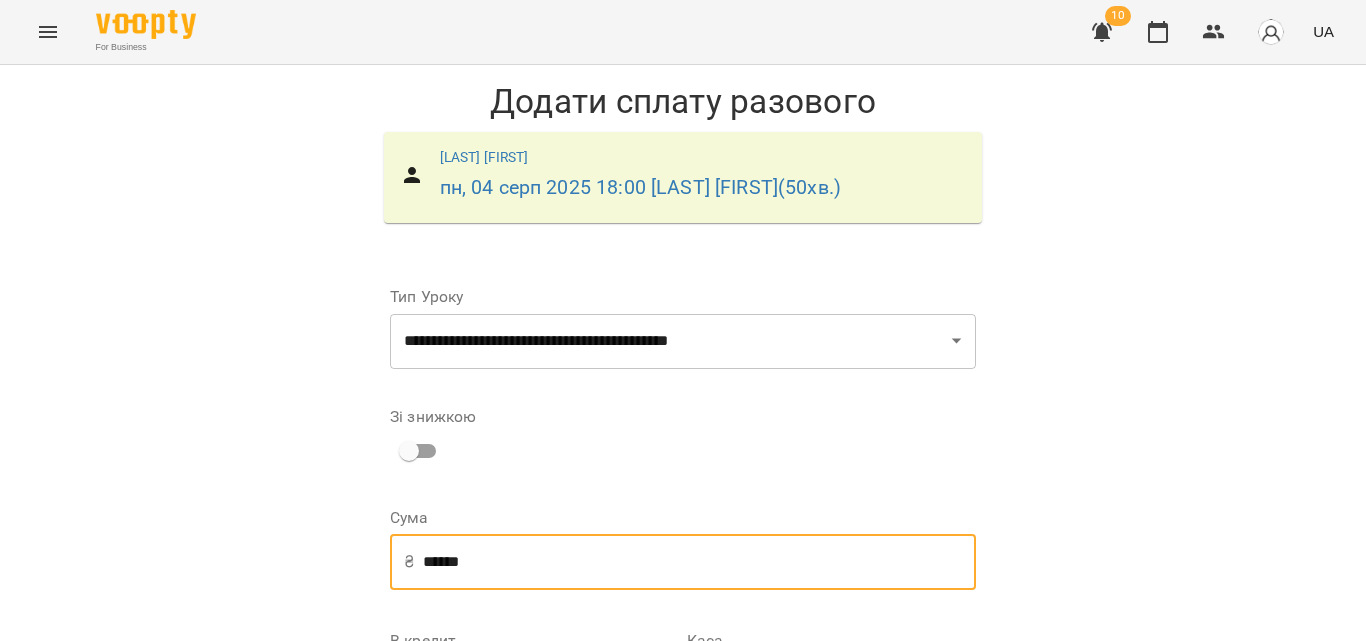 type on "******" 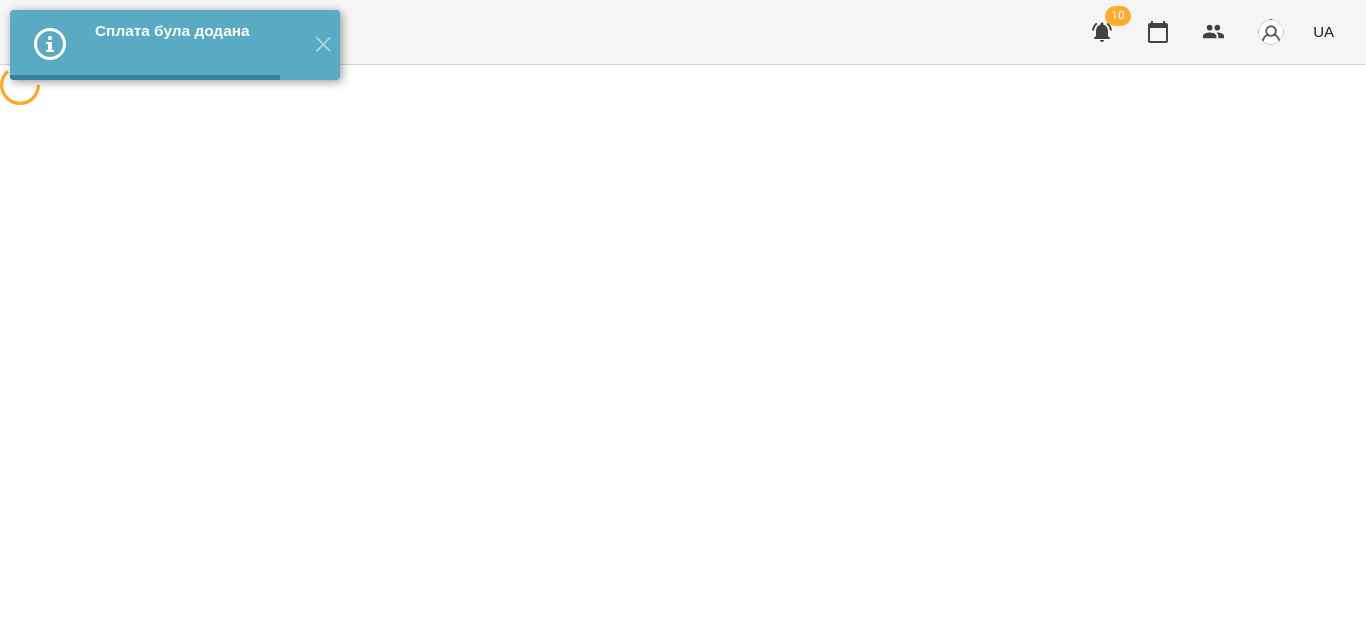 scroll, scrollTop: 0, scrollLeft: 0, axis: both 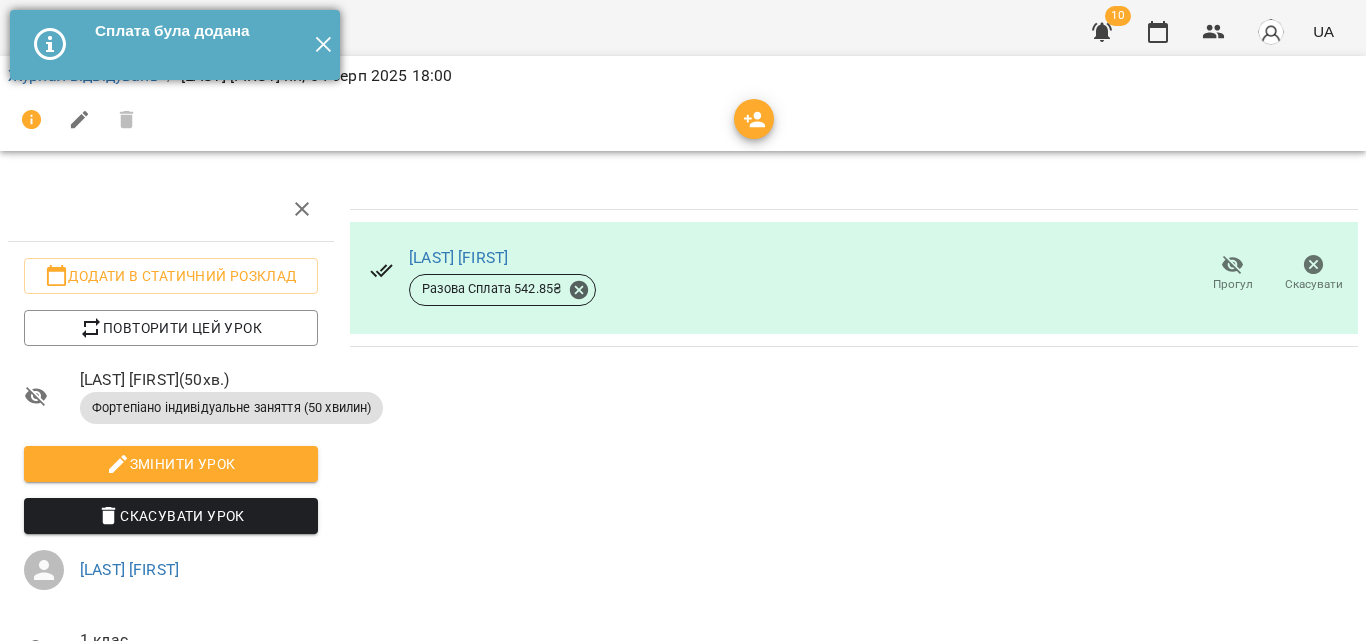 click on "✕" at bounding box center [323, 45] 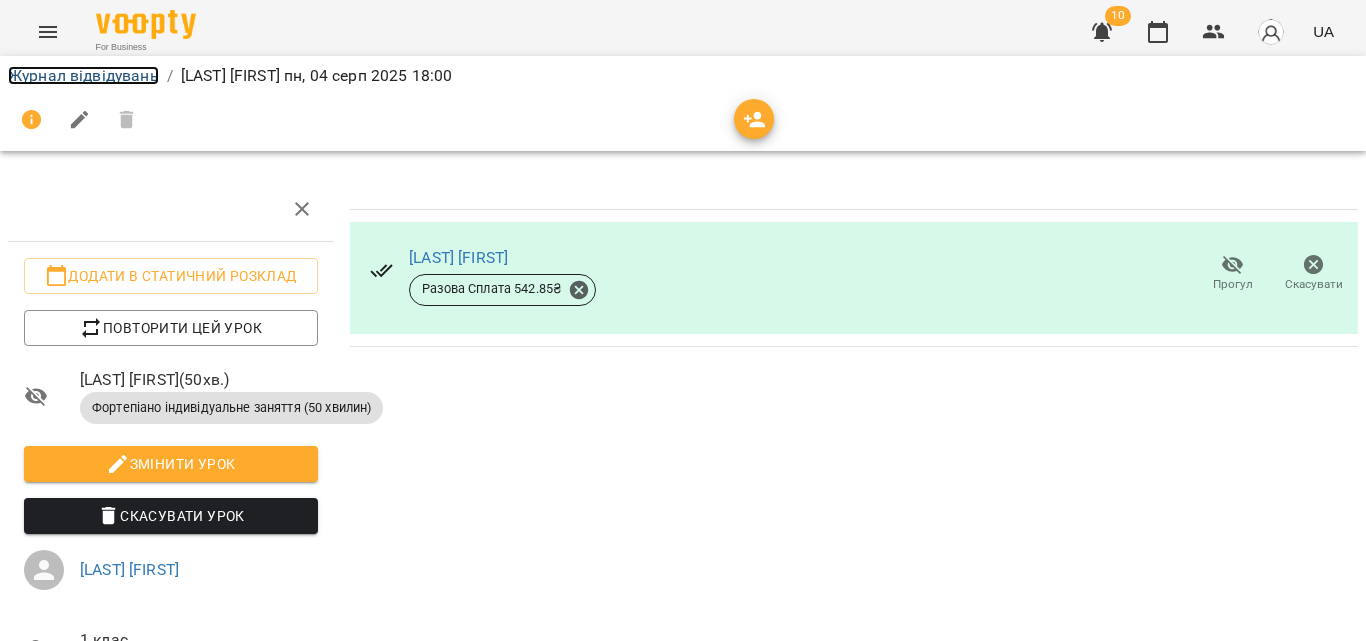 click on "Журнал відвідувань" at bounding box center (83, 75) 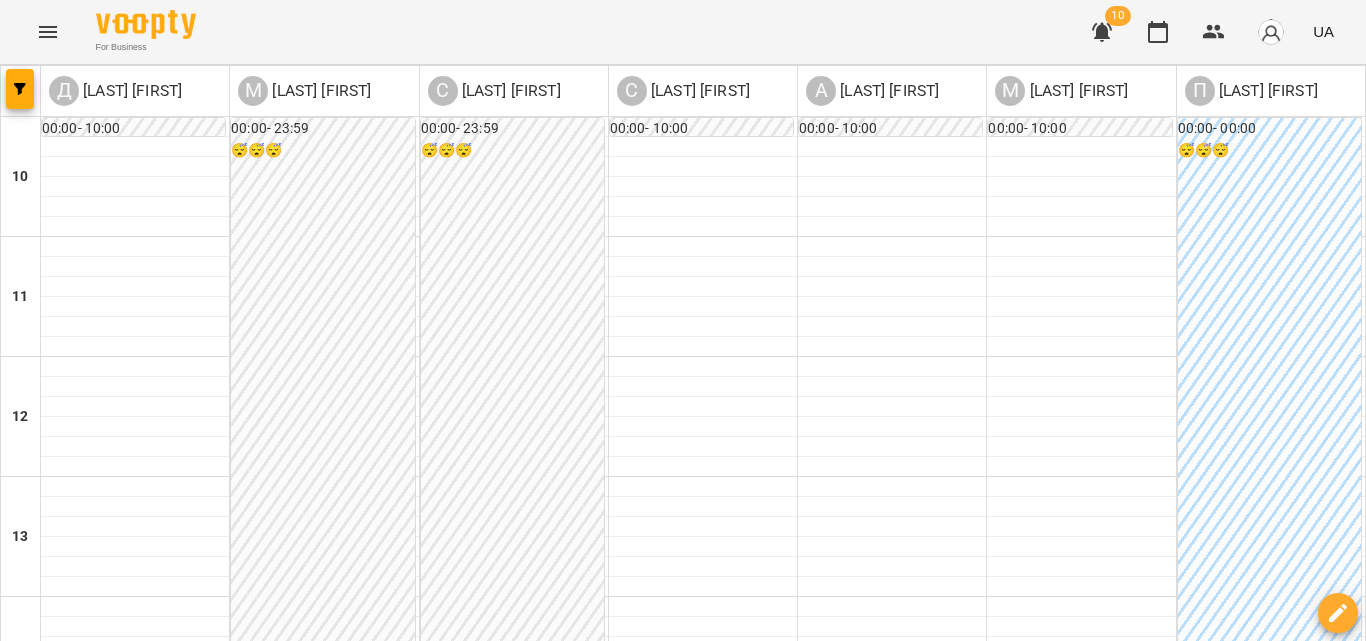 scroll, scrollTop: 800, scrollLeft: 0, axis: vertical 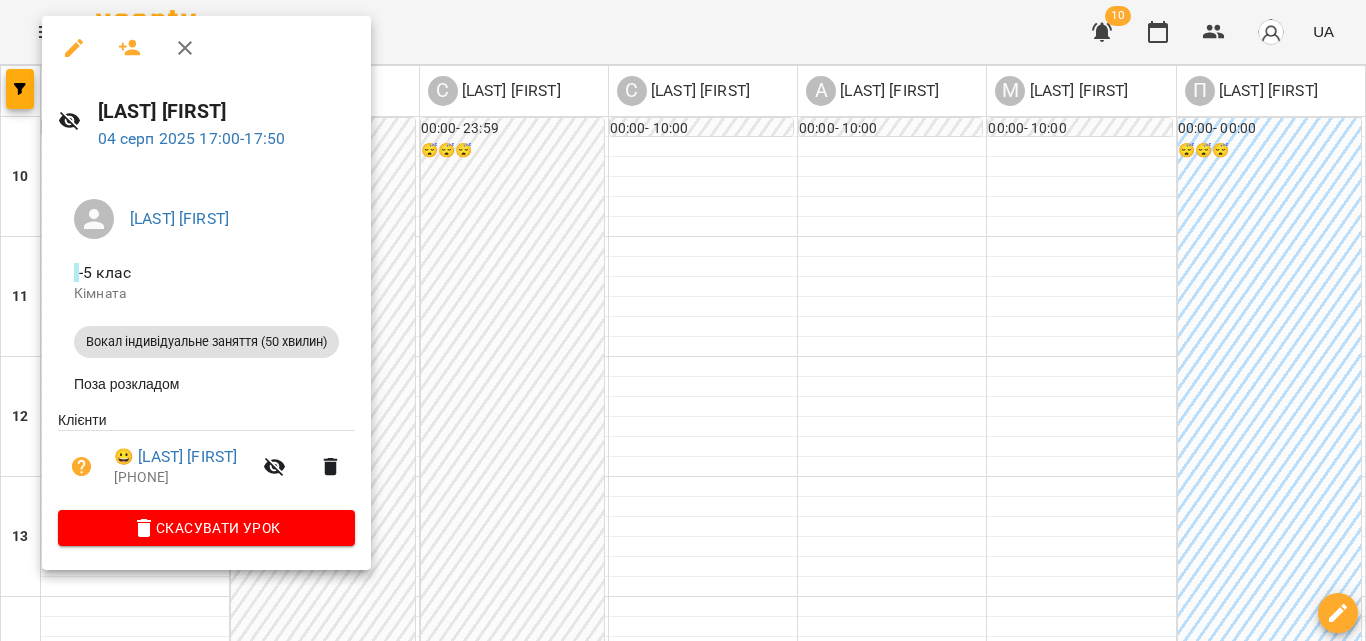 click 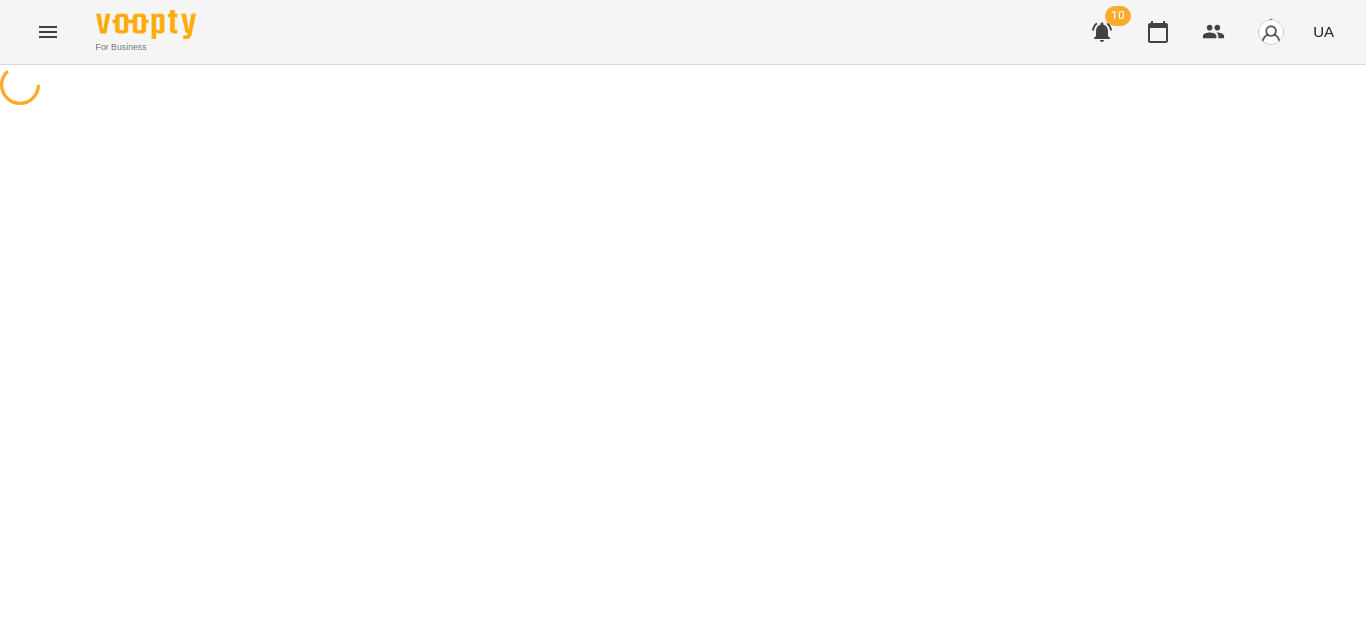 select on "**********" 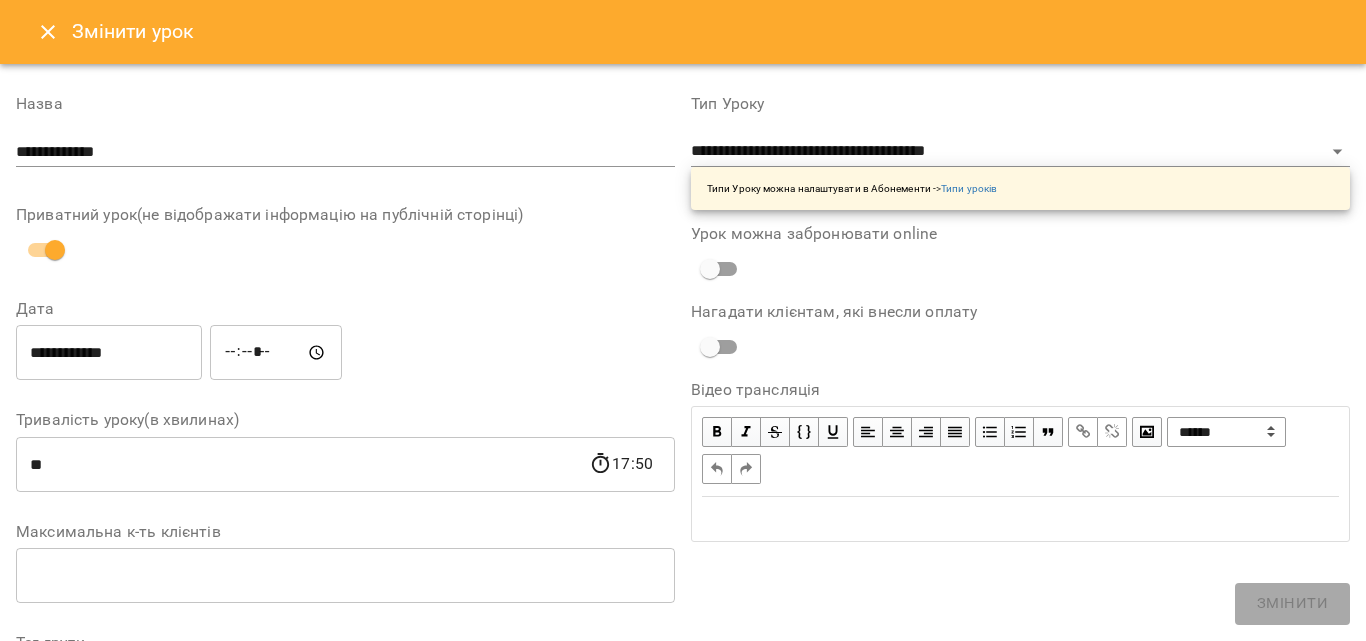 click 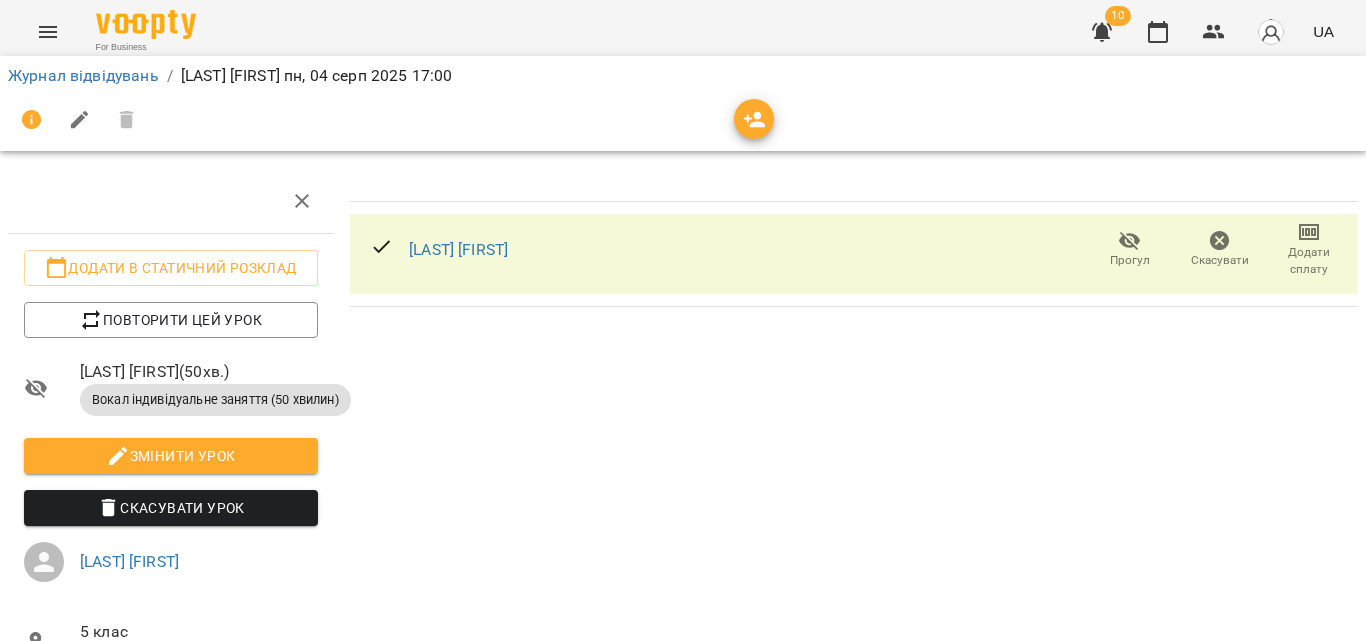 scroll, scrollTop: 0, scrollLeft: 0, axis: both 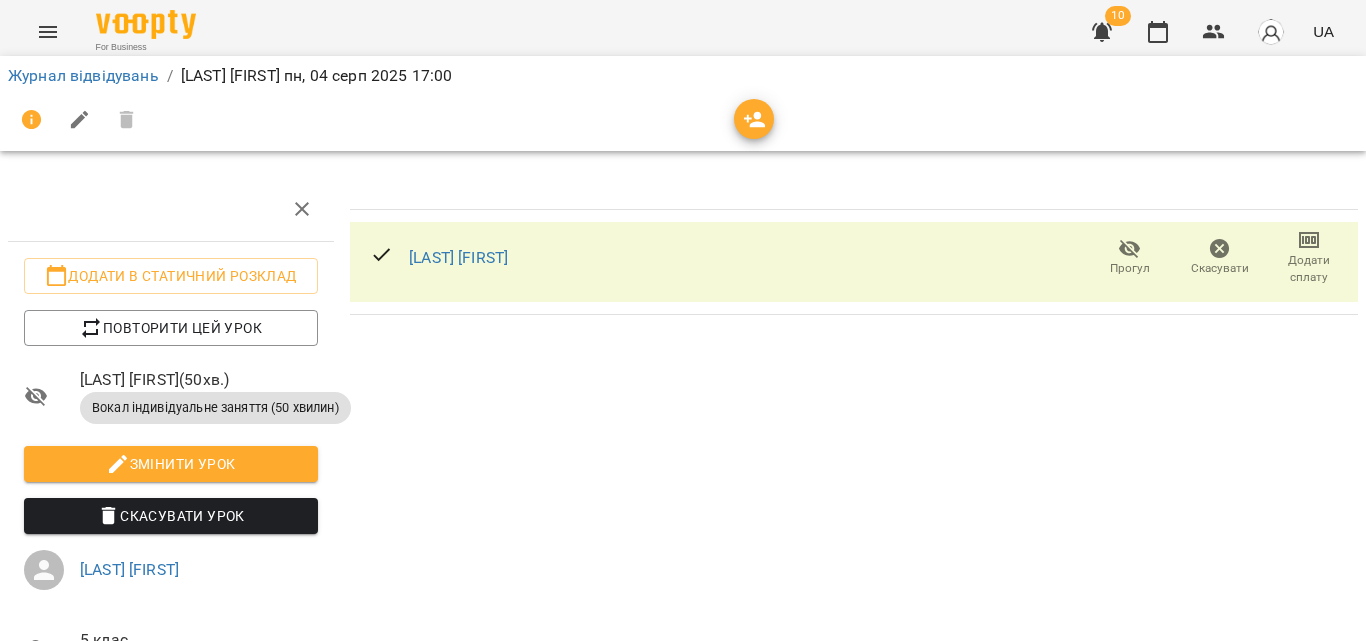 click 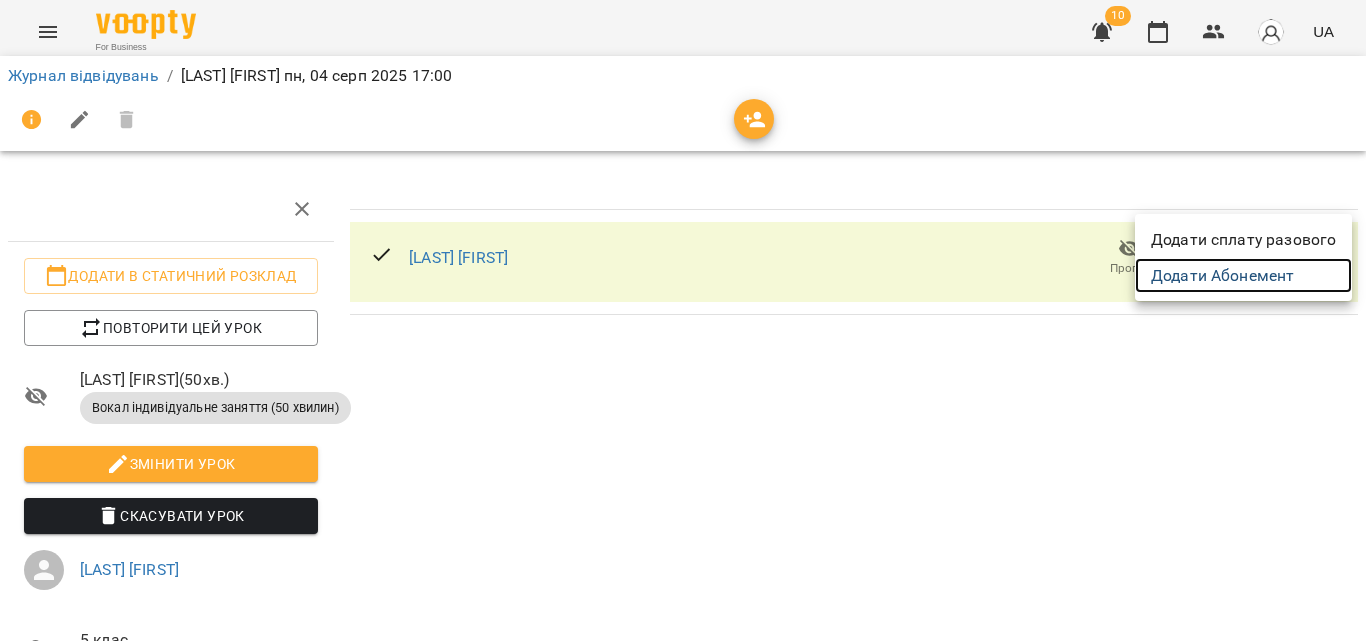 click on "Додати Абонемент" at bounding box center (1243, 276) 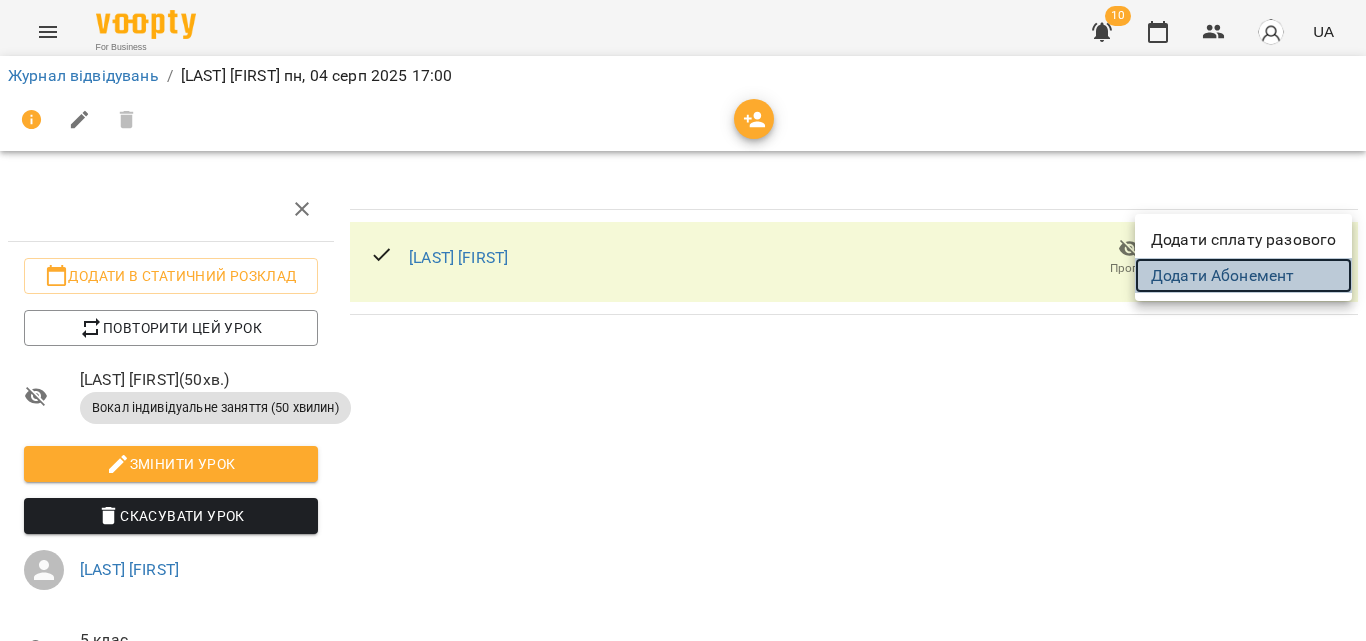 click on "Додати Абонемент" at bounding box center [1243, 276] 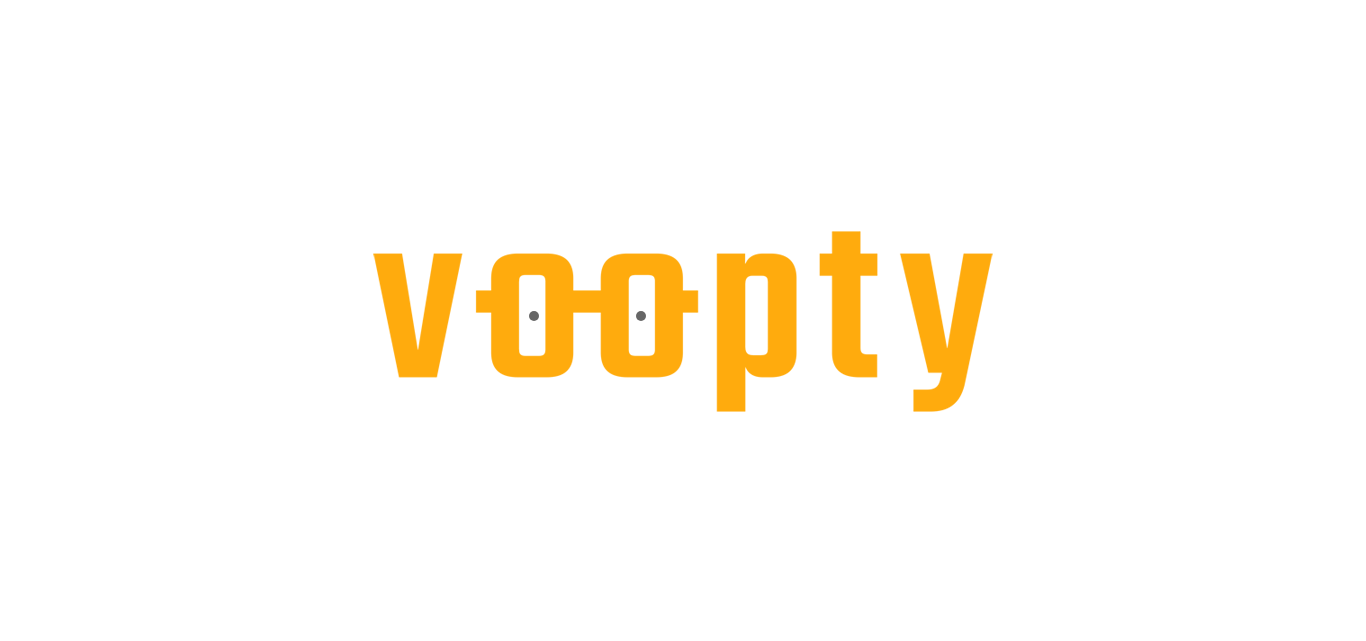 scroll, scrollTop: 0, scrollLeft: 0, axis: both 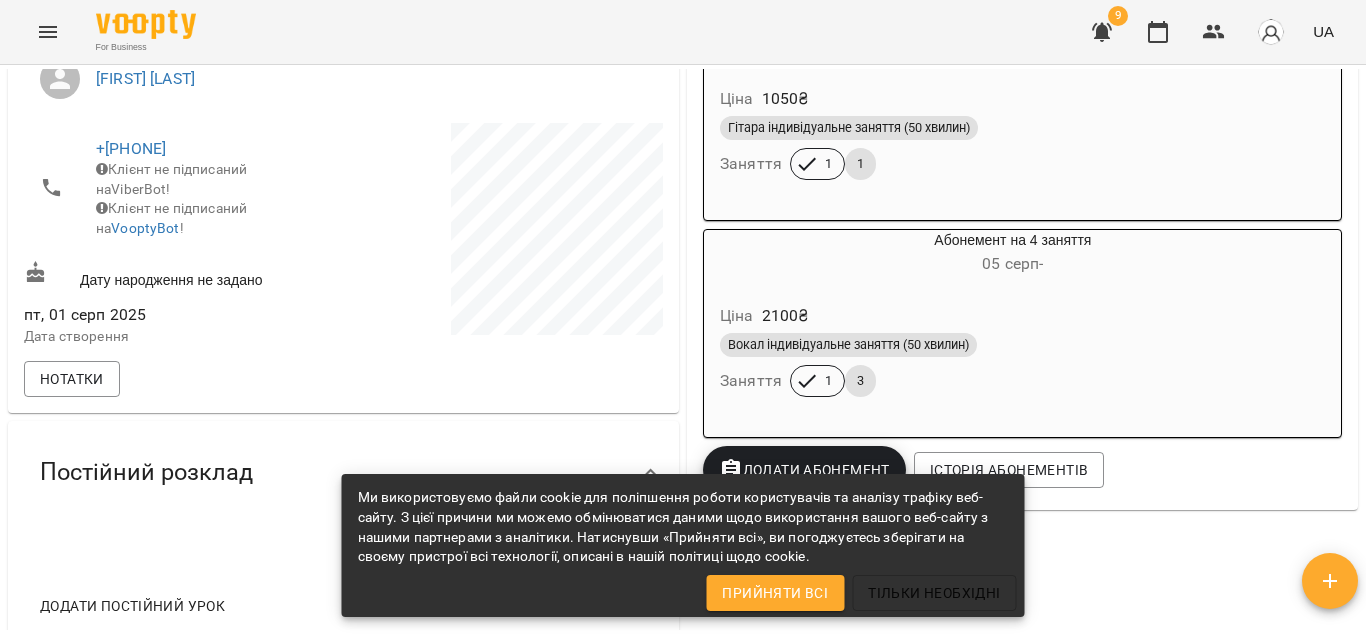 click on "Ціна 2100 ₴" at bounding box center [1013, 316] 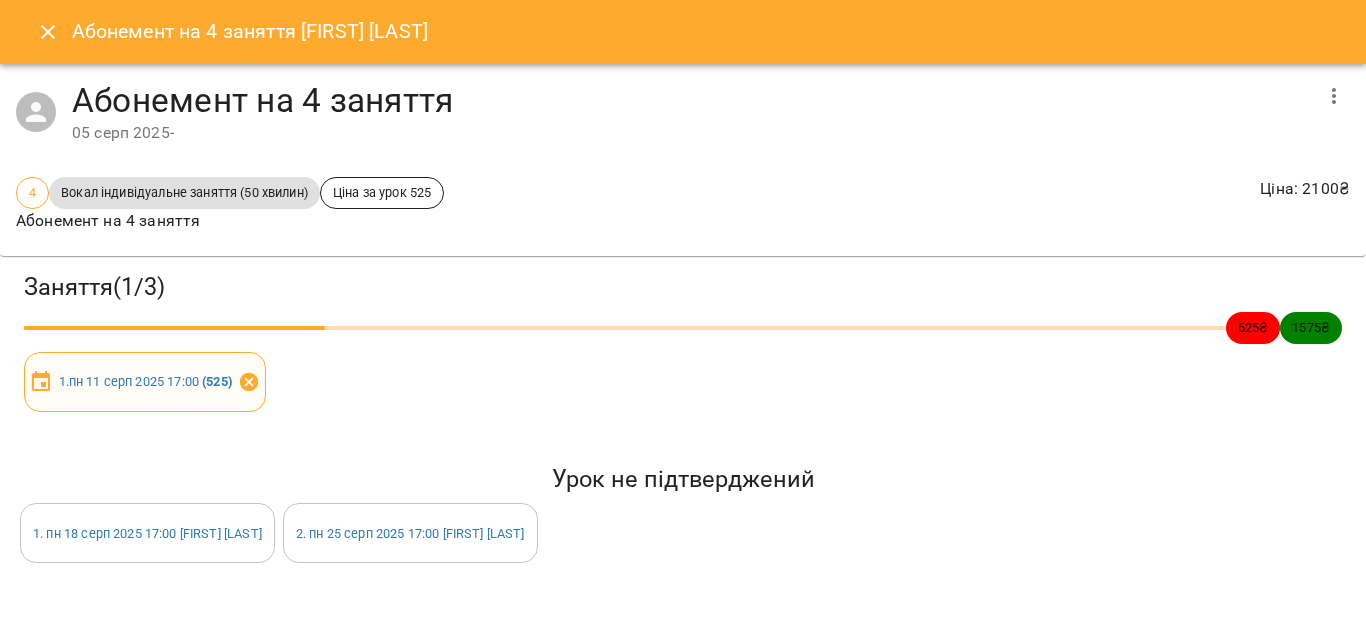 click 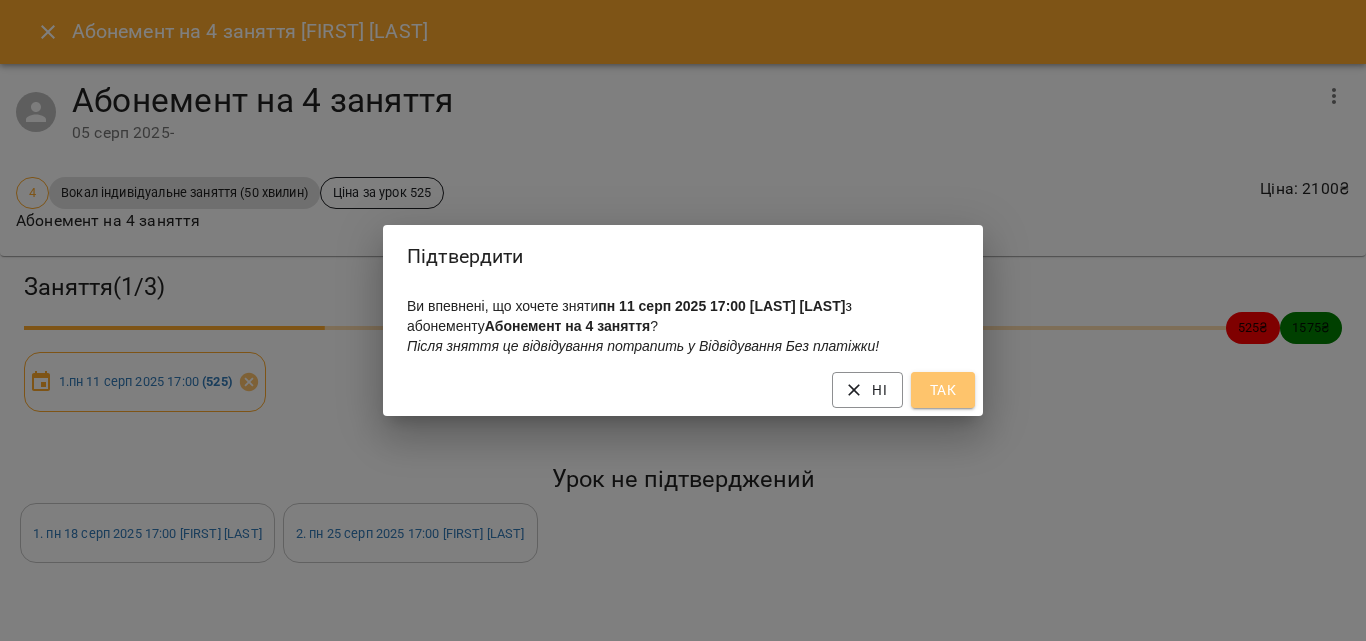 click on "Так" at bounding box center (943, 390) 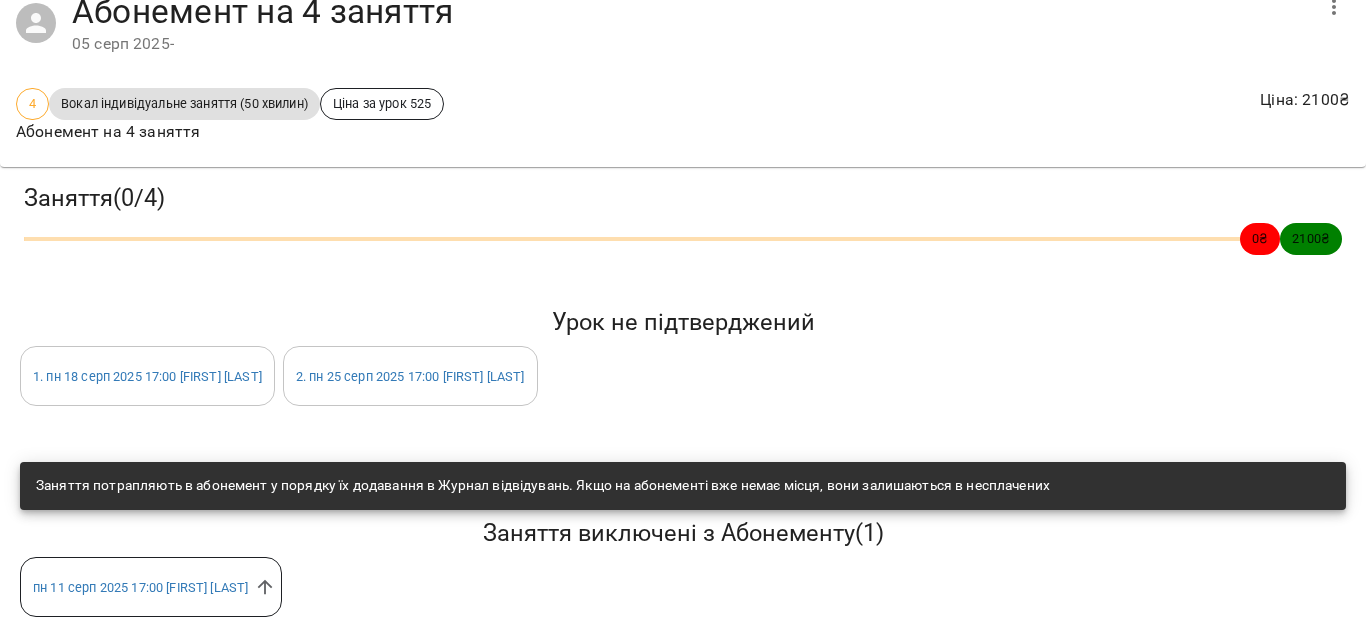 scroll, scrollTop: 0, scrollLeft: 0, axis: both 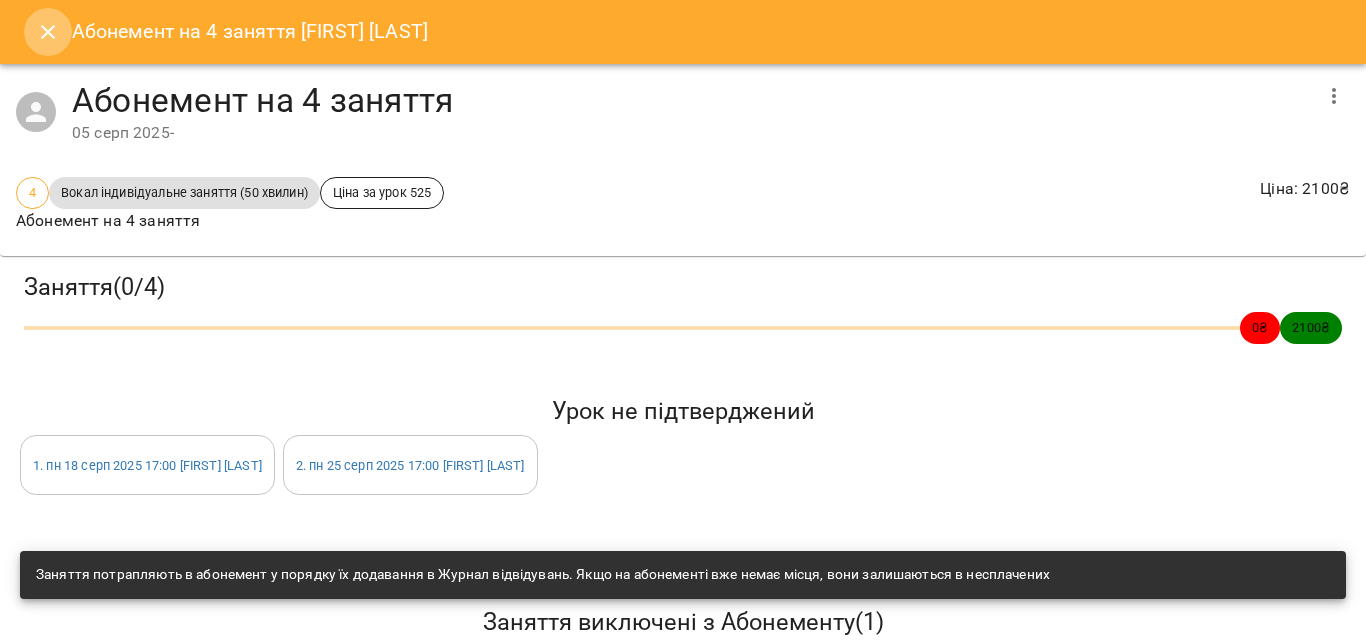 click 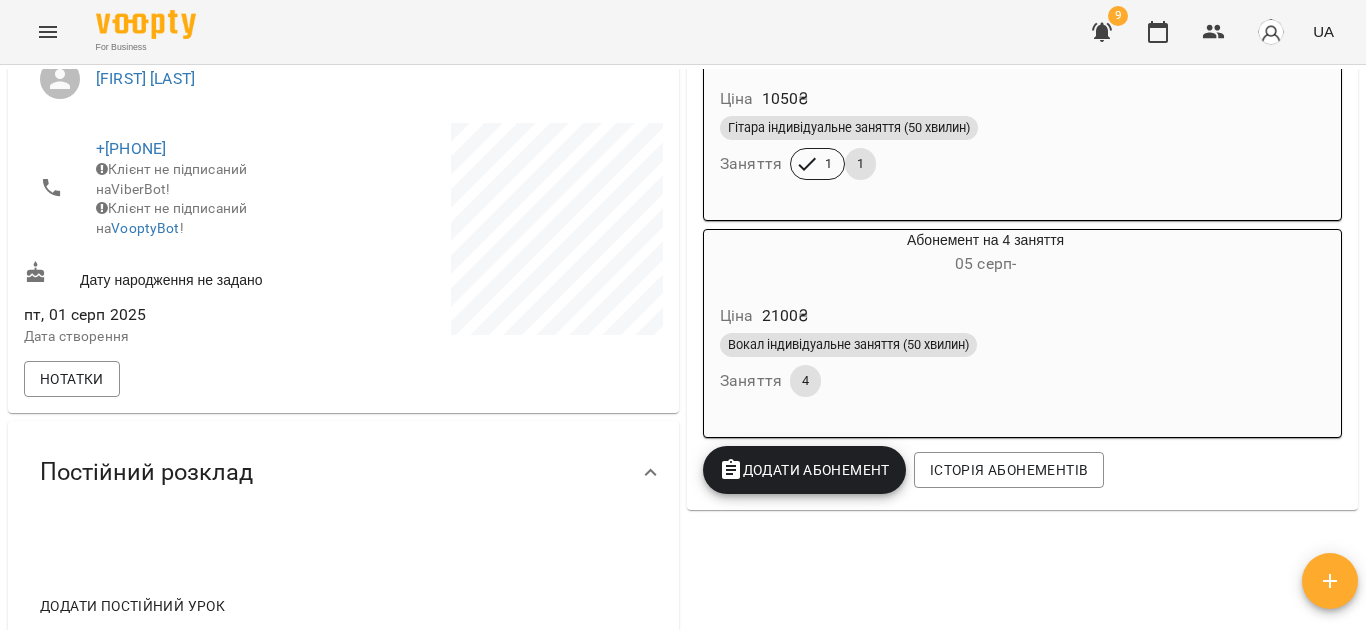 scroll, scrollTop: 0, scrollLeft: 0, axis: both 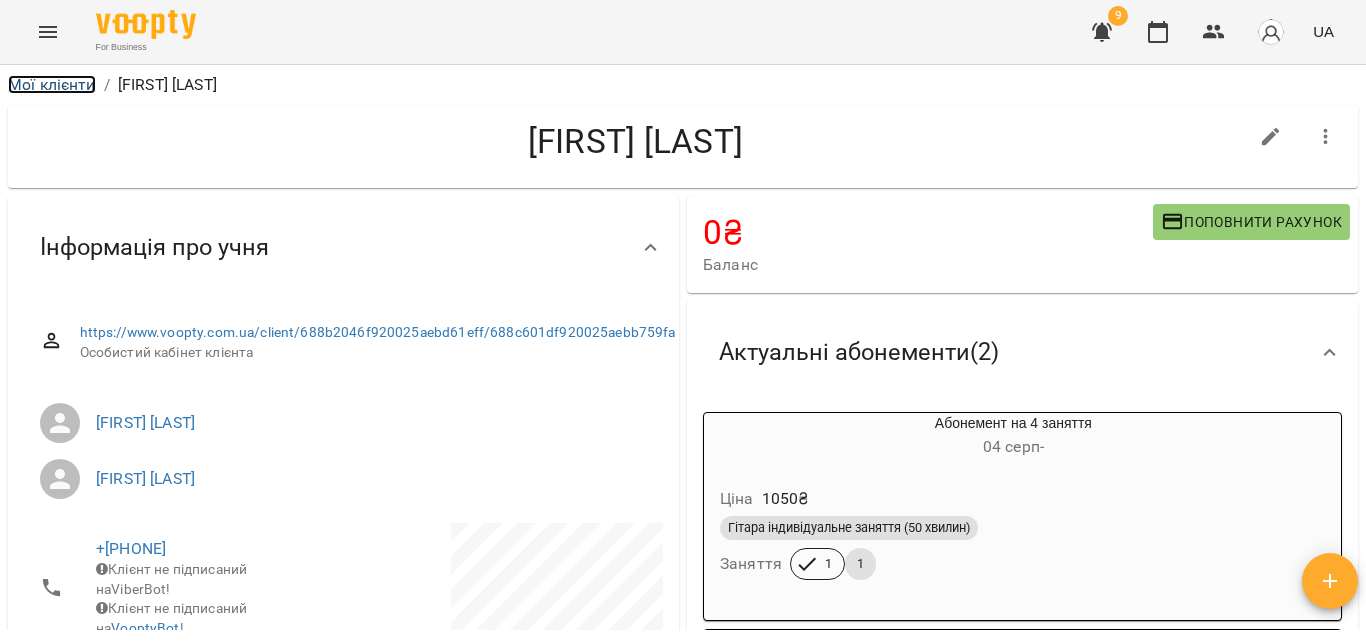 click on "Мої клієнти" at bounding box center (52, 84) 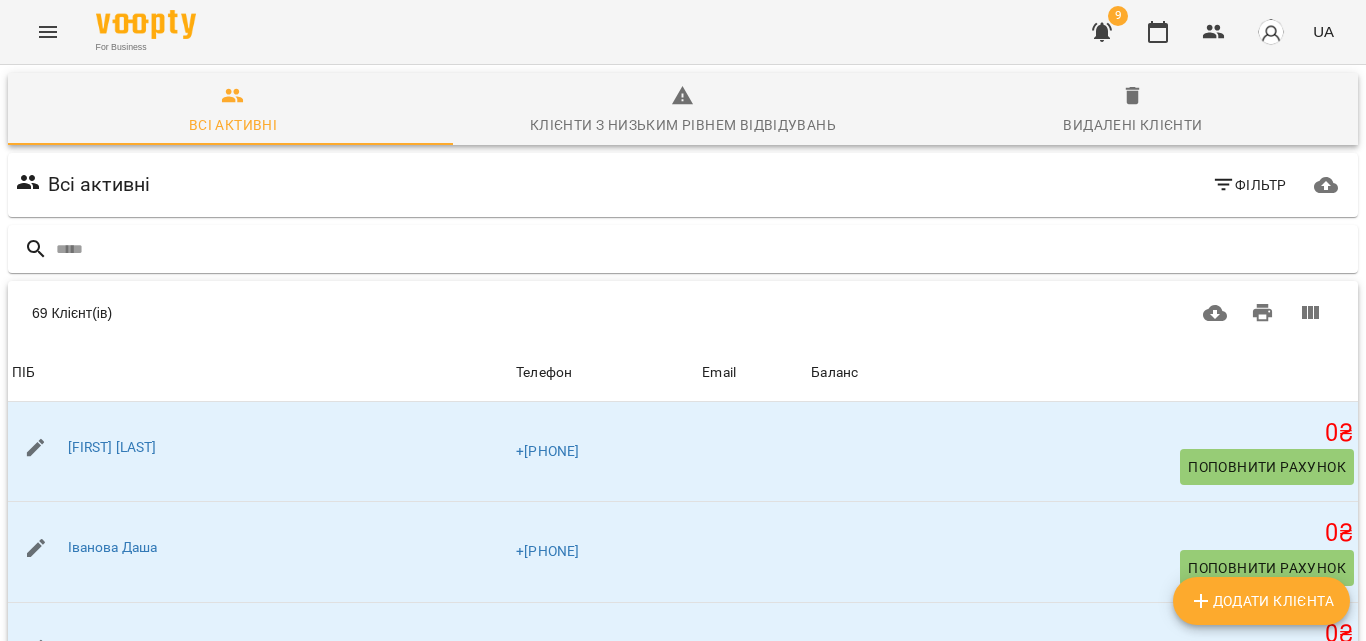 click 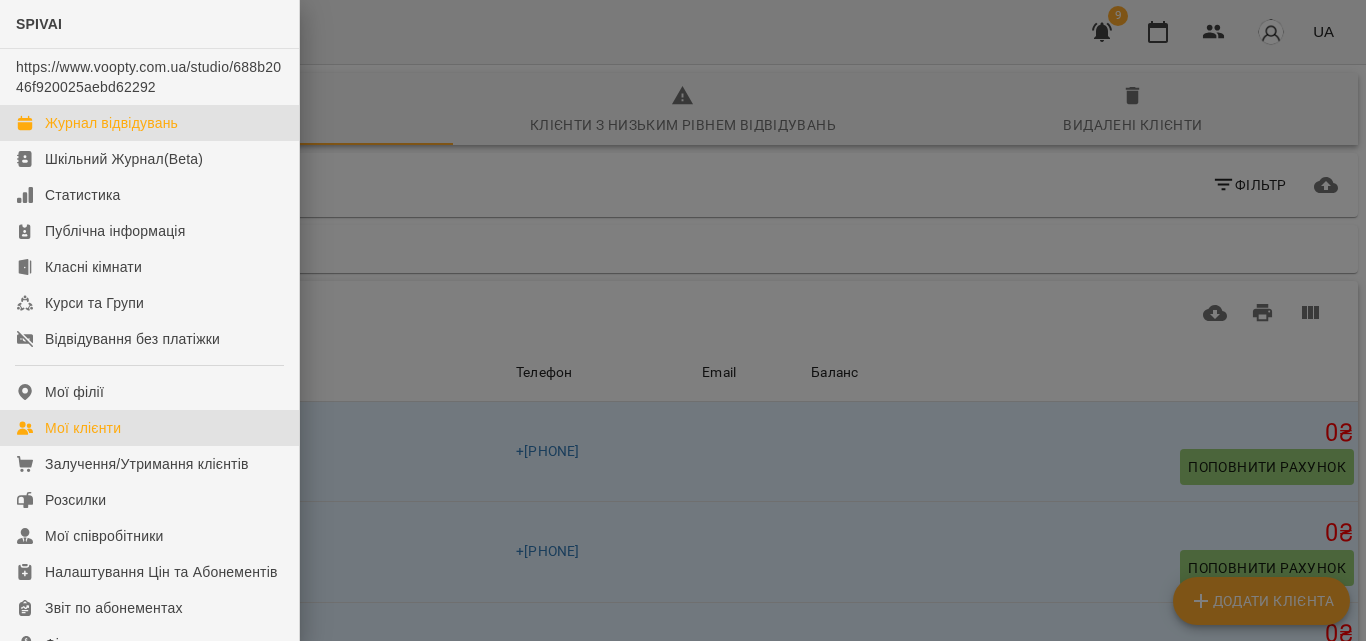 click on "Журнал відвідувань" at bounding box center (111, 123) 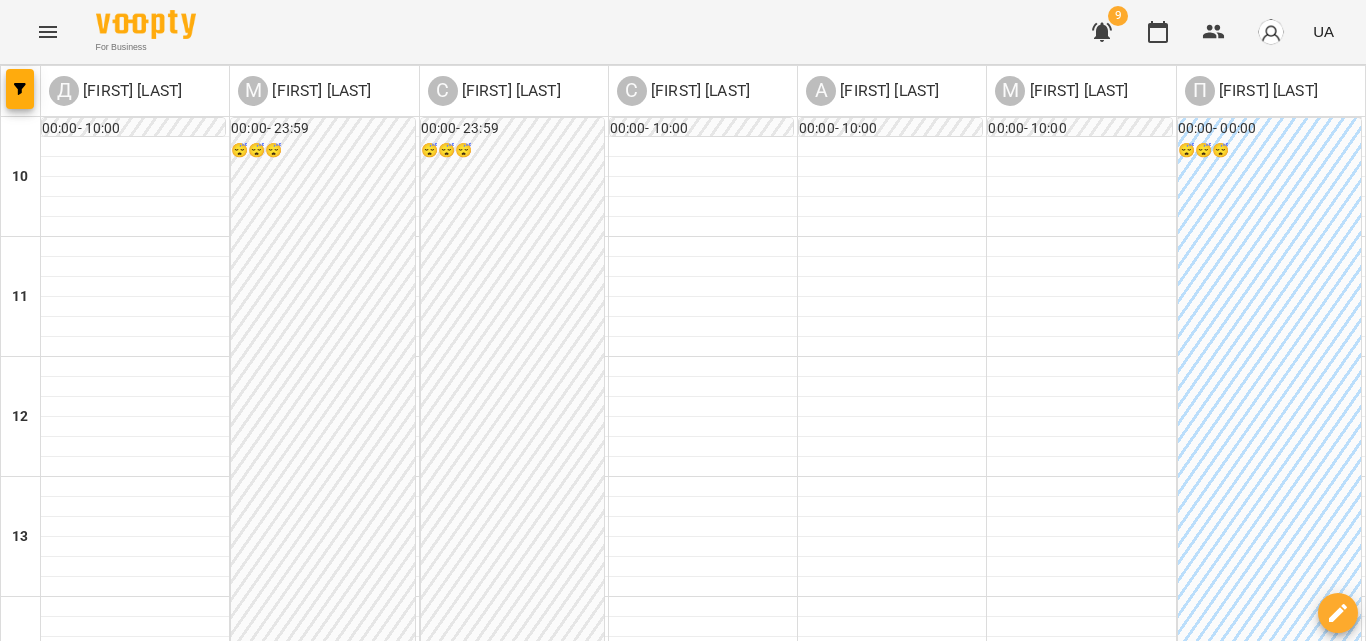 scroll, scrollTop: 800, scrollLeft: 0, axis: vertical 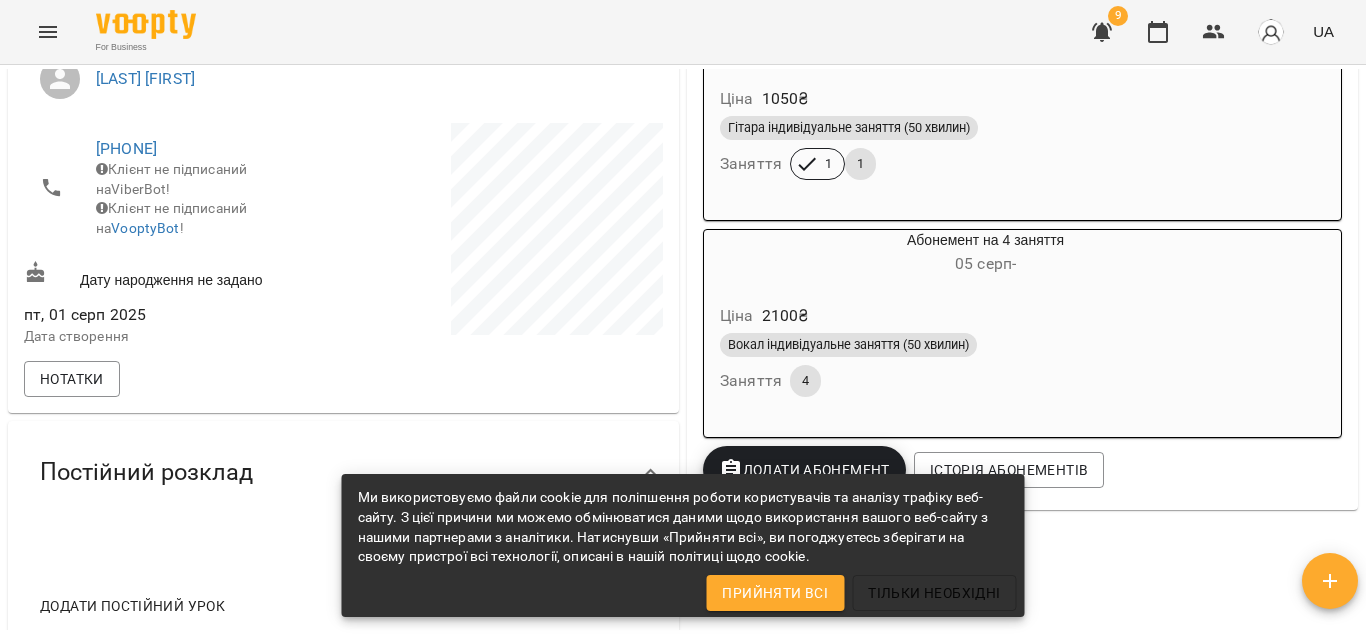 click on "4" at bounding box center [805, 381] 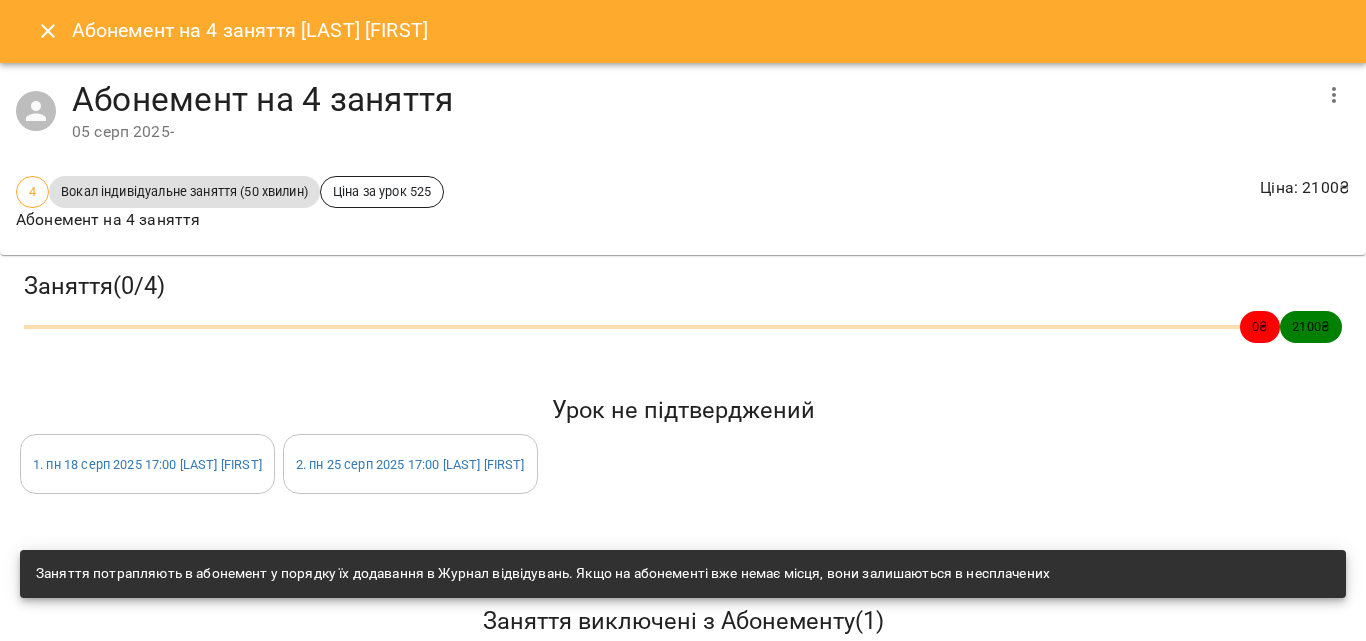 scroll, scrollTop: 0, scrollLeft: 0, axis: both 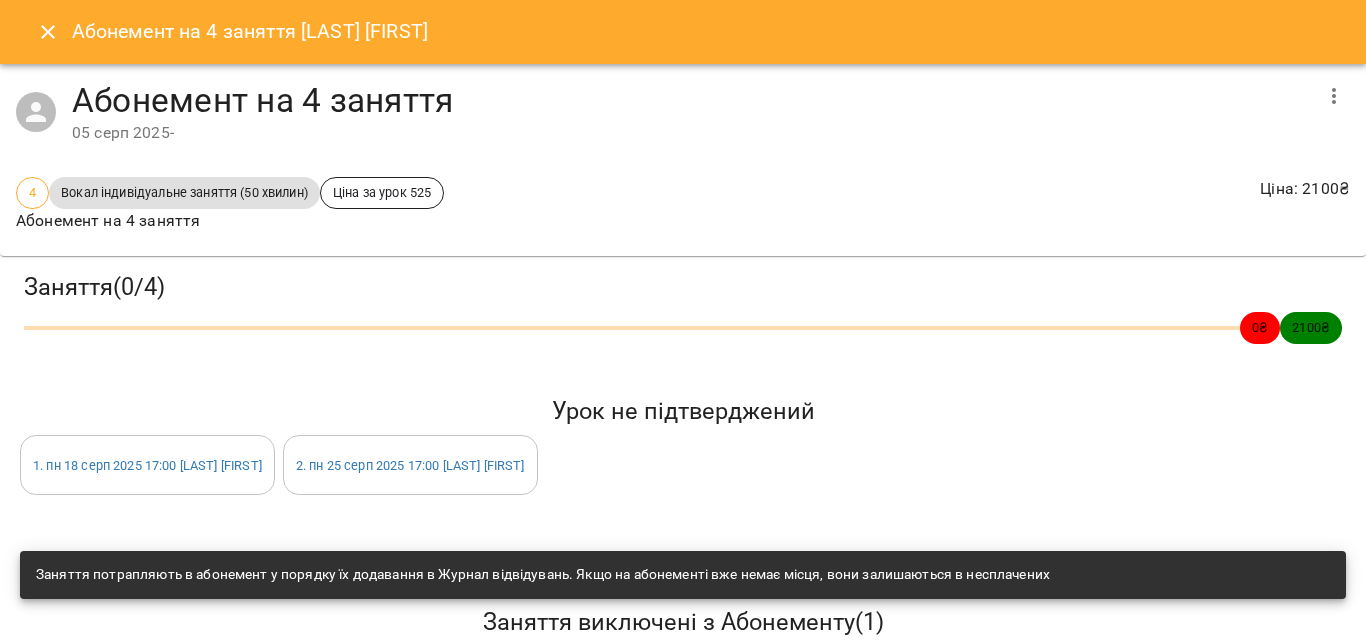 click 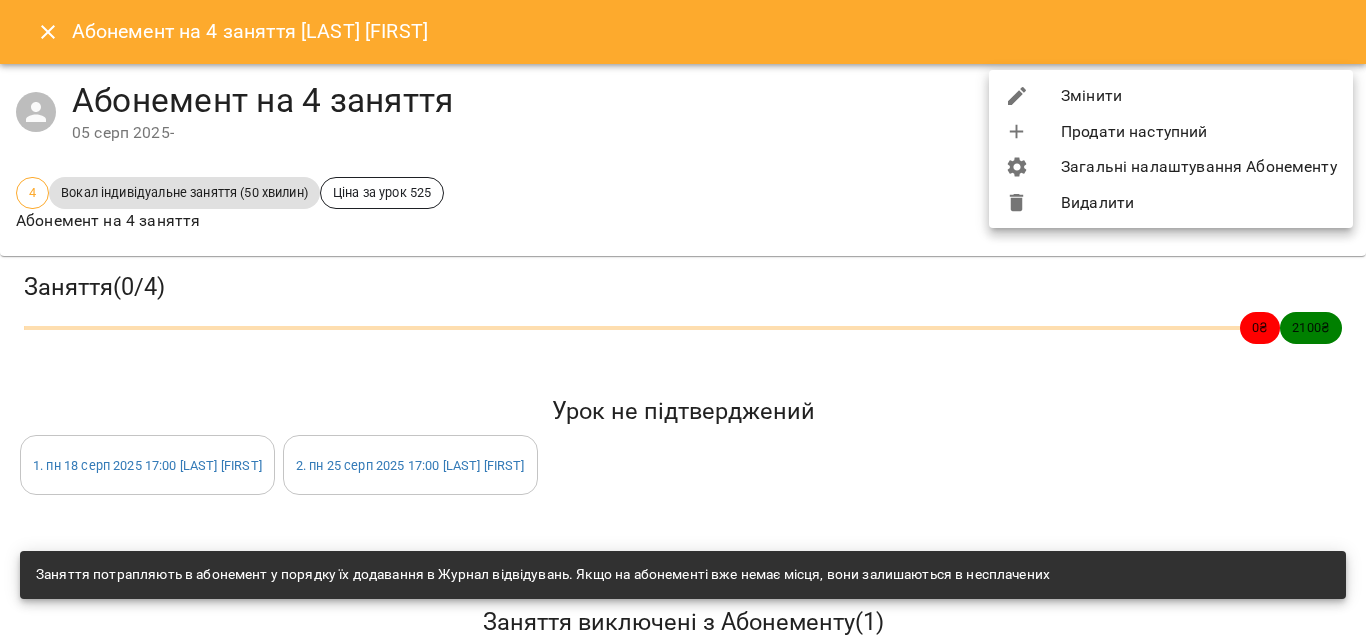 click on "Змінити" at bounding box center (1171, 96) 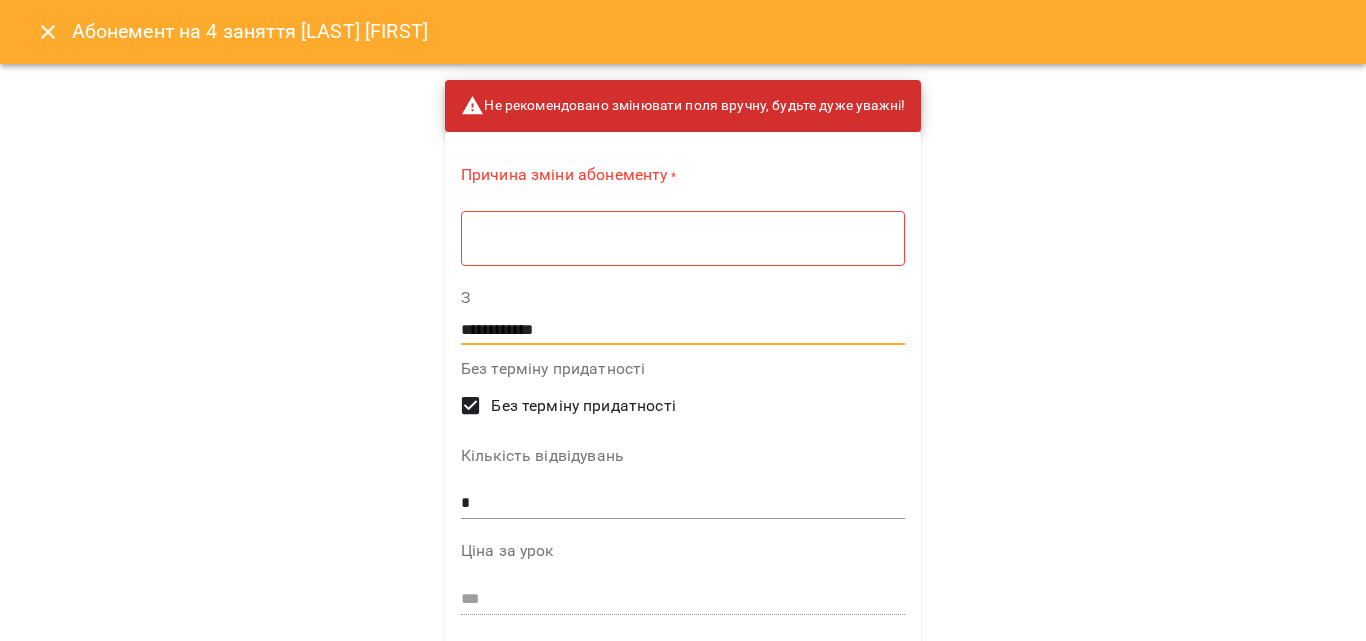 click on "**********" at bounding box center [683, 330] 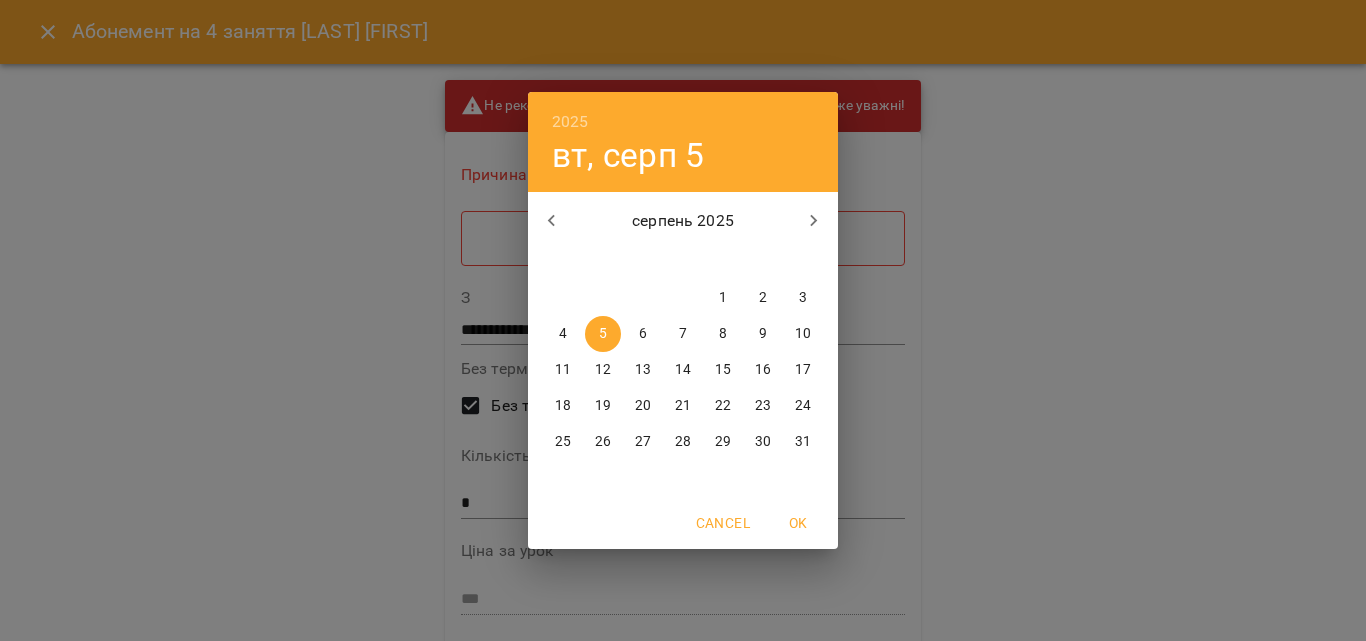 click on "4" at bounding box center (563, 334) 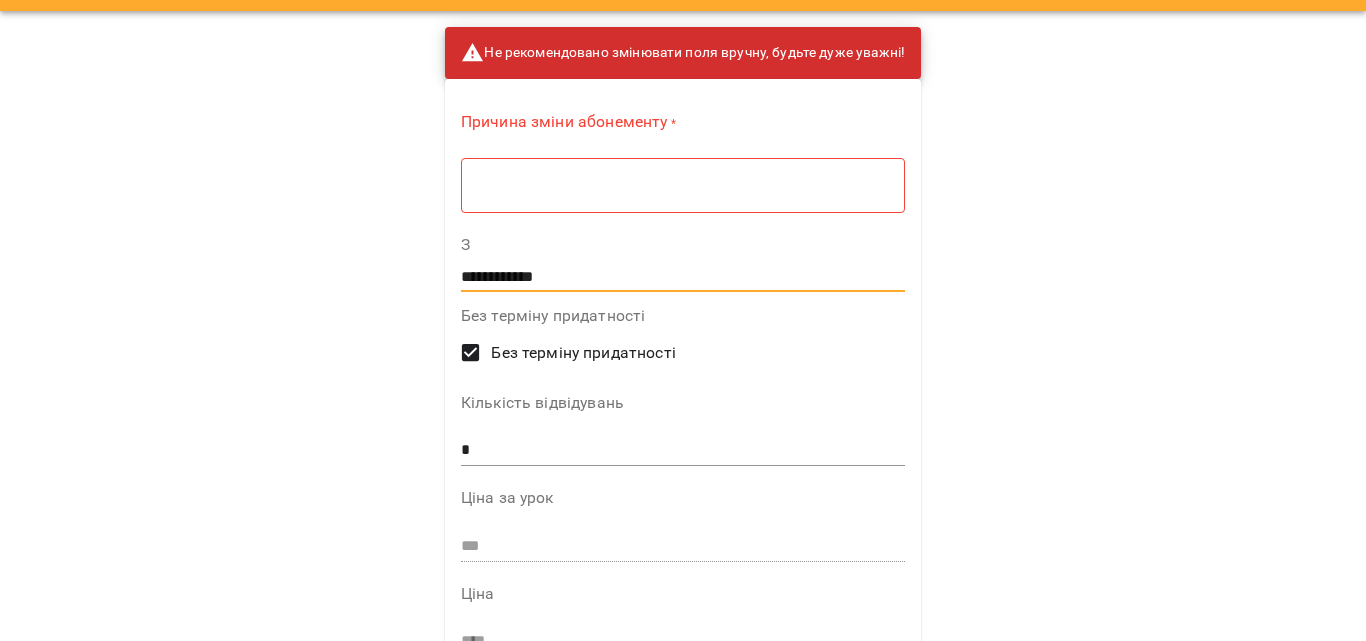 scroll, scrollTop: 0, scrollLeft: 0, axis: both 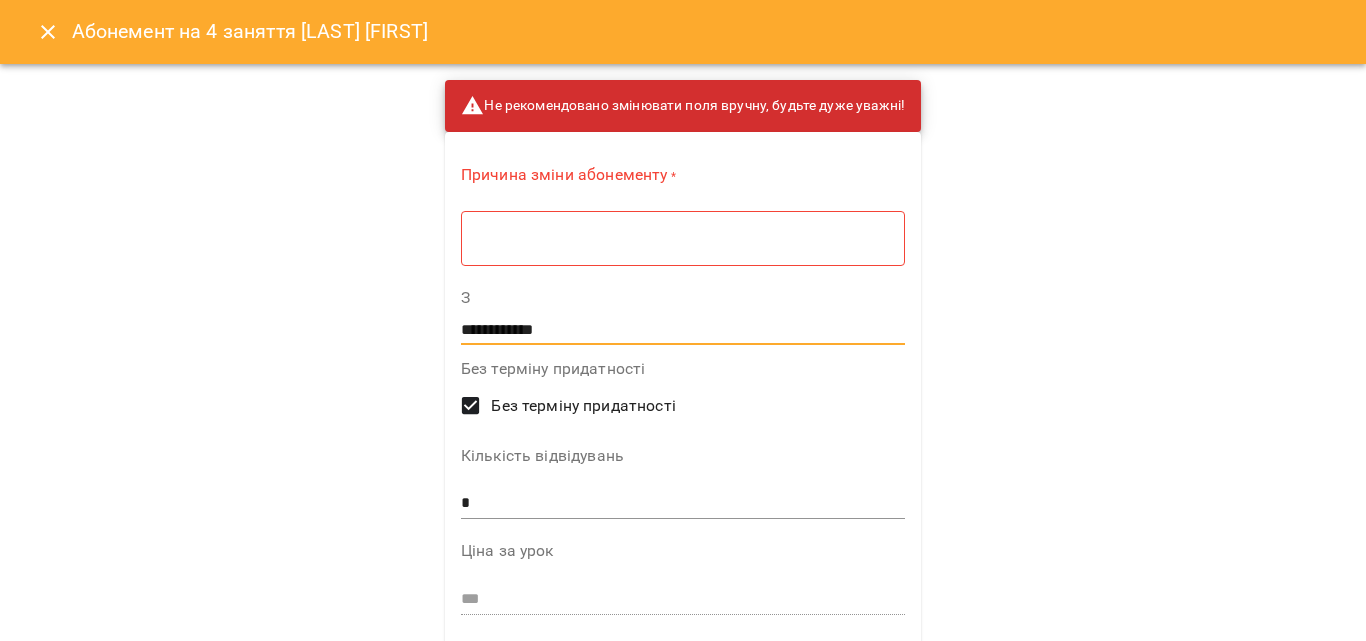 click at bounding box center (683, 238) 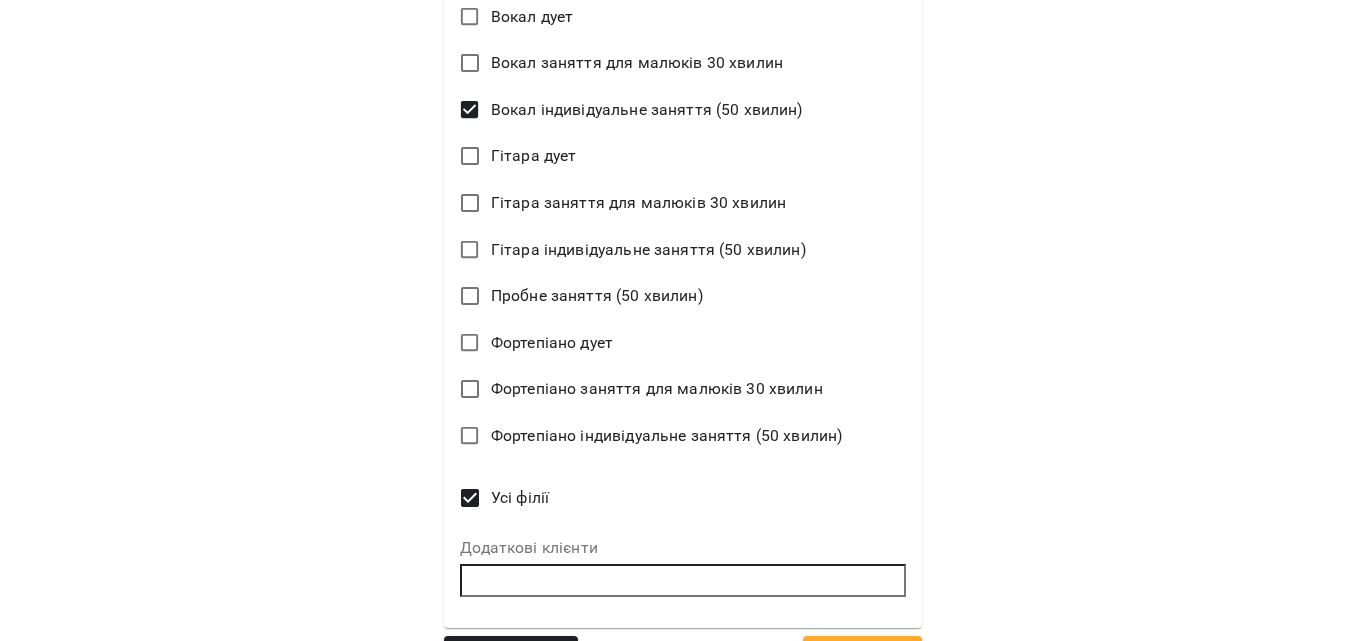 scroll, scrollTop: 825, scrollLeft: 0, axis: vertical 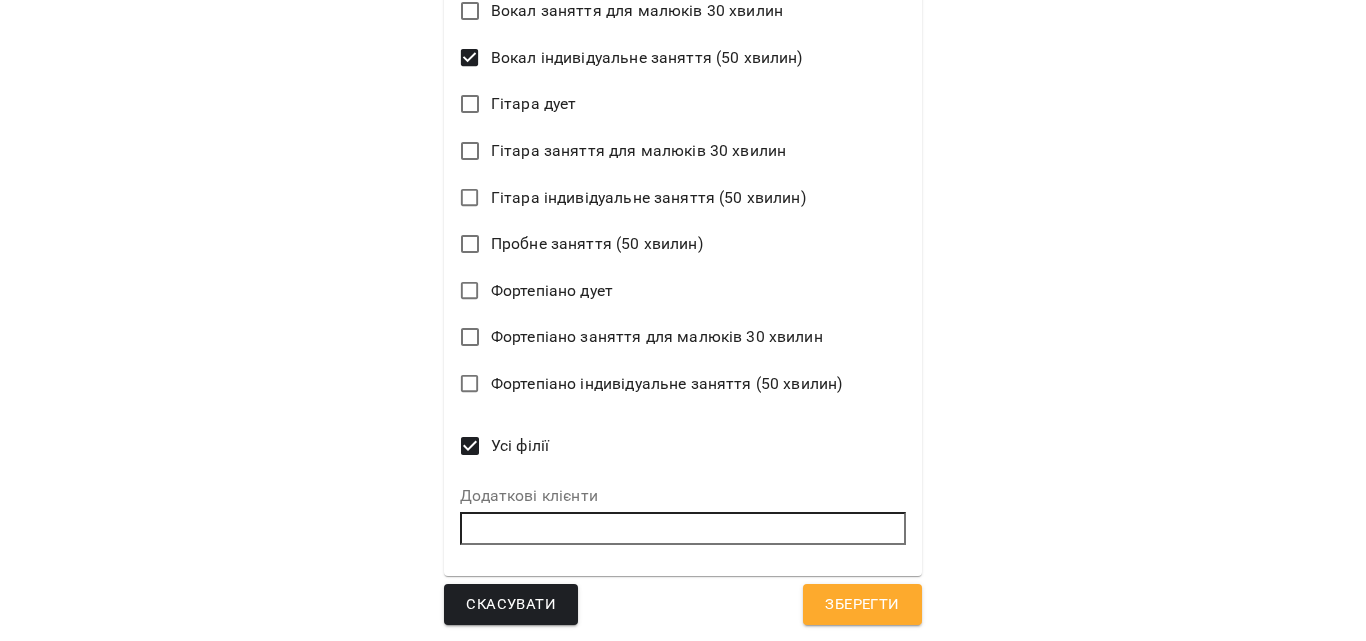 type on "*" 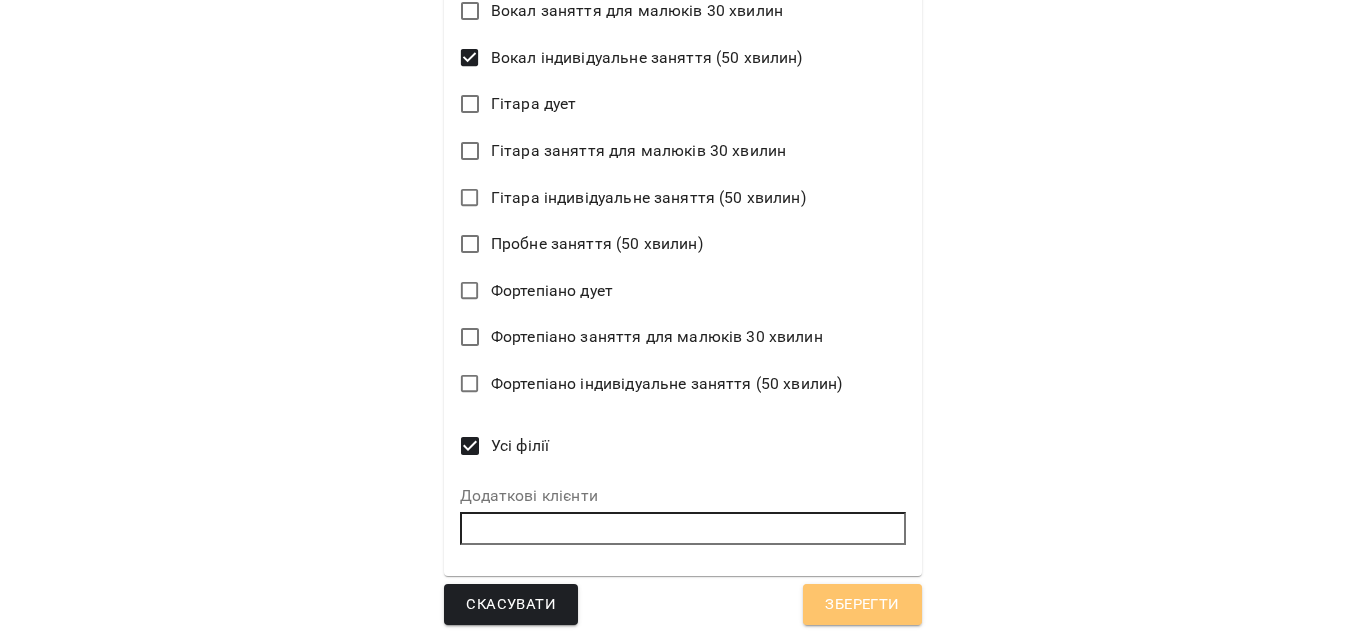 click on "Зберегти" at bounding box center (862, 605) 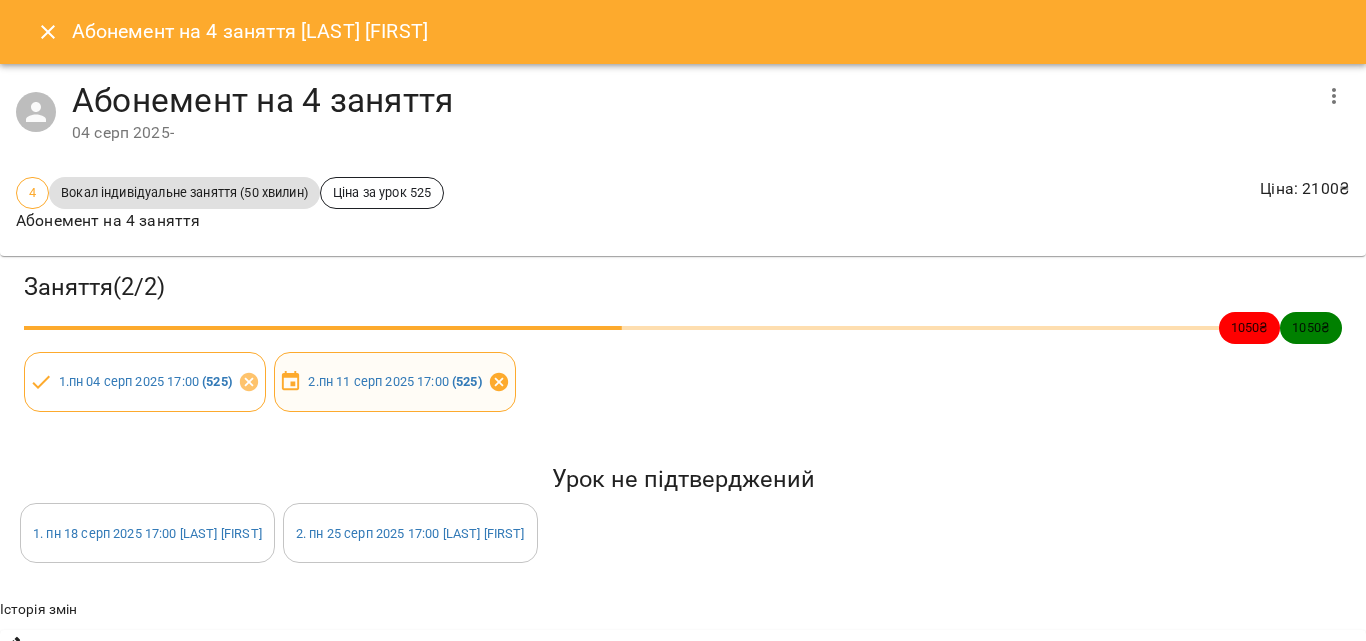 click 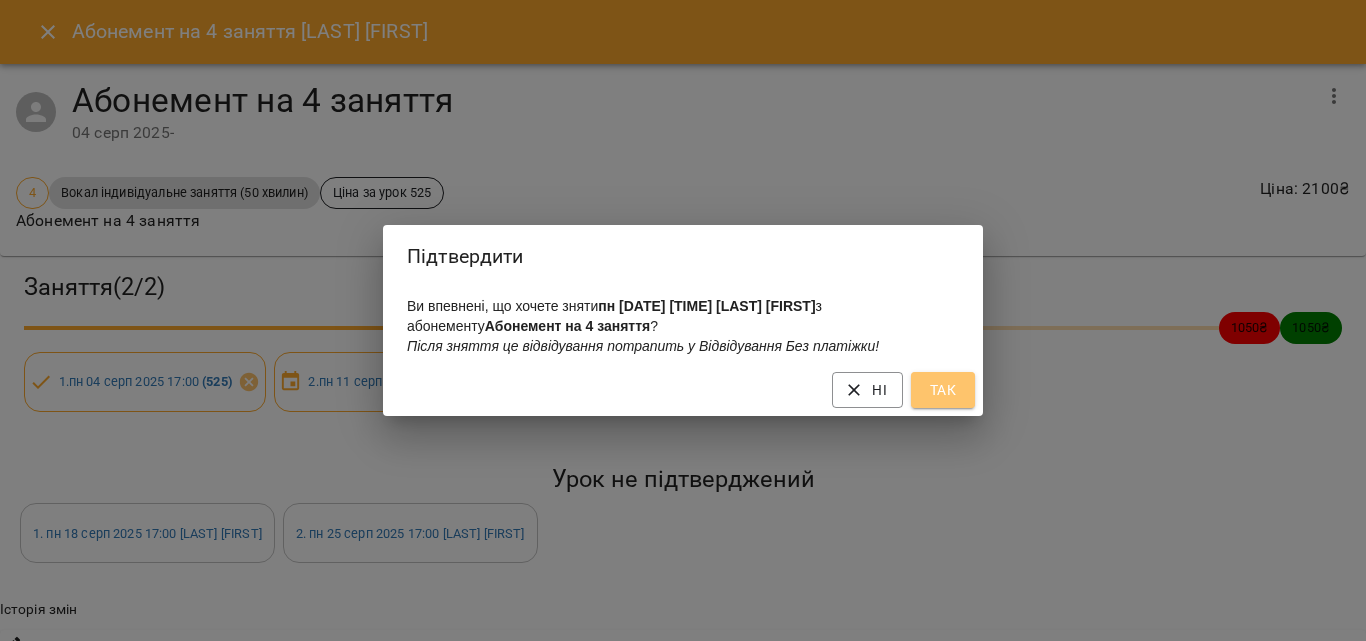 click on "Так" at bounding box center [943, 390] 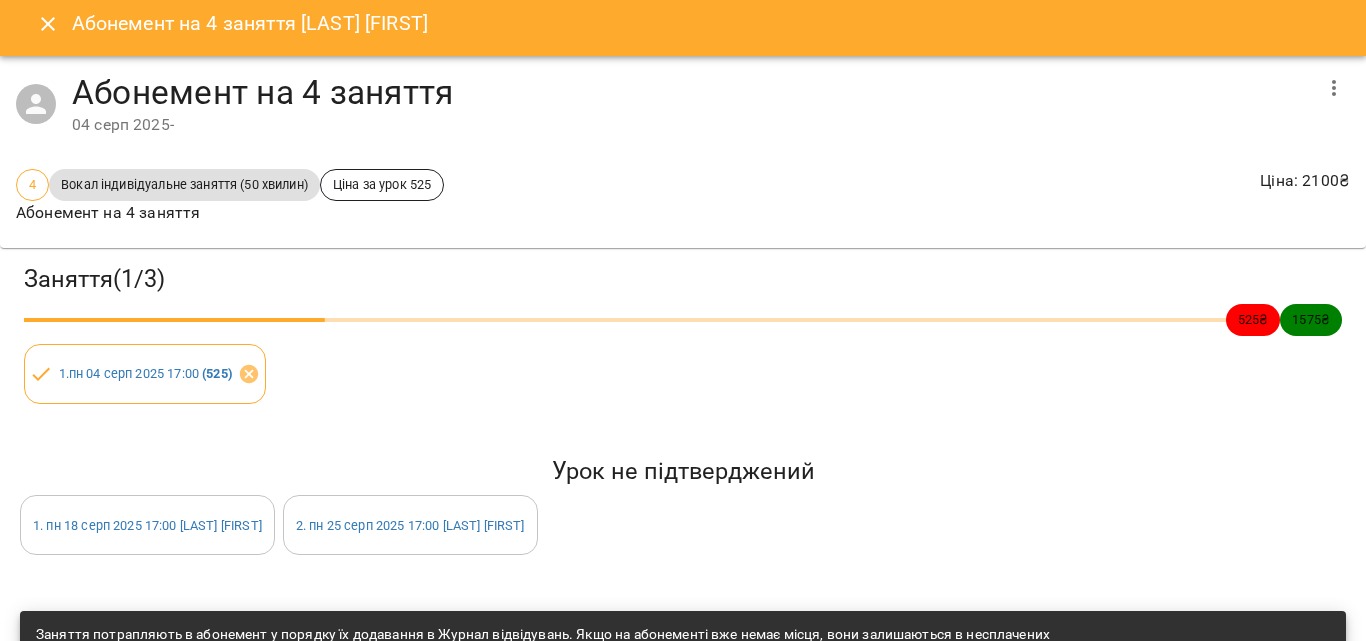 scroll, scrollTop: 0, scrollLeft: 0, axis: both 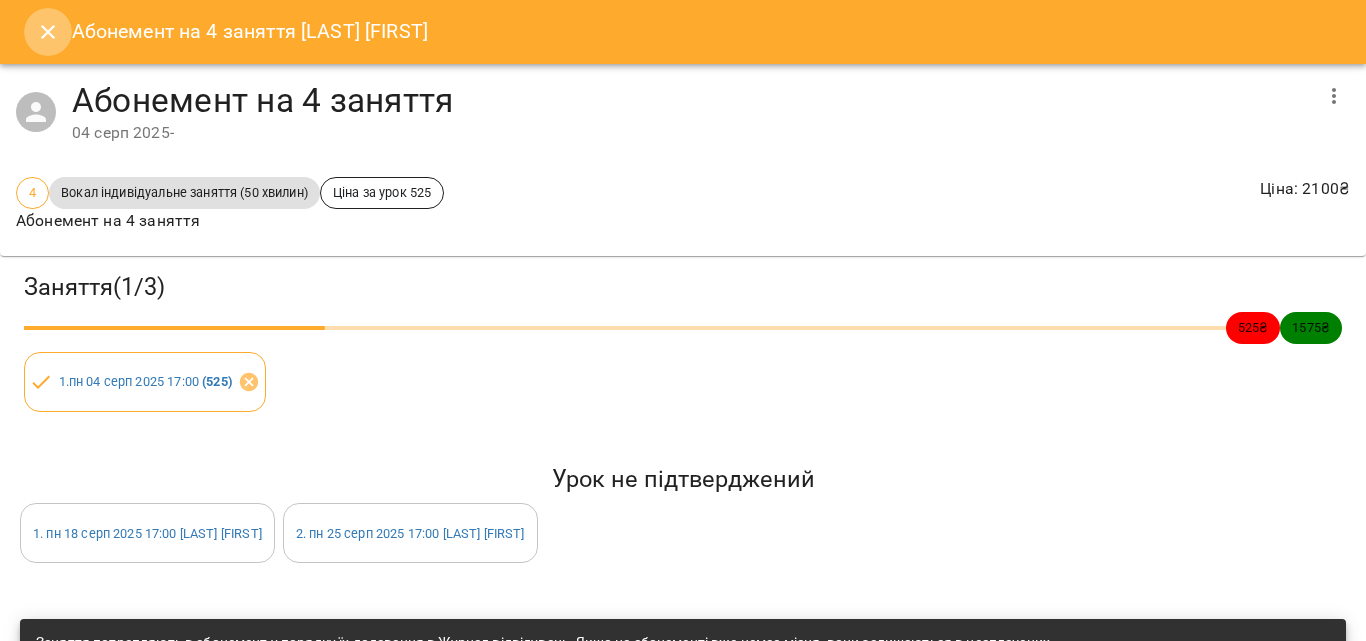 click 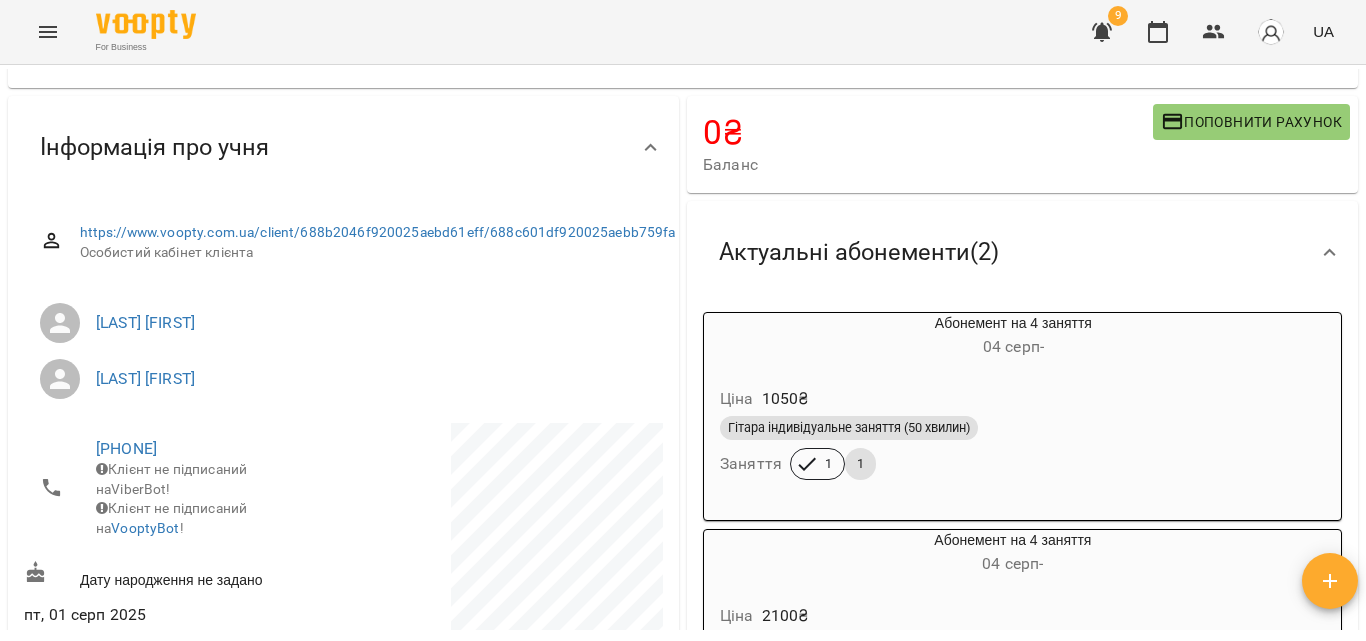 scroll, scrollTop: 0, scrollLeft: 0, axis: both 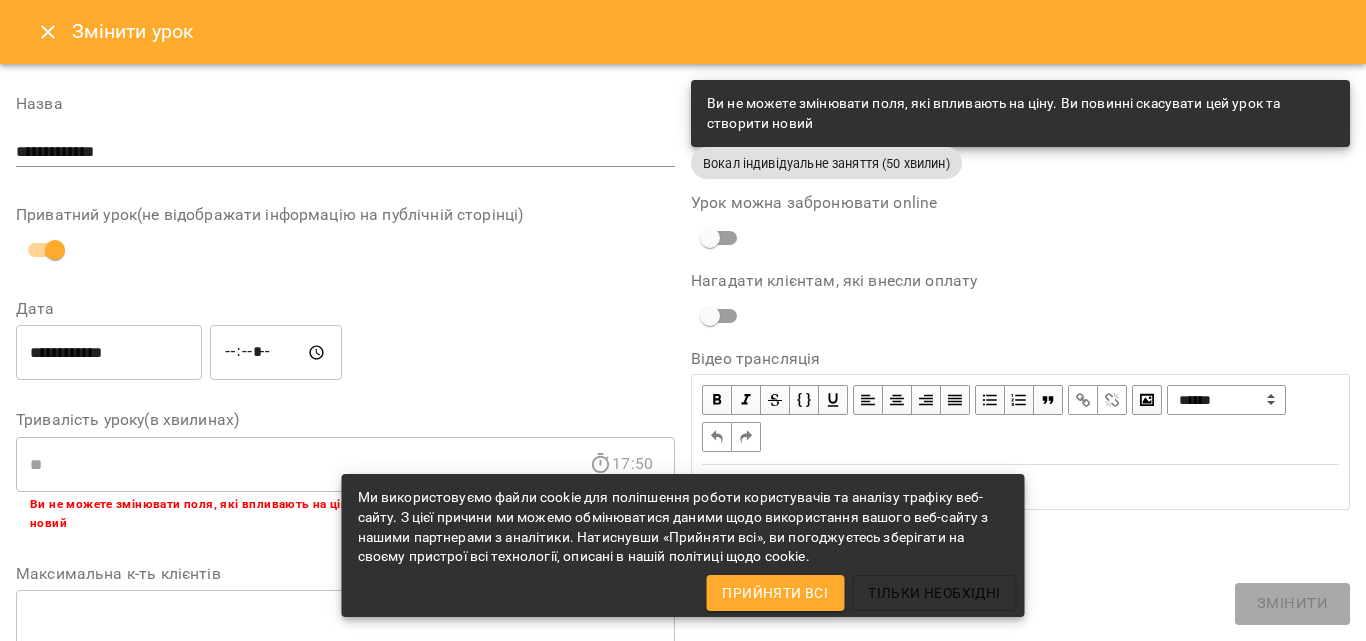 click at bounding box center (48, 32) 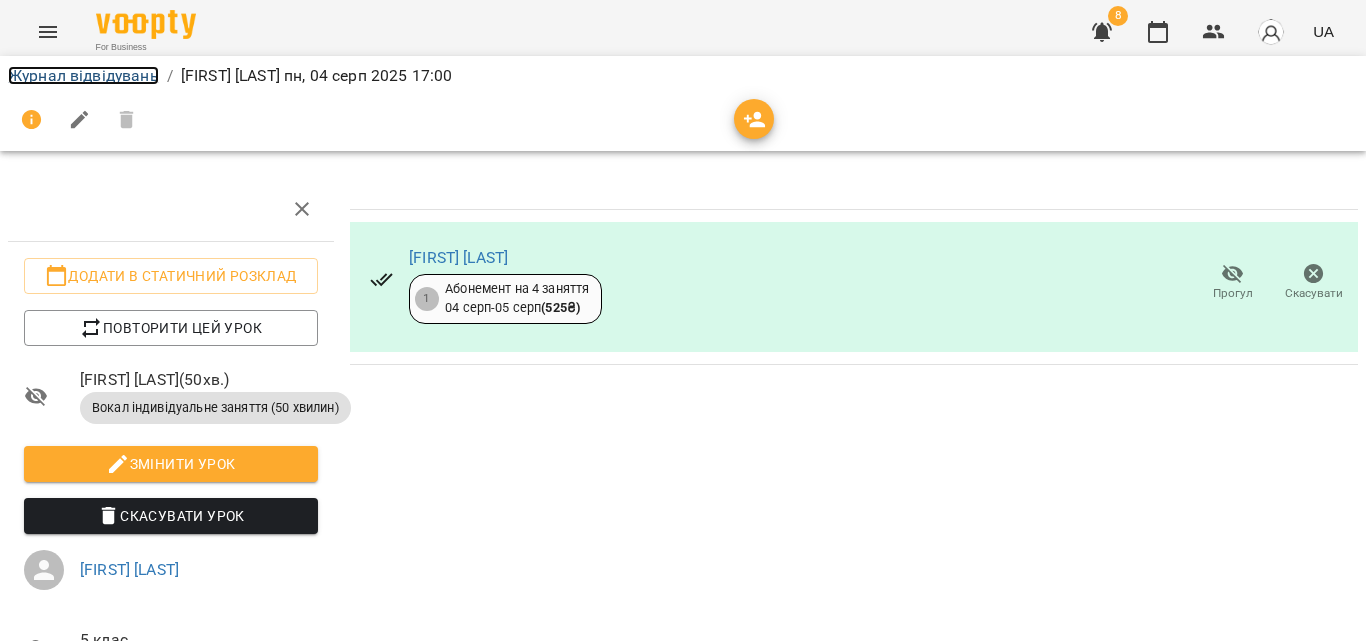 click on "Журнал відвідувань" at bounding box center [83, 75] 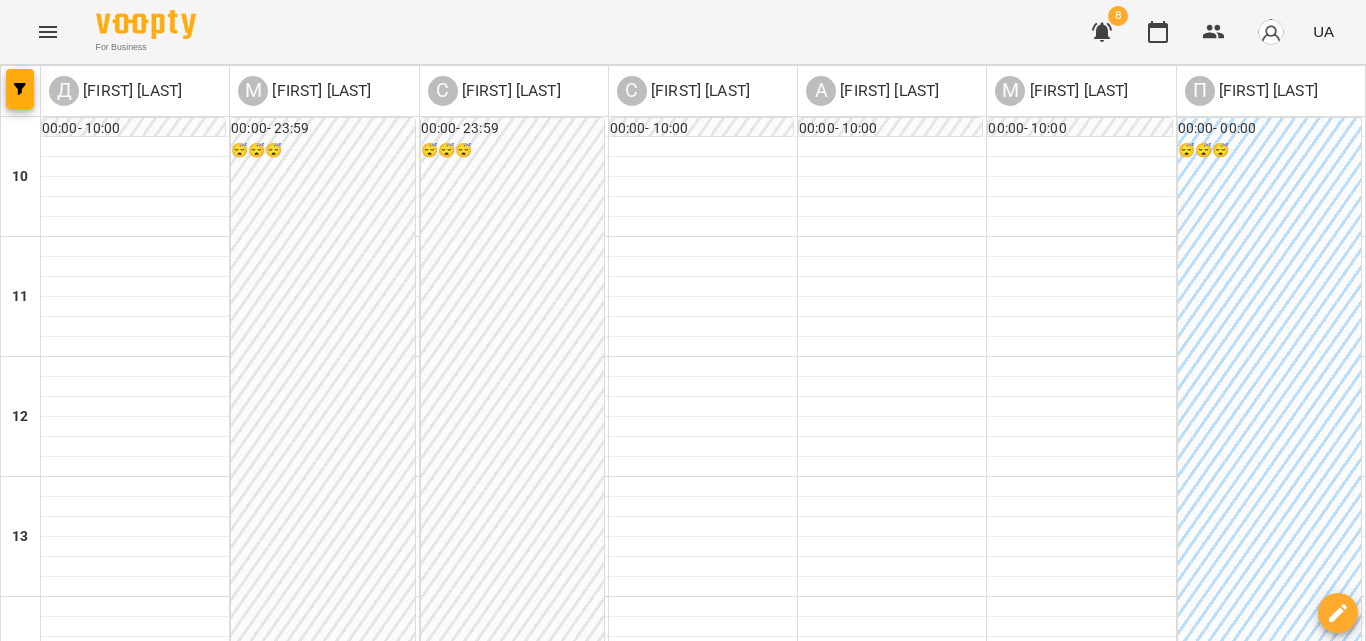 scroll, scrollTop: 800, scrollLeft: 0, axis: vertical 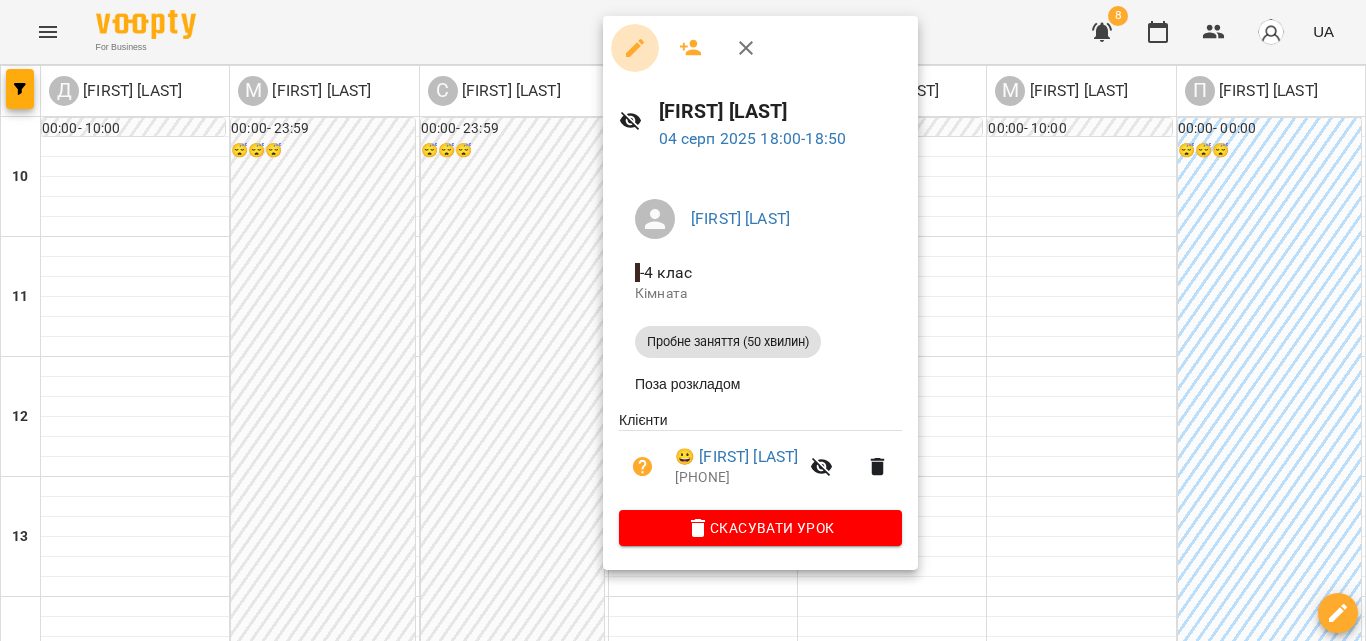 click at bounding box center [635, 48] 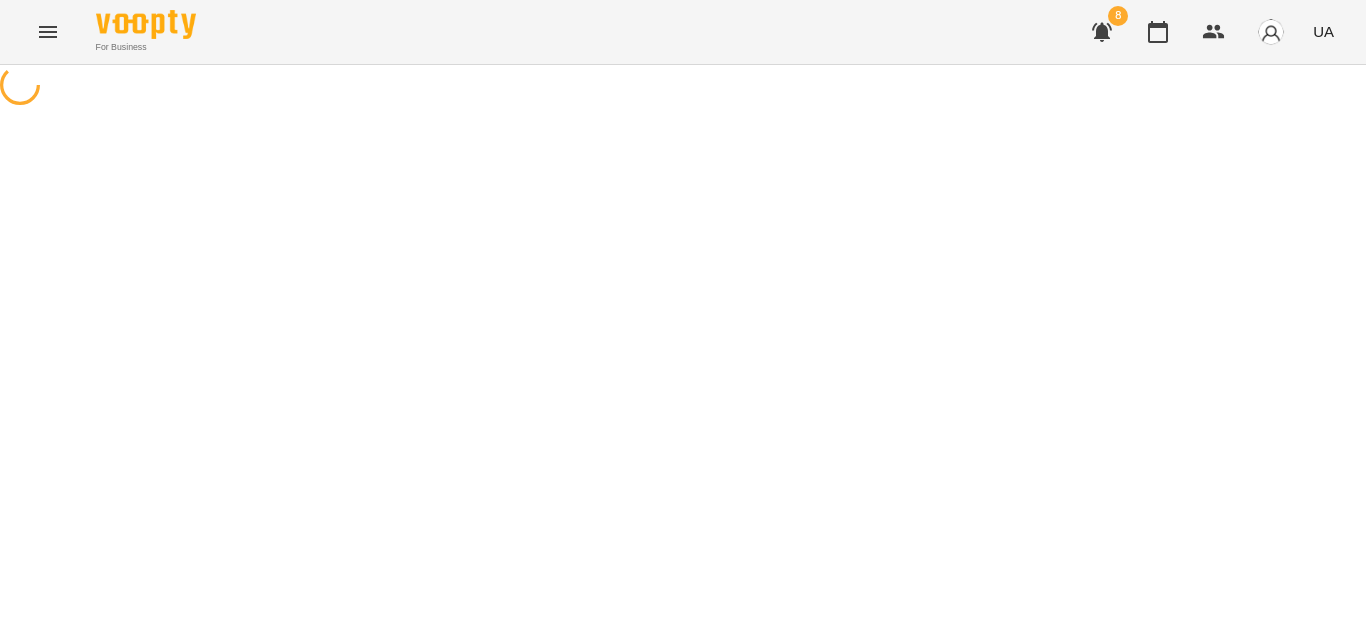 select on "**********" 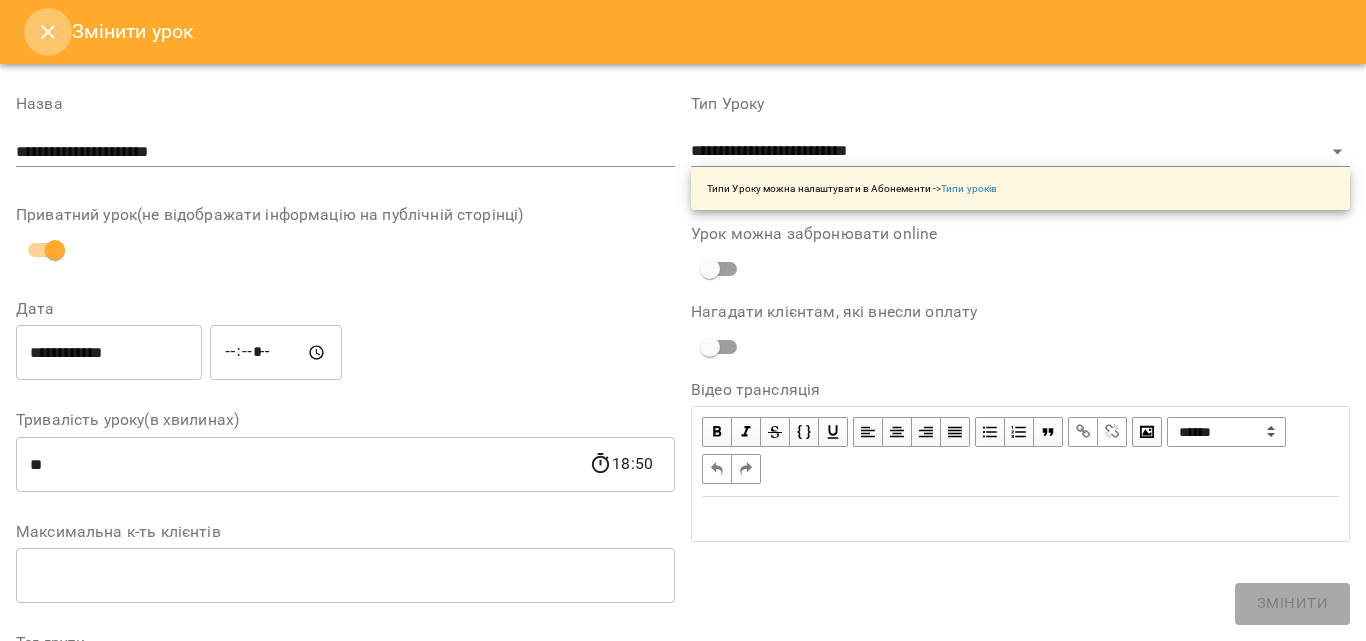 click at bounding box center (48, 32) 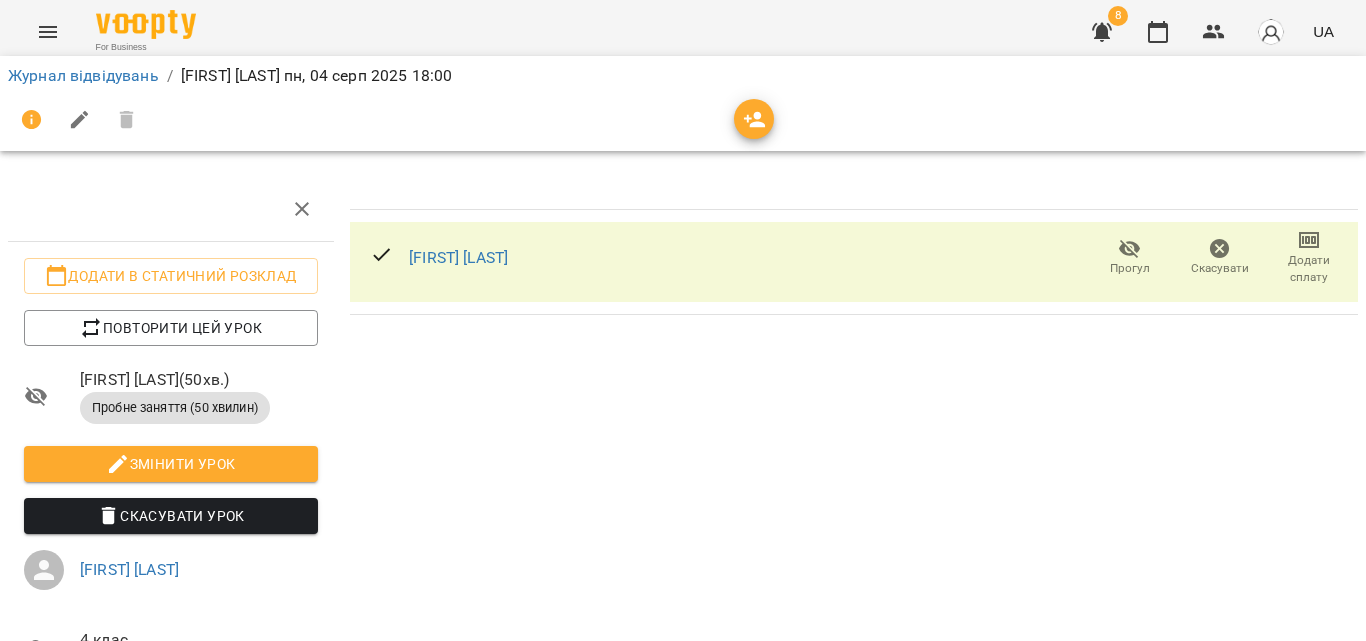 click on "Додати сплату" at bounding box center [1309, 269] 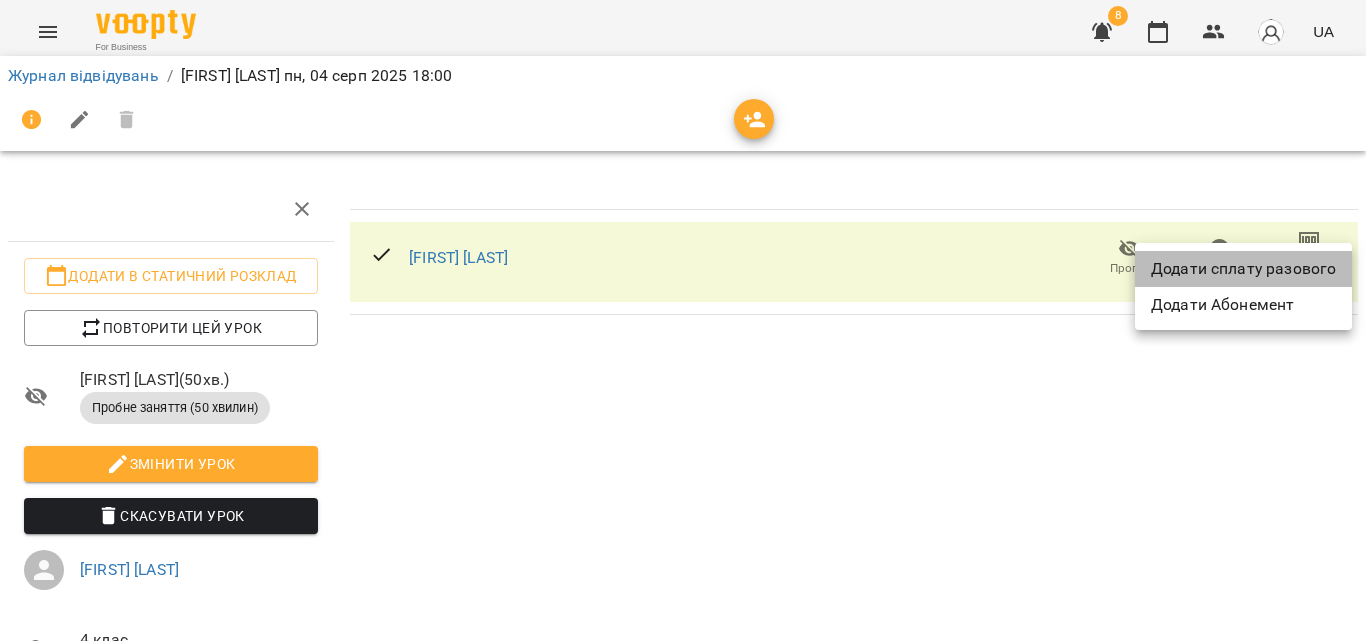 click on "Додати сплату разового" at bounding box center [1243, 269] 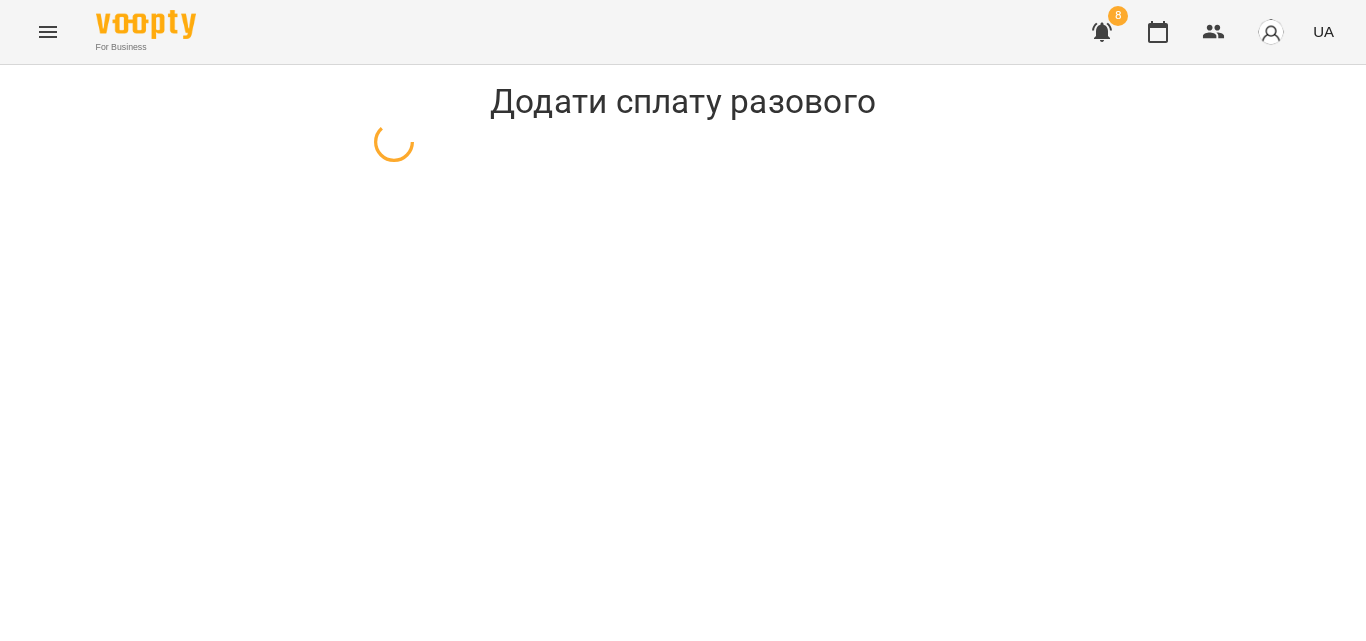 select on "**********" 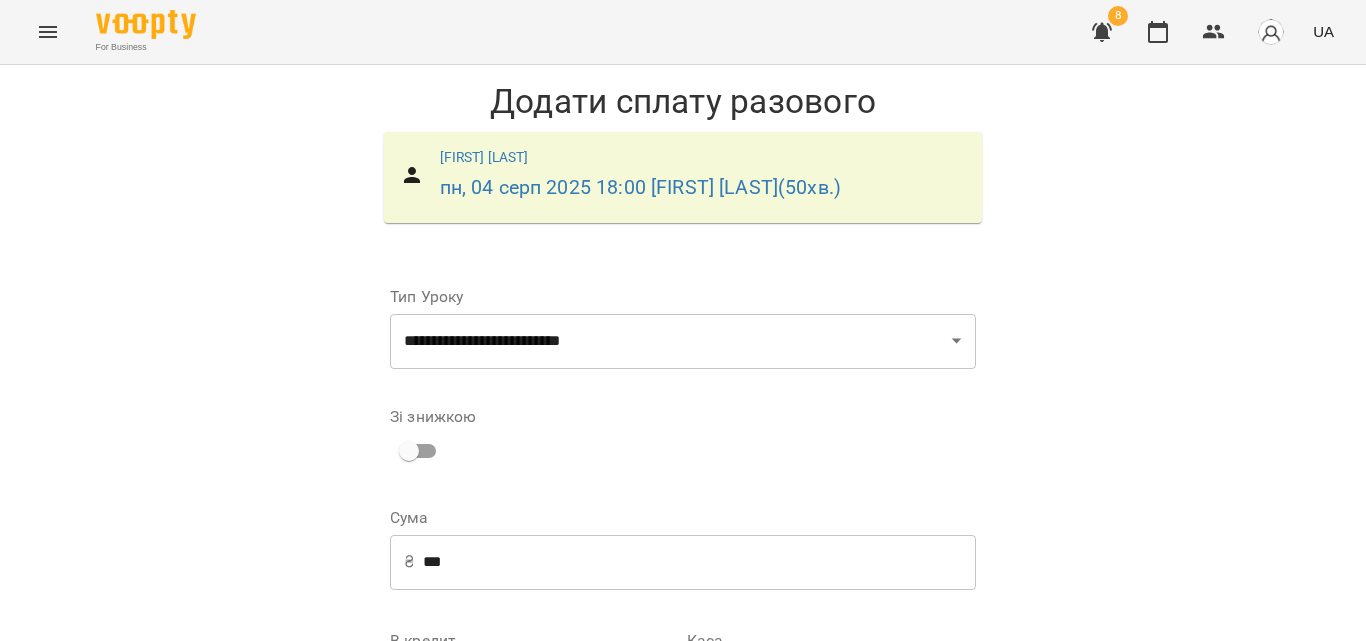scroll, scrollTop: 271, scrollLeft: 0, axis: vertical 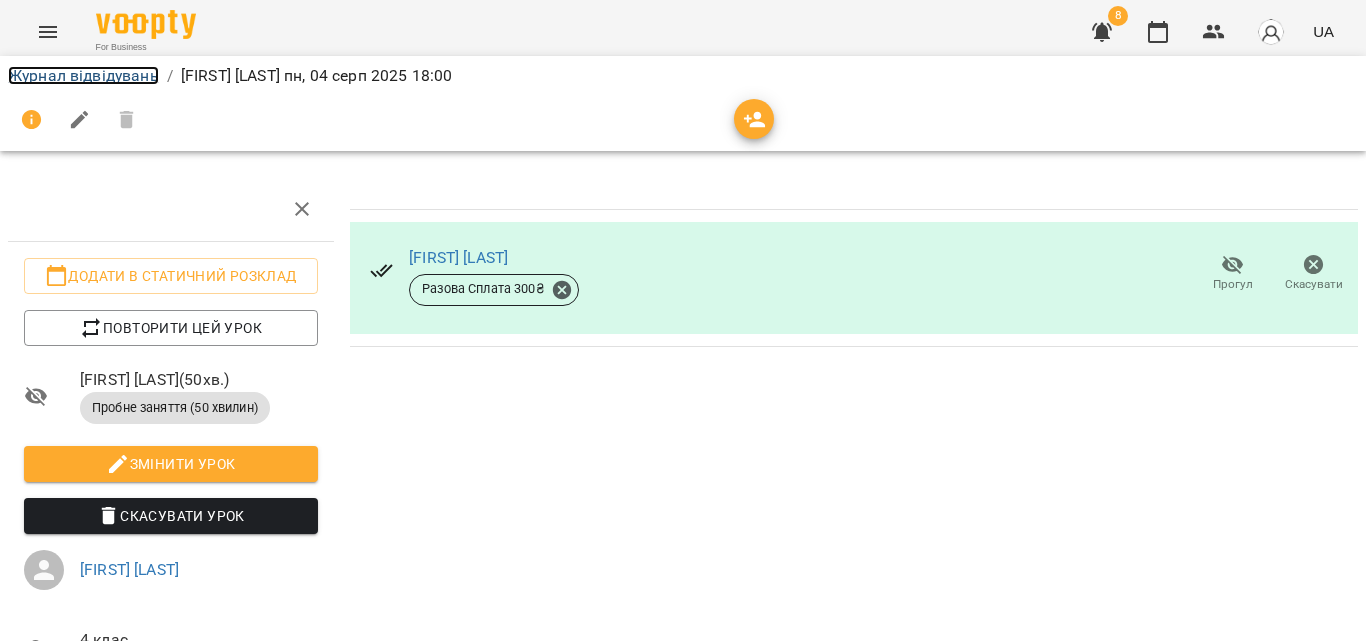 click on "Журнал відвідувань" at bounding box center (83, 75) 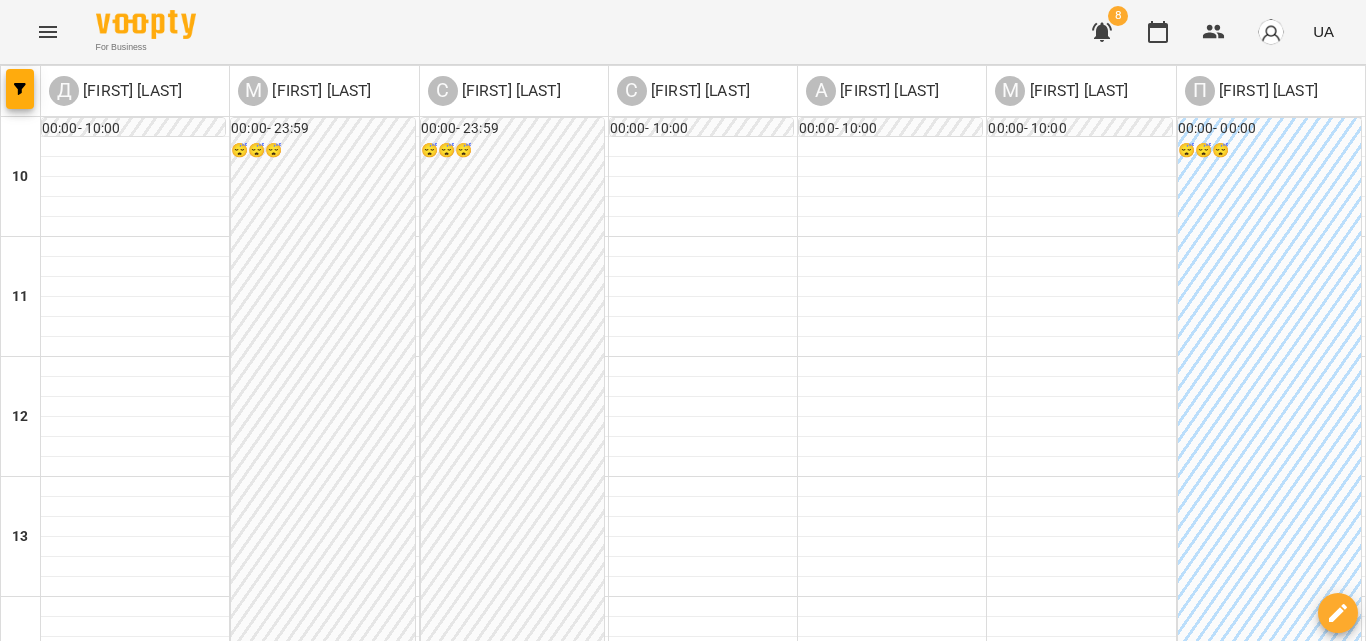 scroll, scrollTop: 800, scrollLeft: 0, axis: vertical 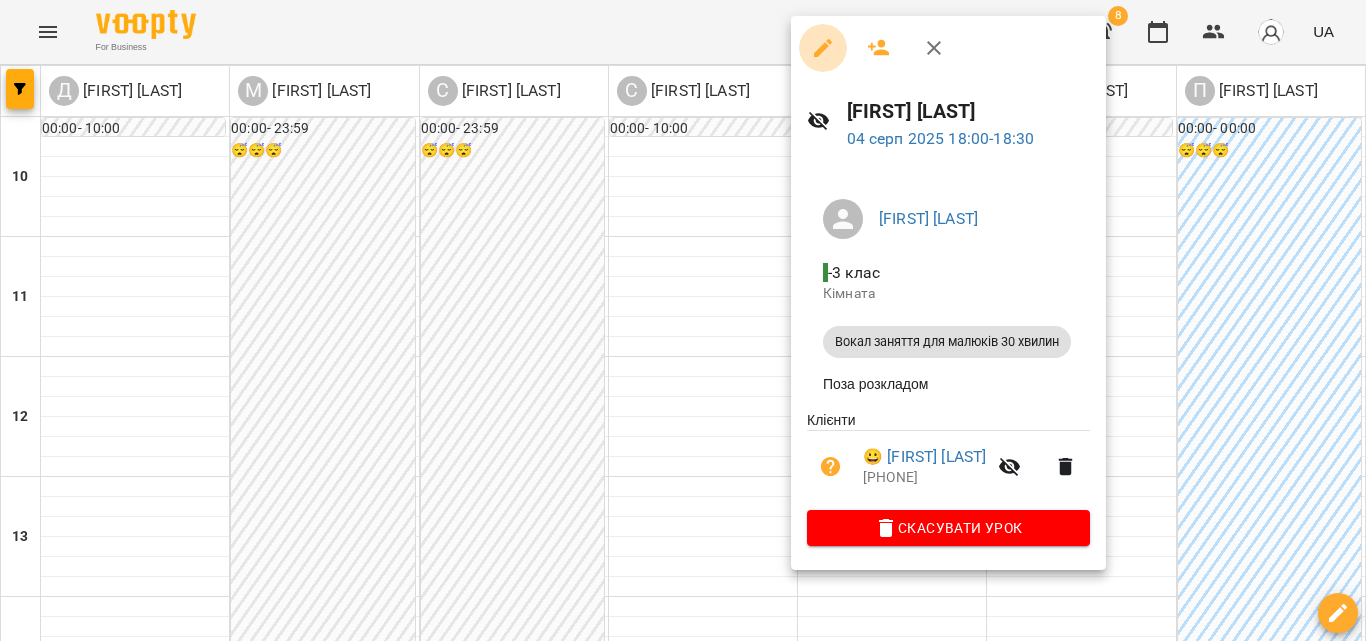 click 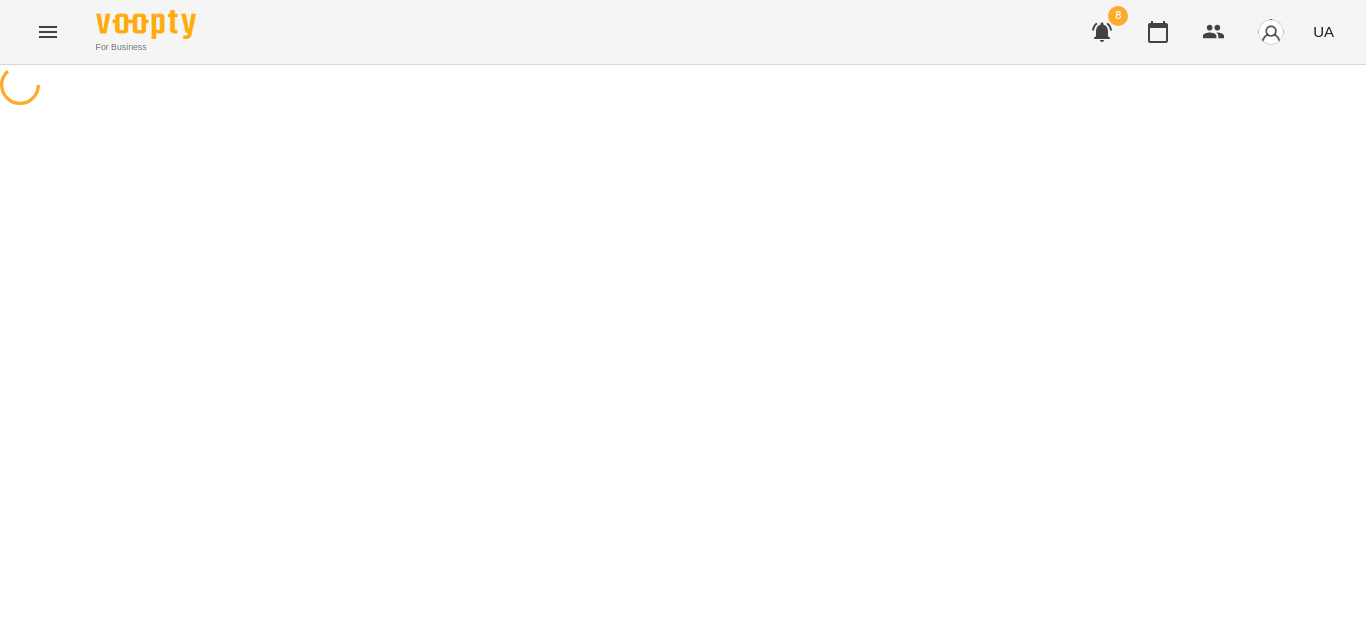 select on "**********" 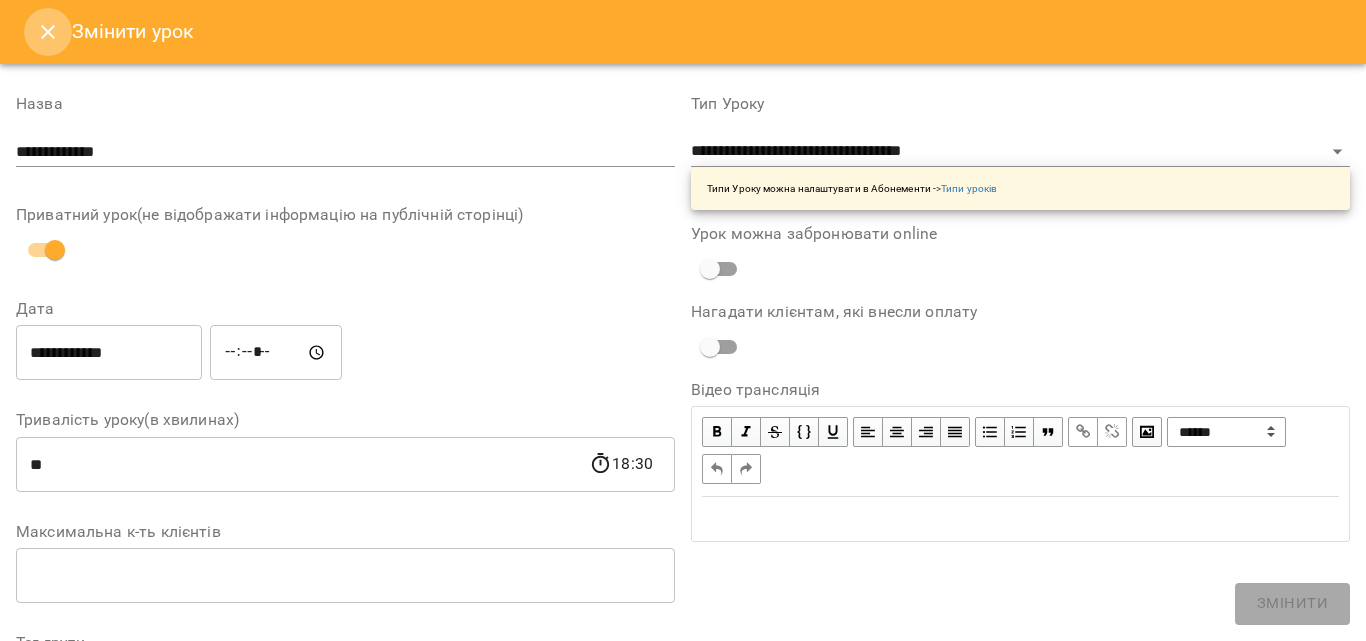 click 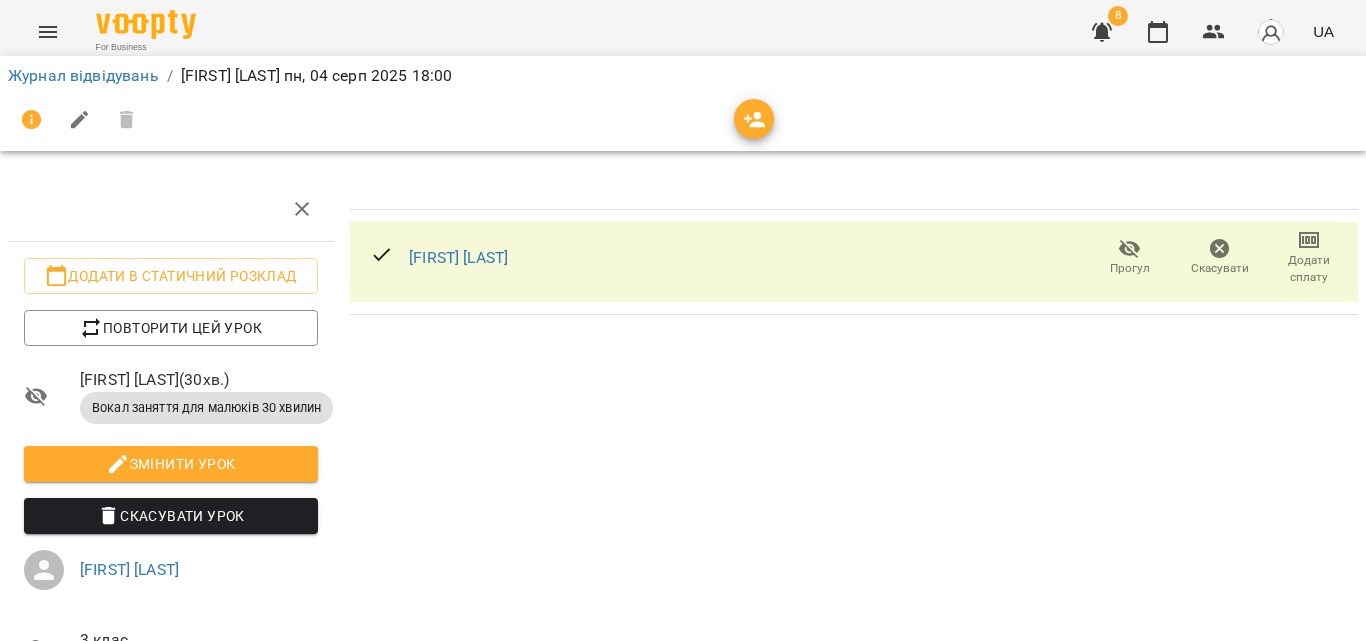 click on "Додати сплату" at bounding box center (1309, 256) 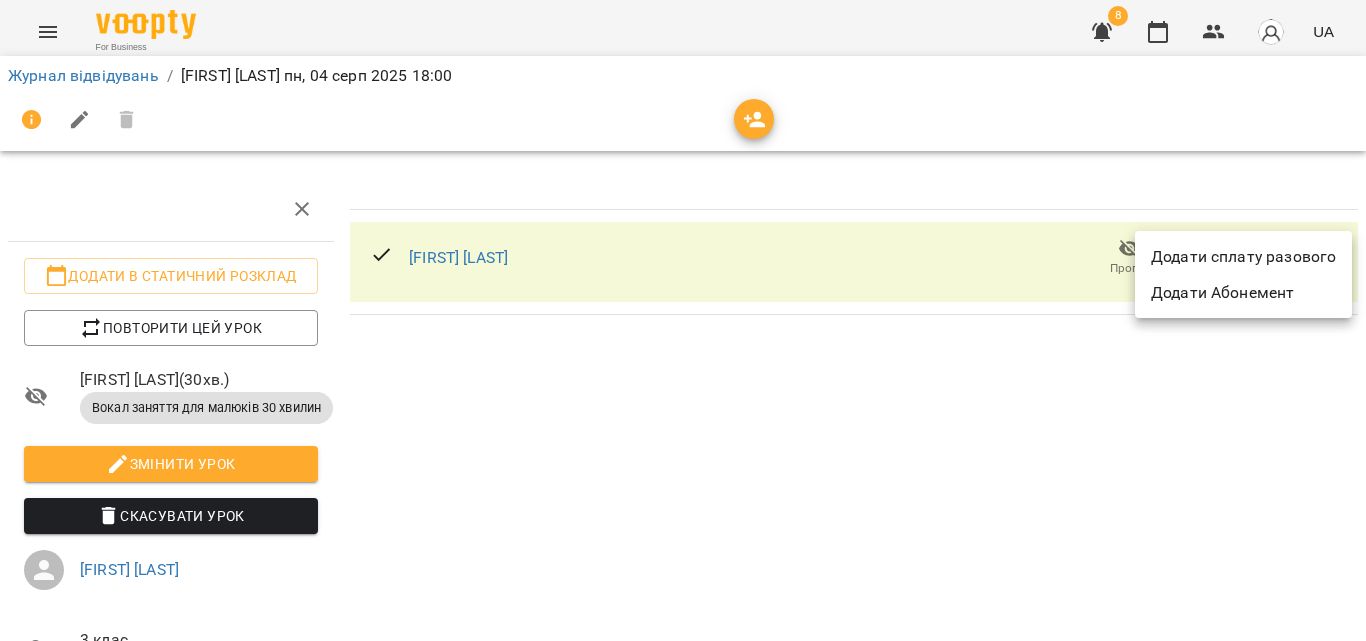 click on "Додати сплату разового" at bounding box center (1243, 257) 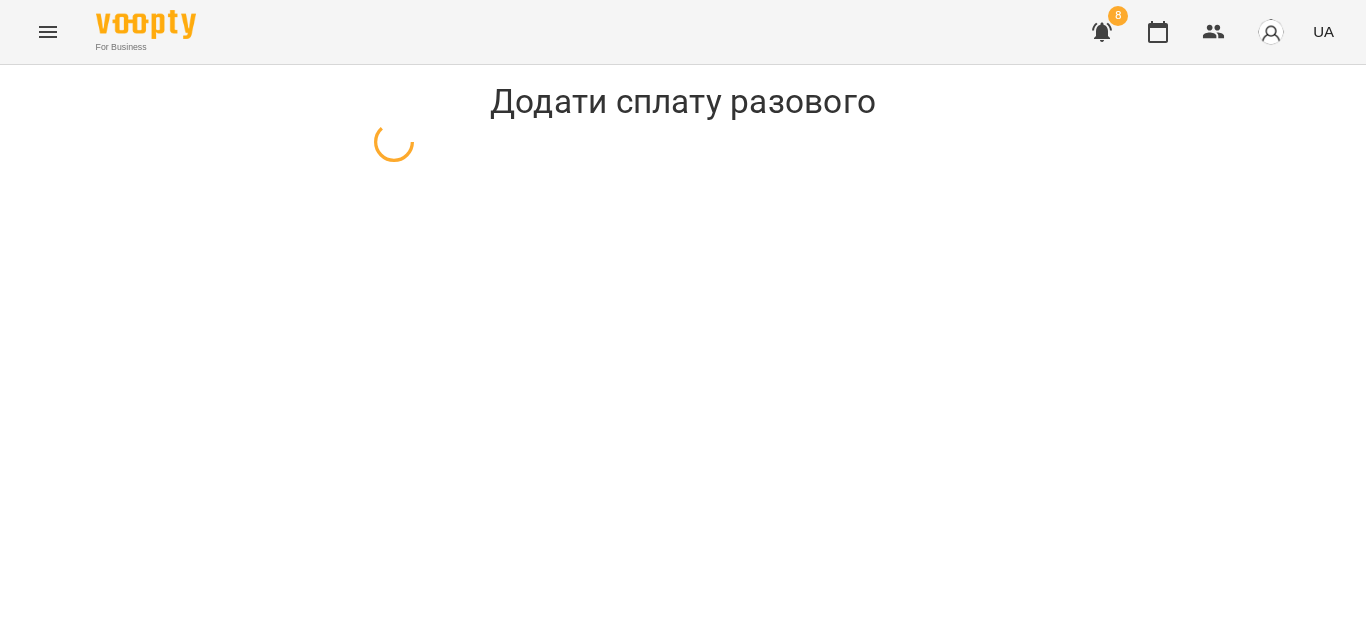 select on "**********" 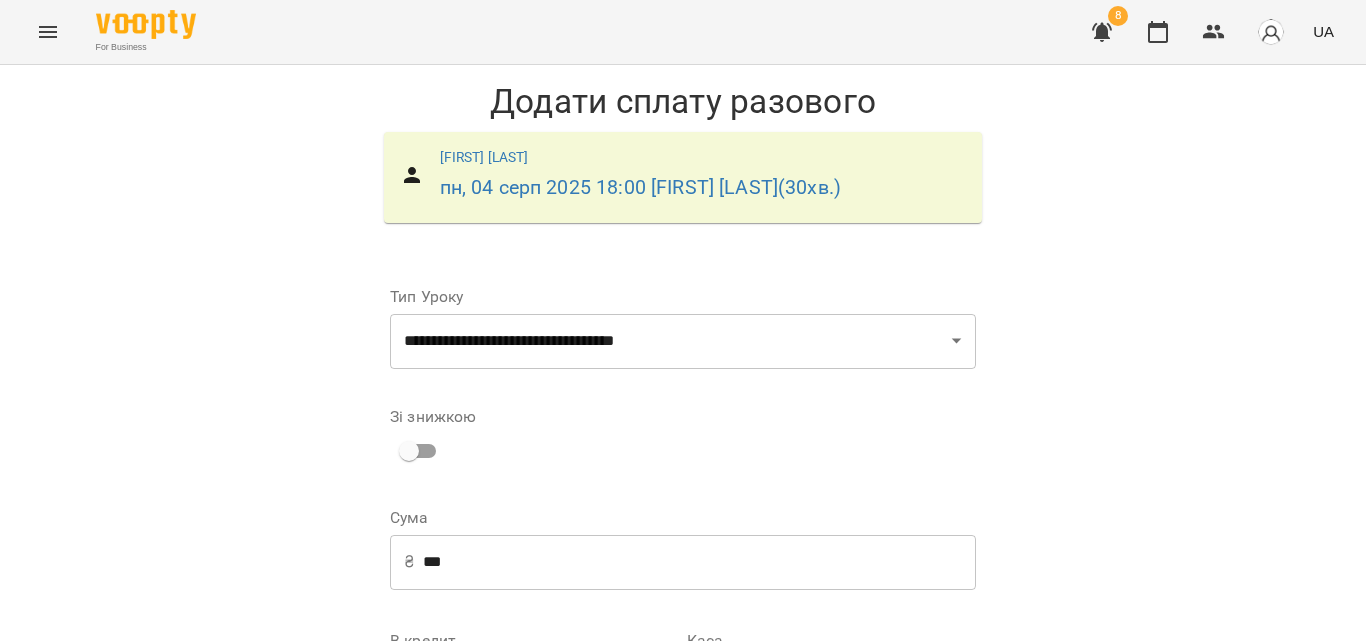 scroll, scrollTop: 271, scrollLeft: 0, axis: vertical 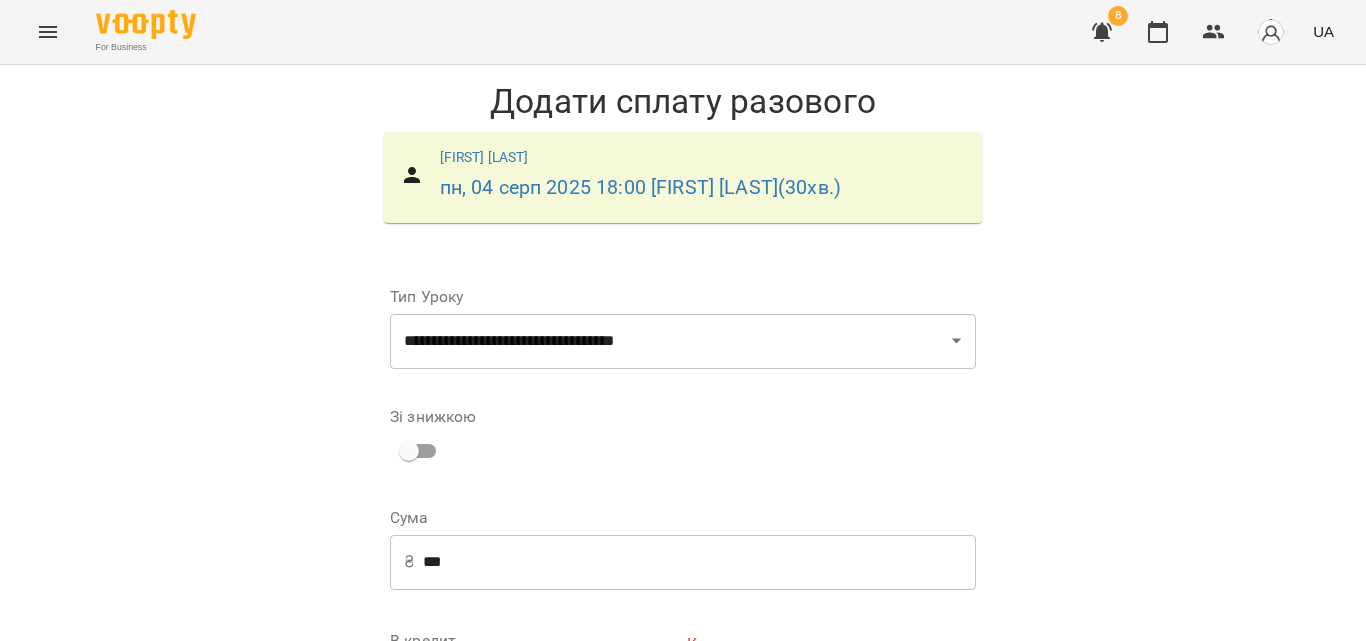 click on "**********" at bounding box center (831, 676) 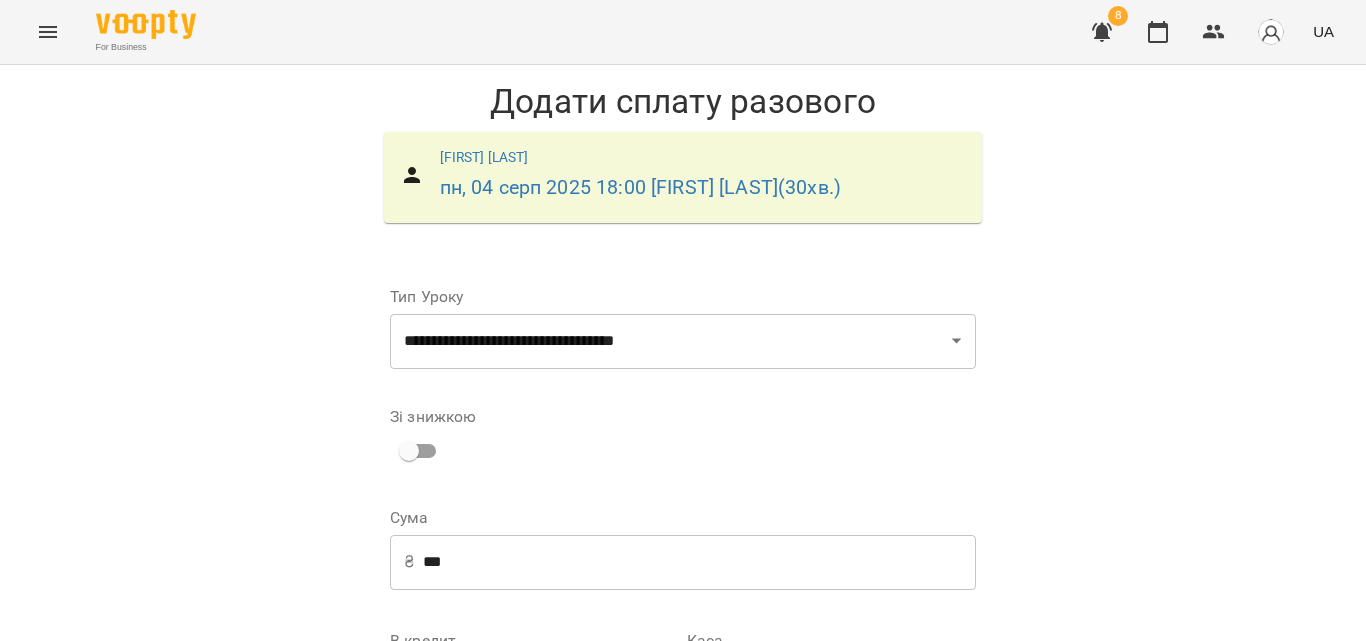 click on "Додати сплату разового" at bounding box center (849, 859) 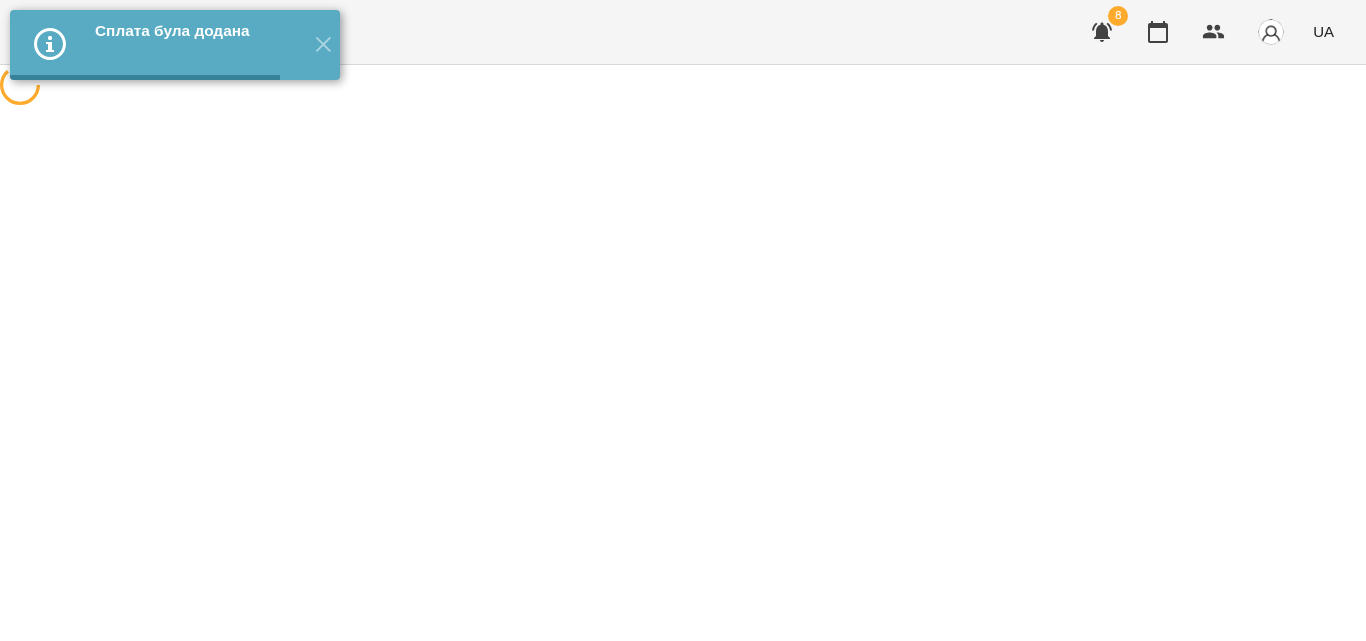 scroll, scrollTop: 0, scrollLeft: 0, axis: both 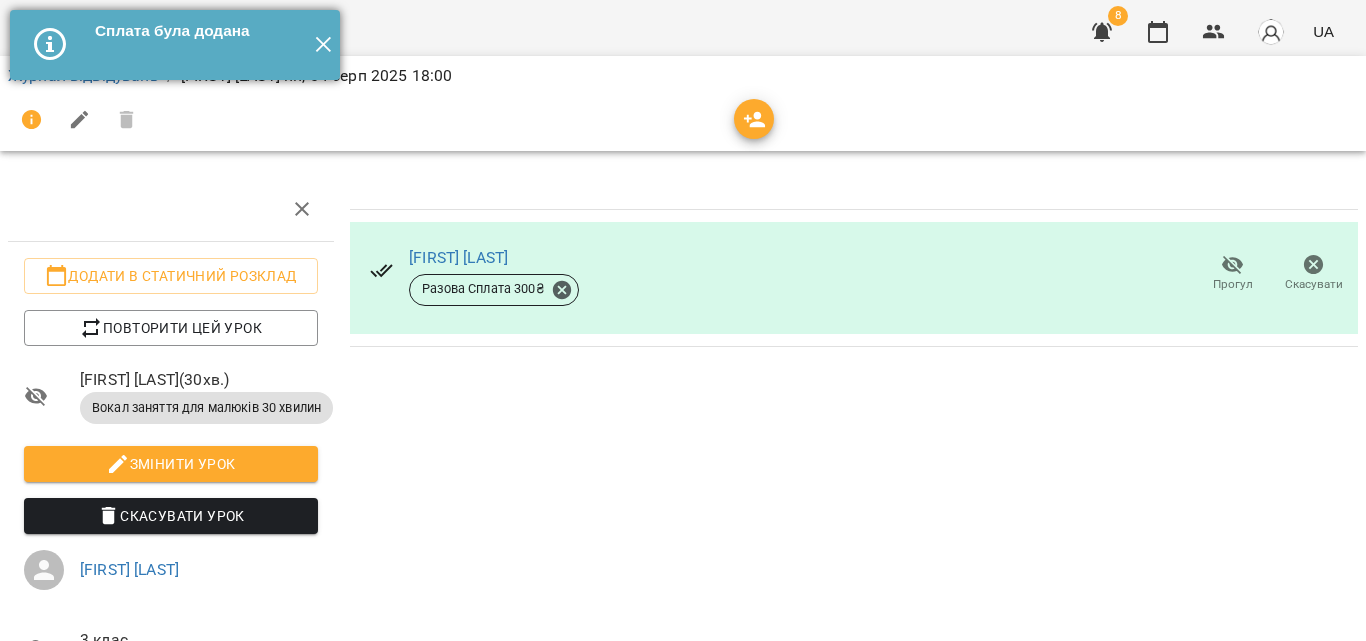 click on "✕" at bounding box center [323, 45] 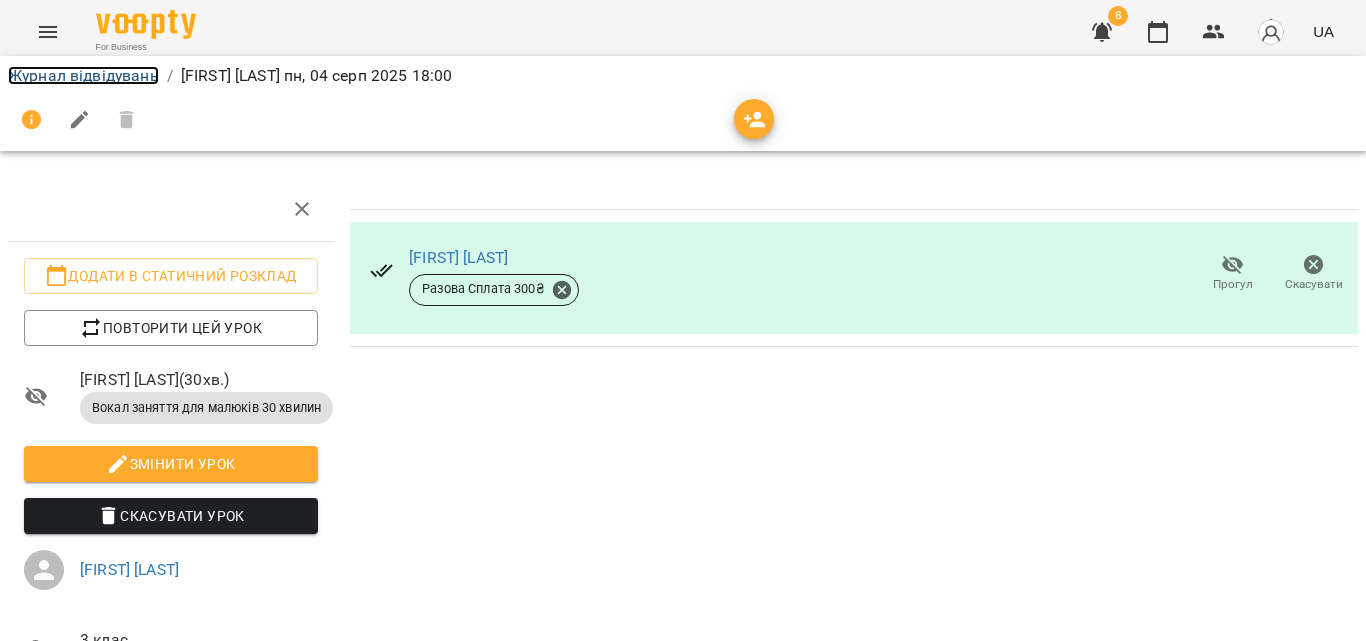 click on "Журнал відвідувань" at bounding box center [83, 75] 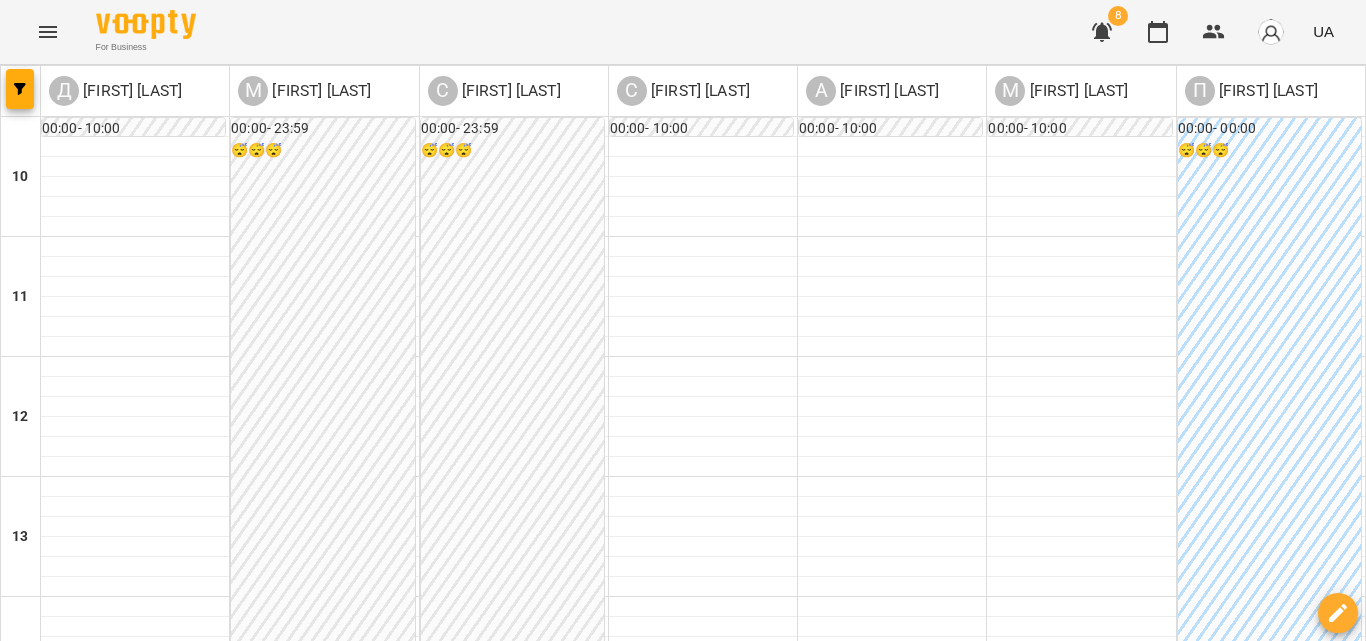 scroll, scrollTop: 809, scrollLeft: 0, axis: vertical 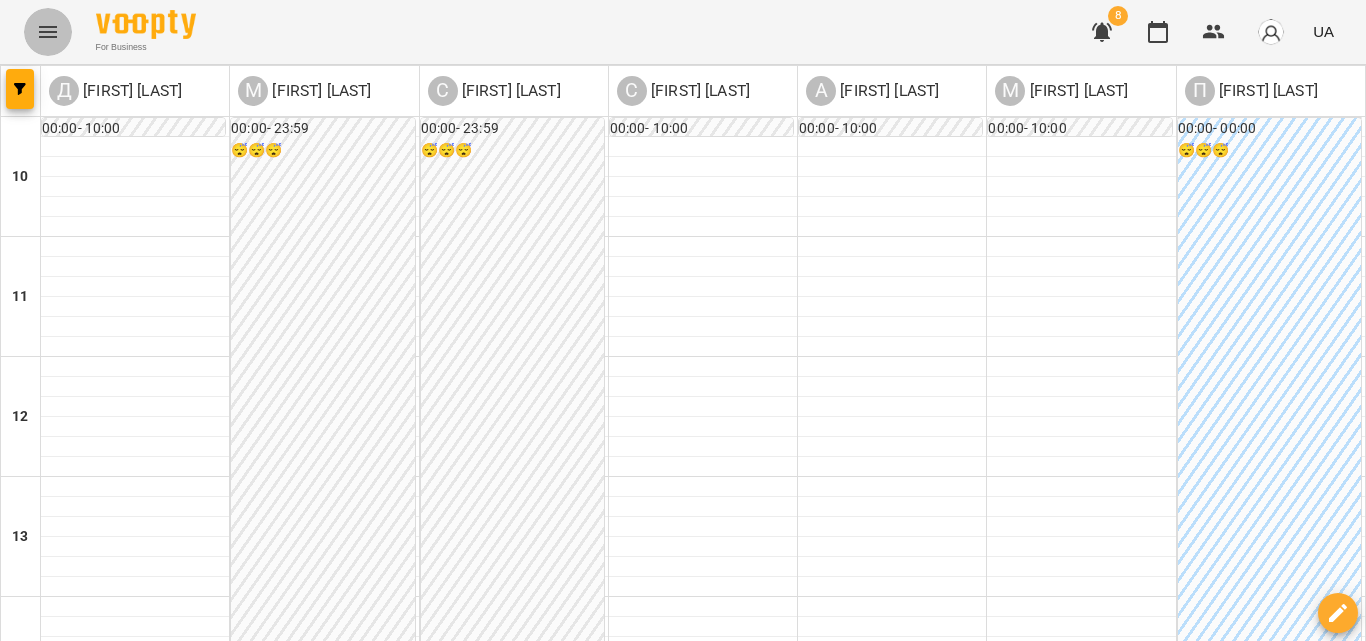 click 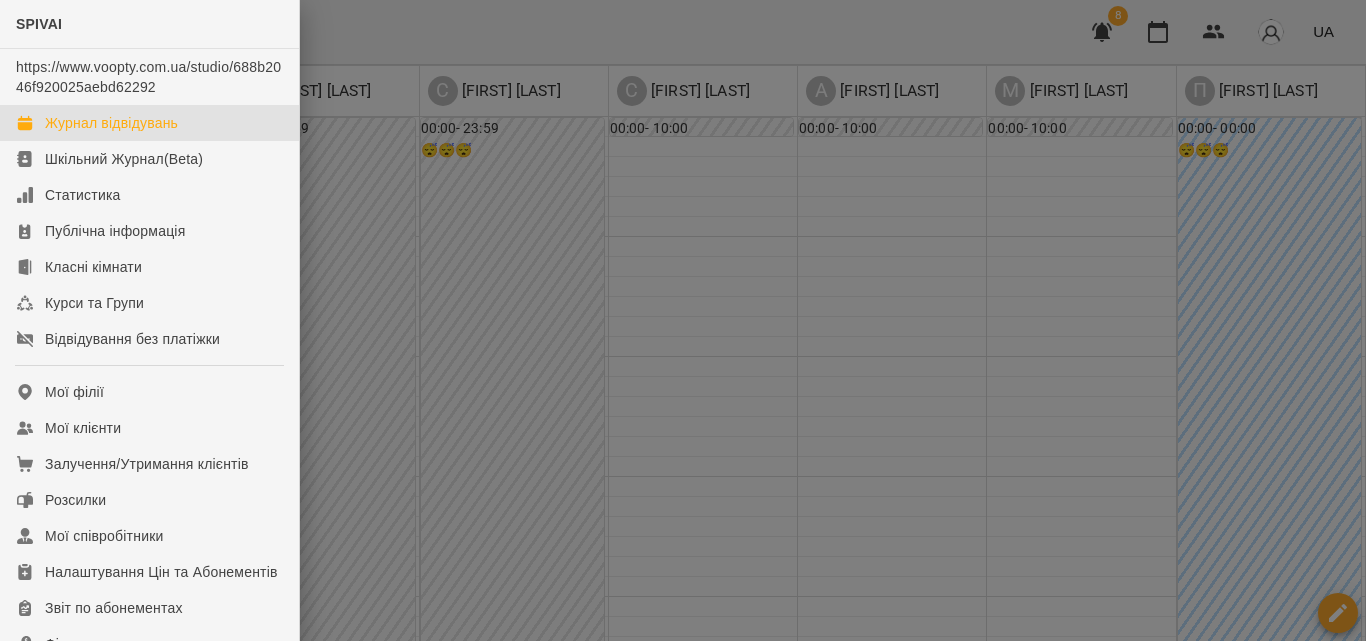 click at bounding box center [683, 320] 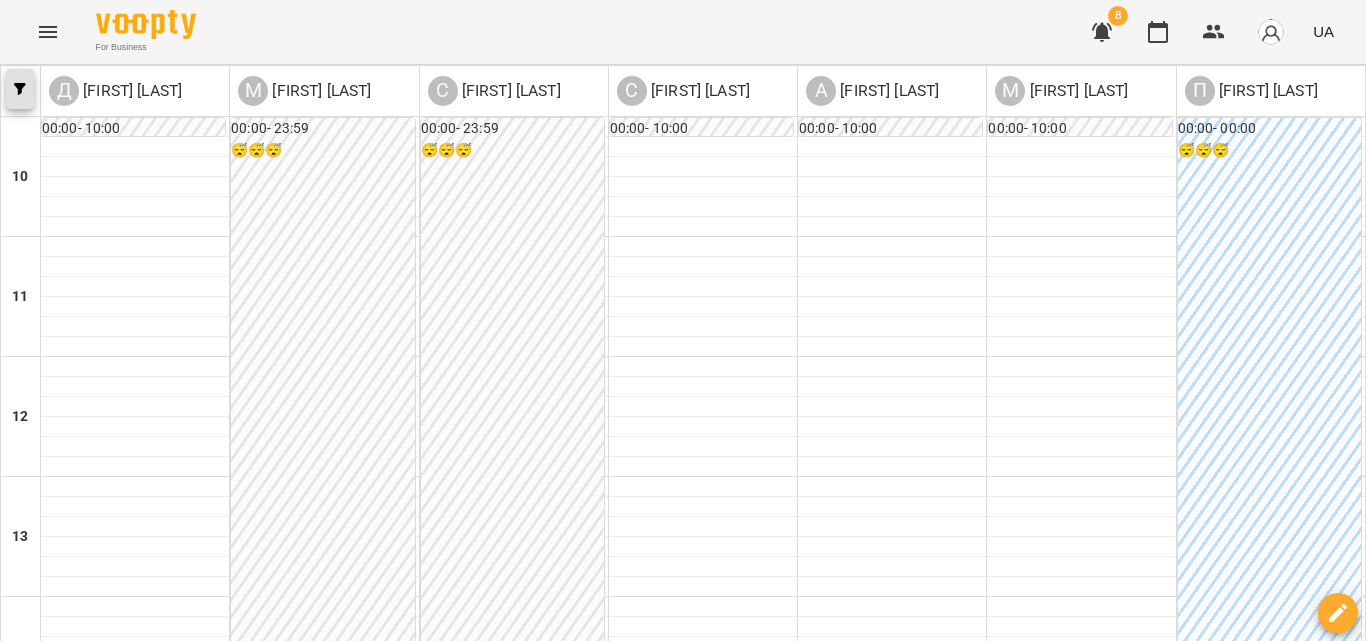 click at bounding box center [20, 89] 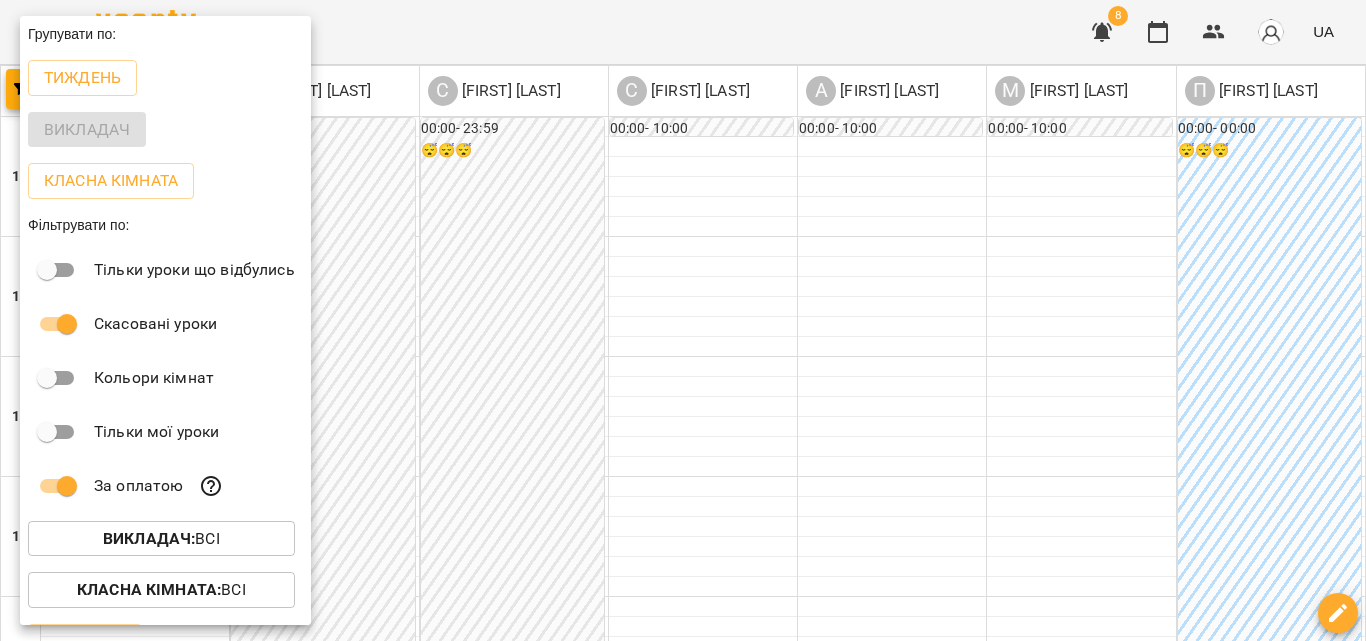click at bounding box center (683, 320) 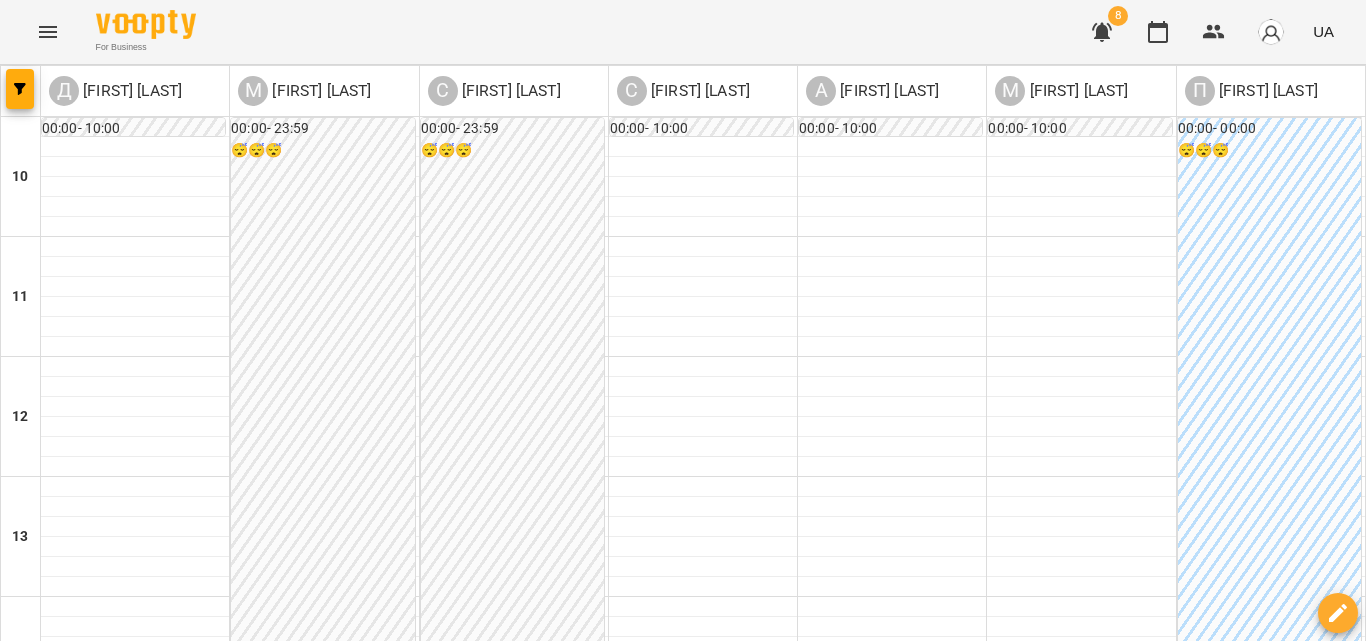 click on "вт" at bounding box center (439, 1343) 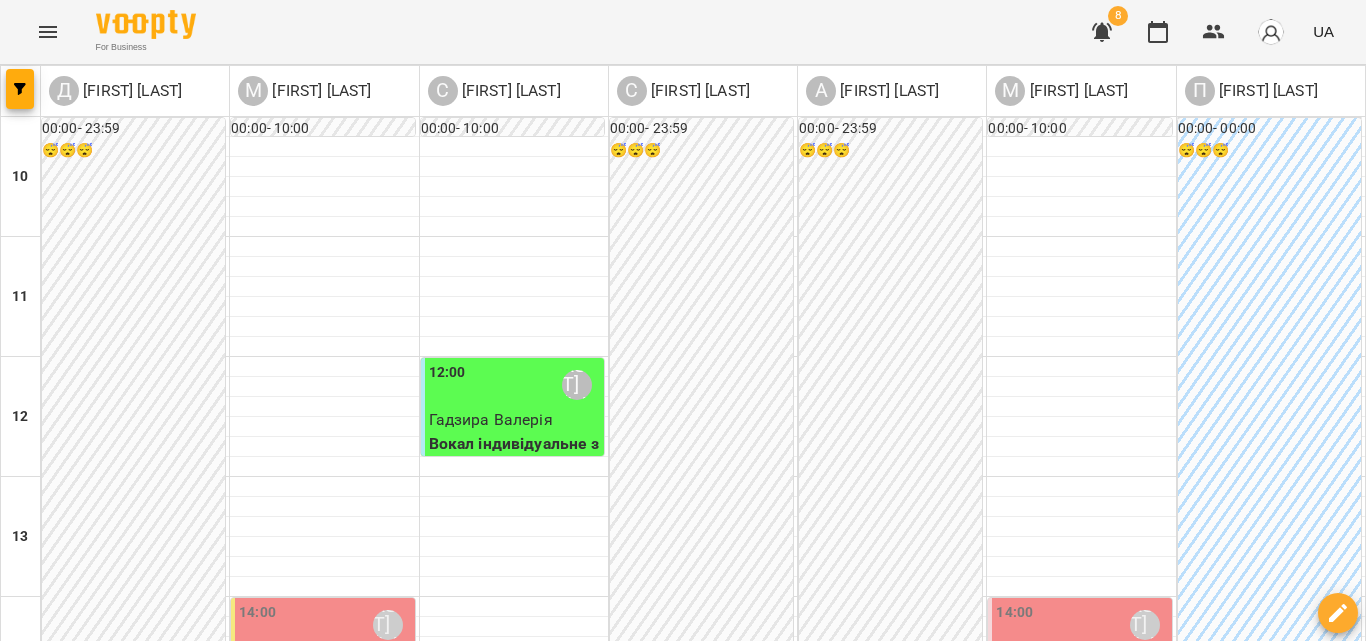 scroll, scrollTop: 400, scrollLeft: 0, axis: vertical 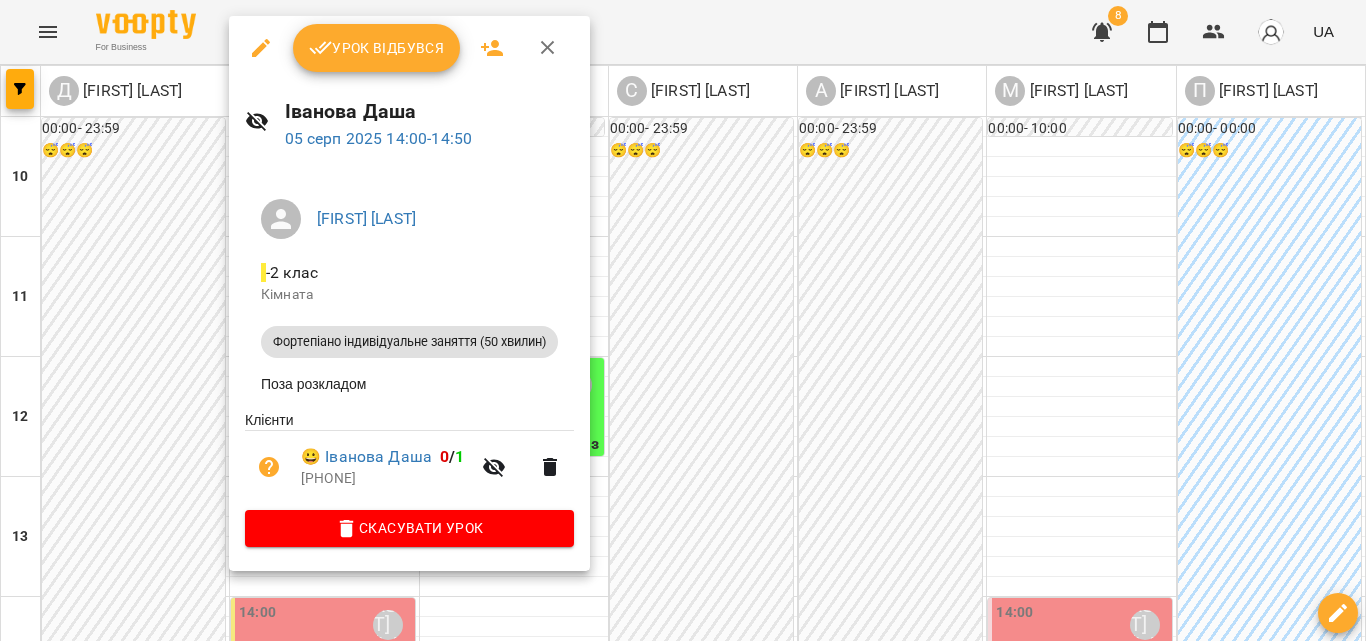 click 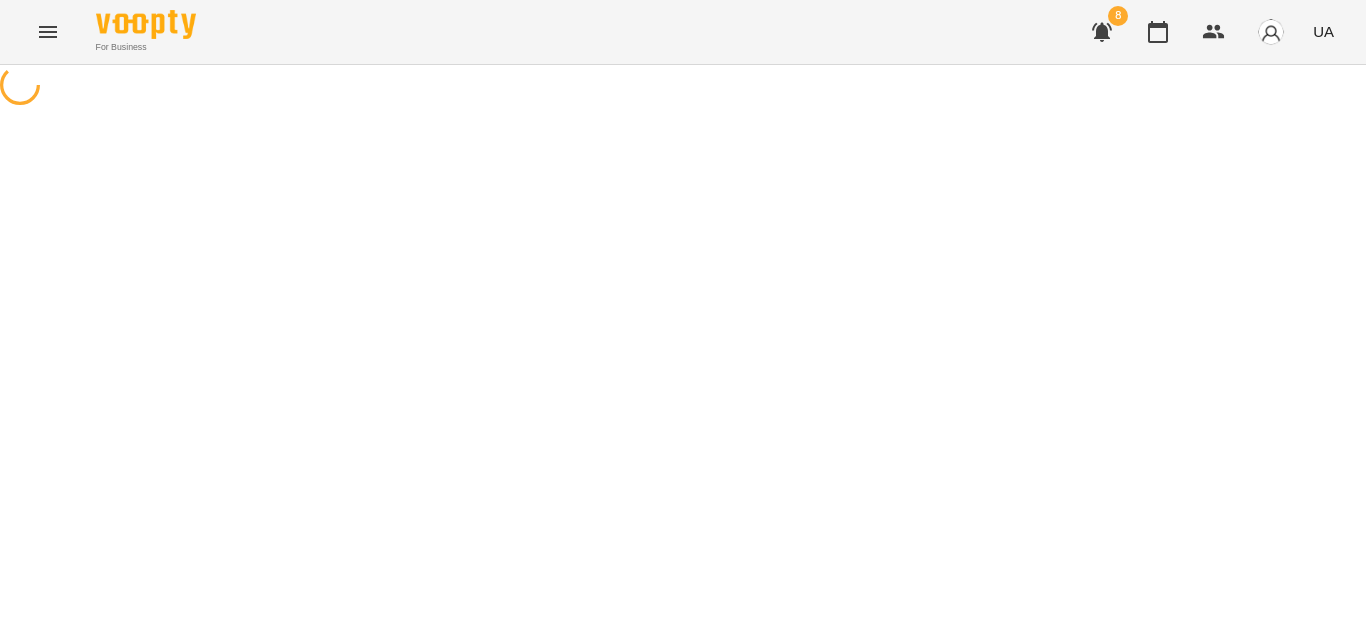 select on "**********" 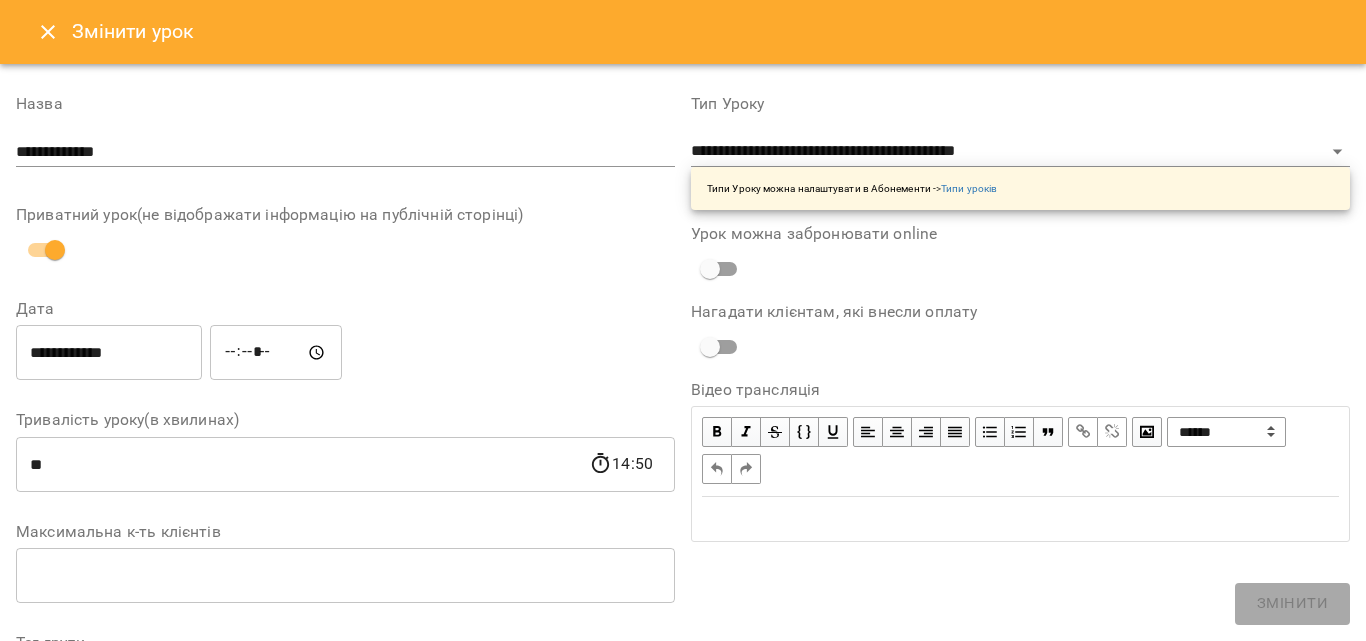 click 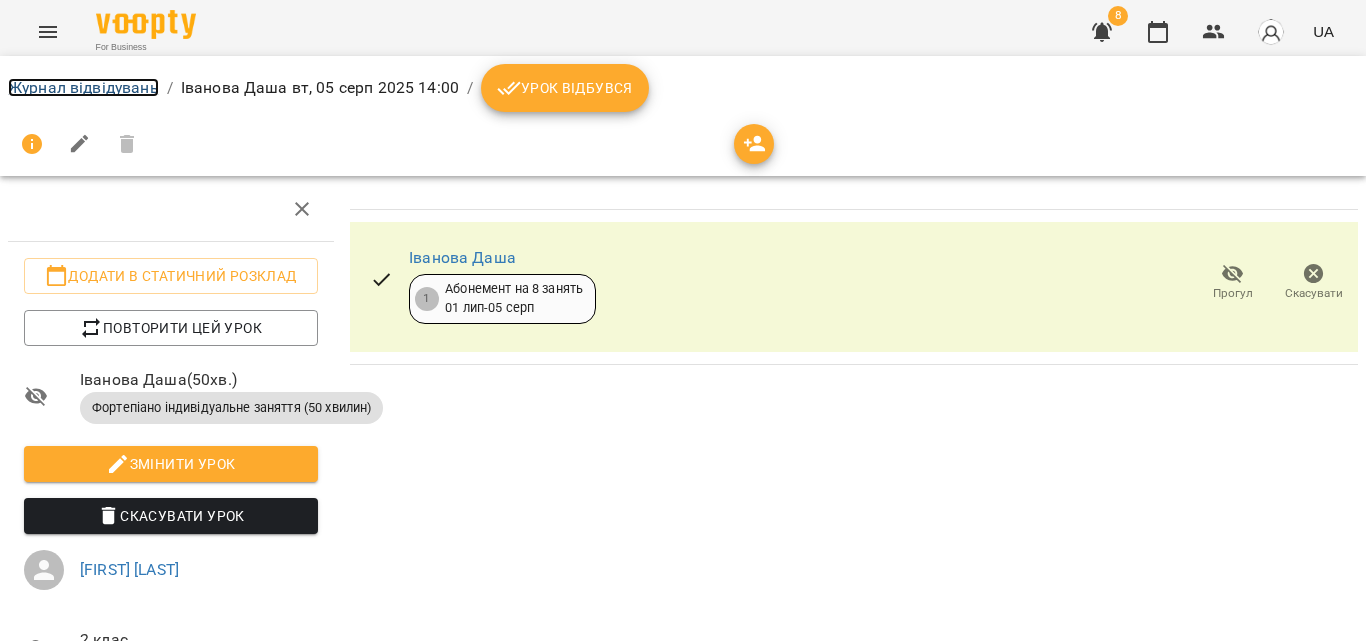 click on "Журнал відвідувань" at bounding box center [83, 87] 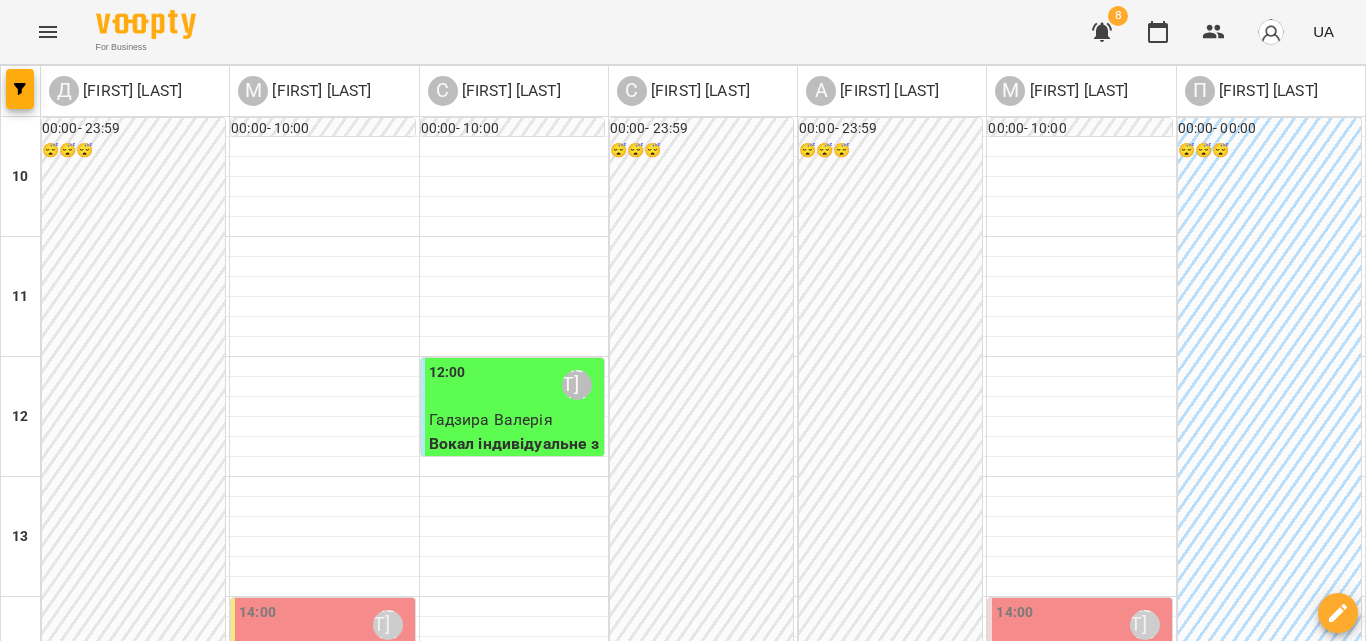 scroll, scrollTop: 100, scrollLeft: 0, axis: vertical 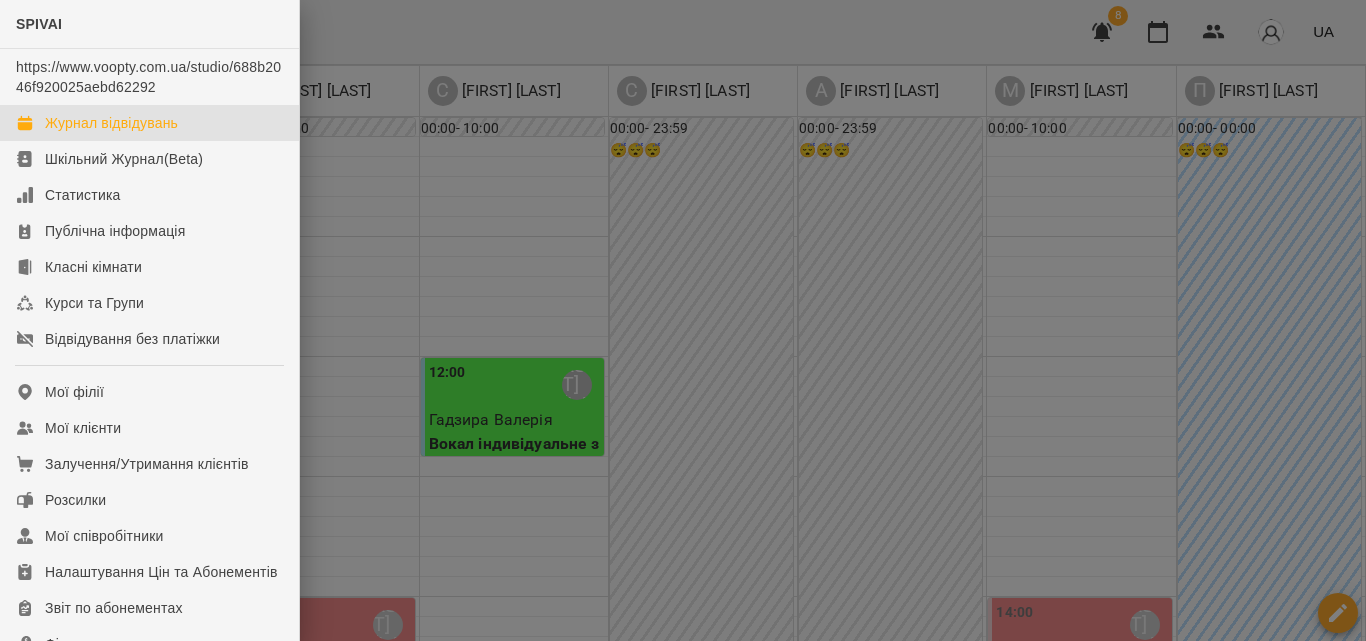 click at bounding box center (683, 320) 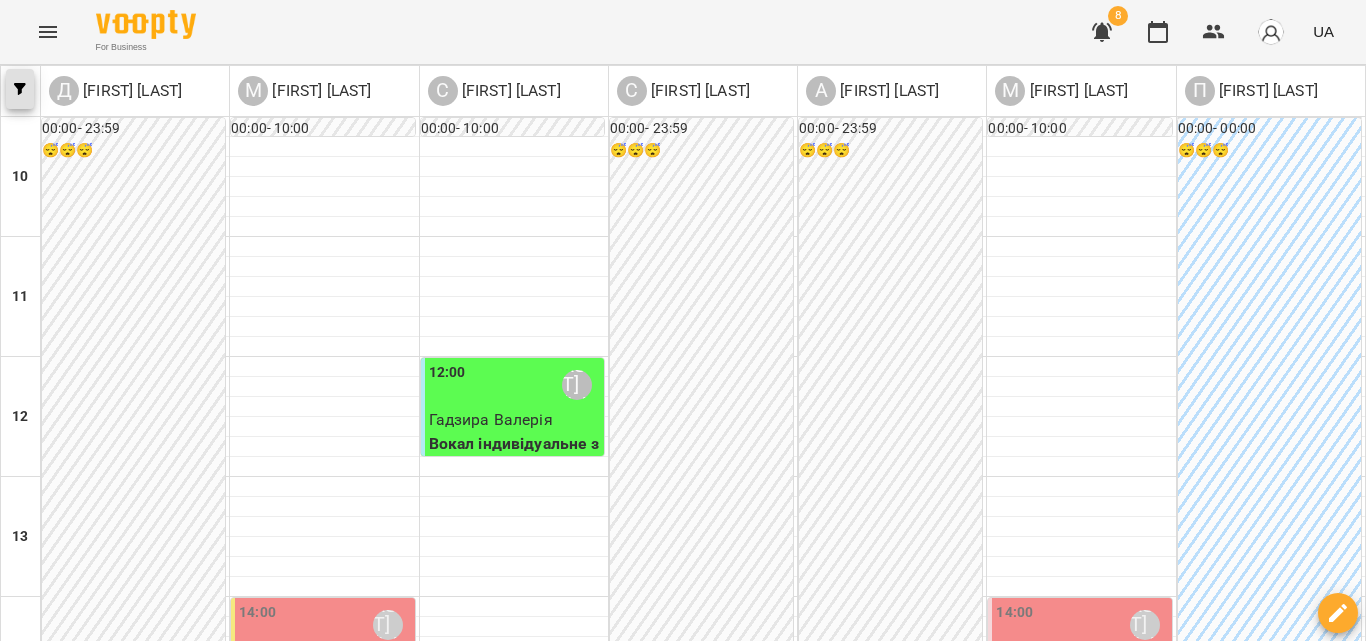 click at bounding box center [20, 89] 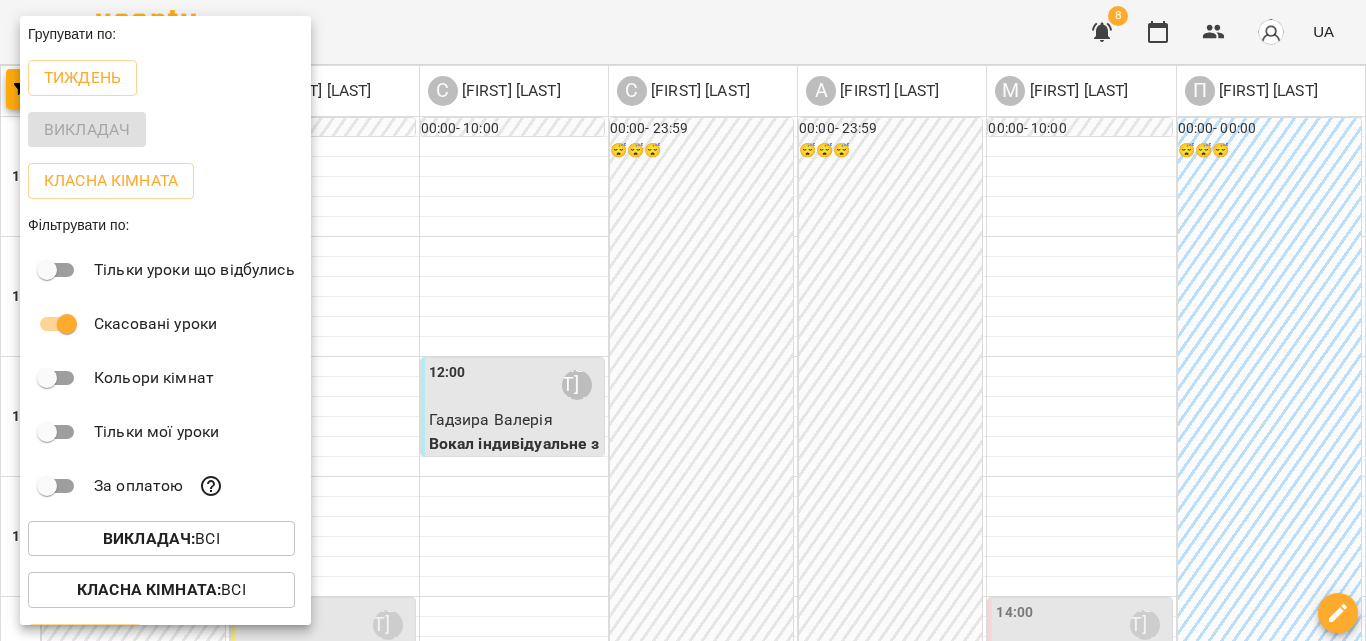 click at bounding box center (683, 320) 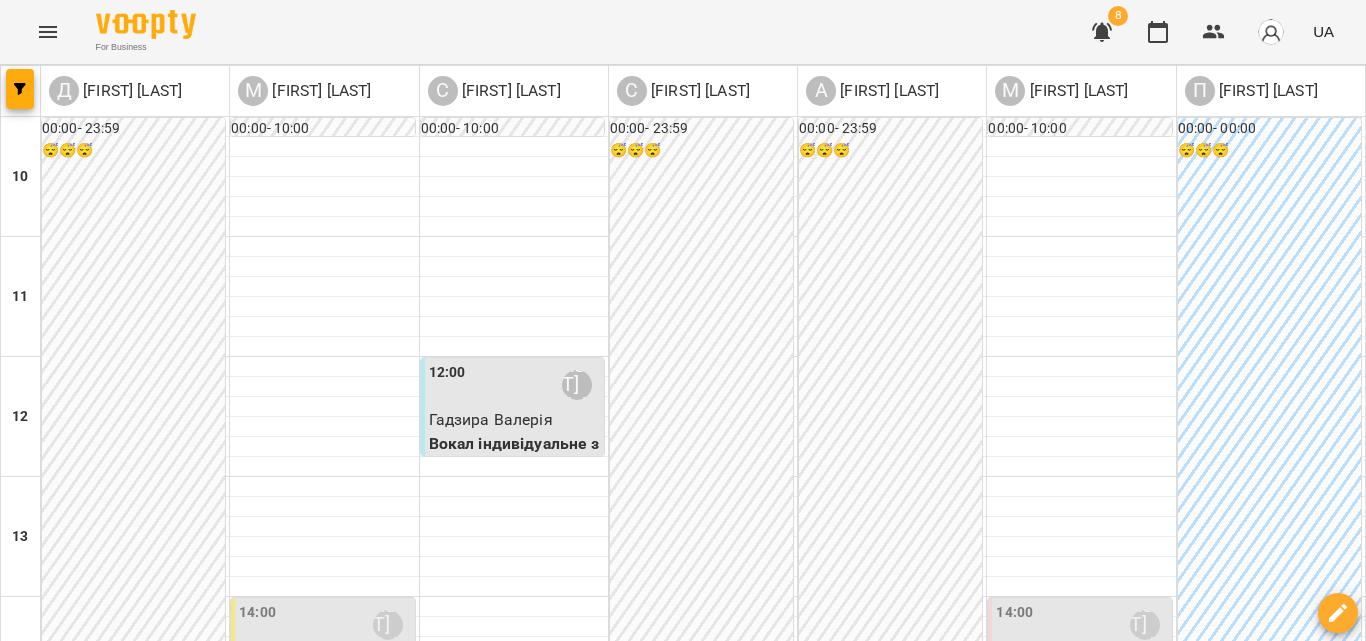 scroll, scrollTop: 300, scrollLeft: 0, axis: vertical 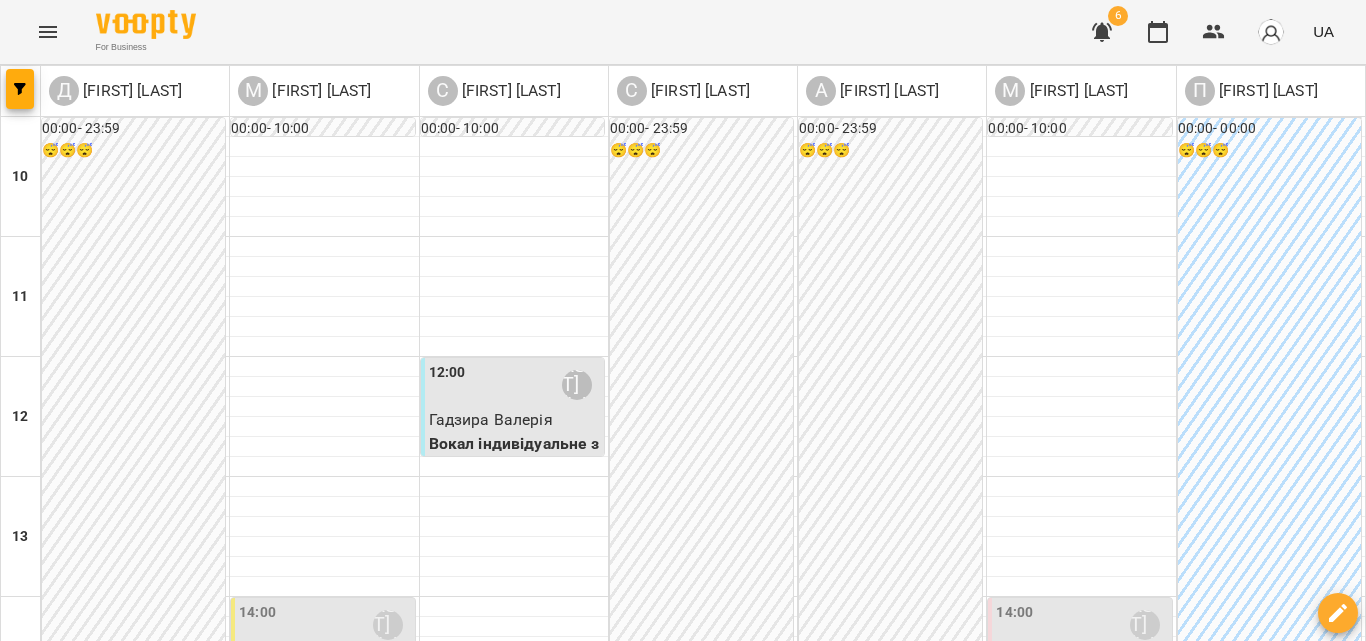 click 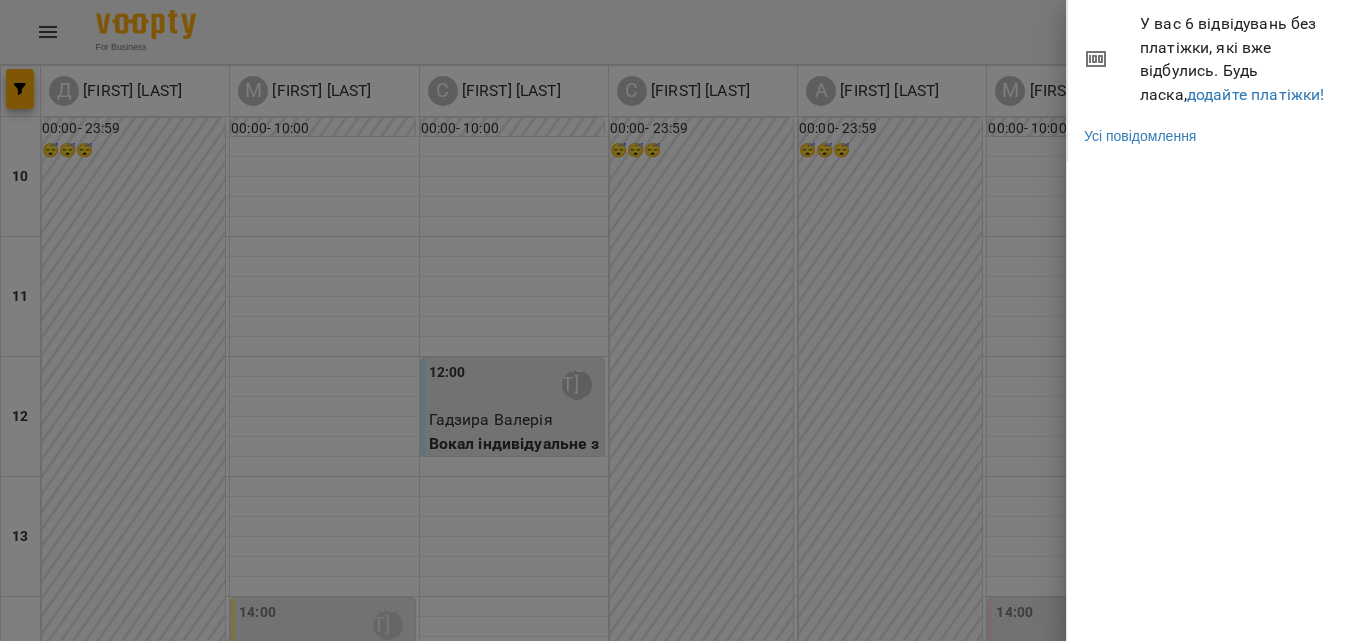click at bounding box center [683, 320] 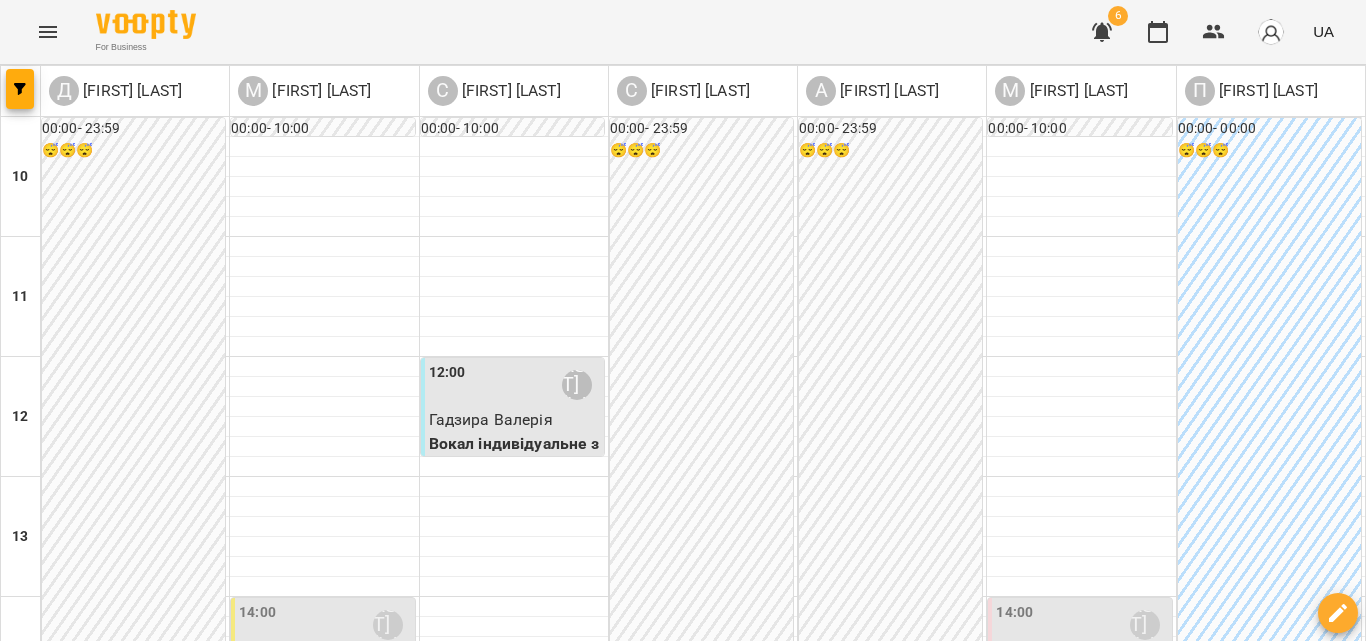 click 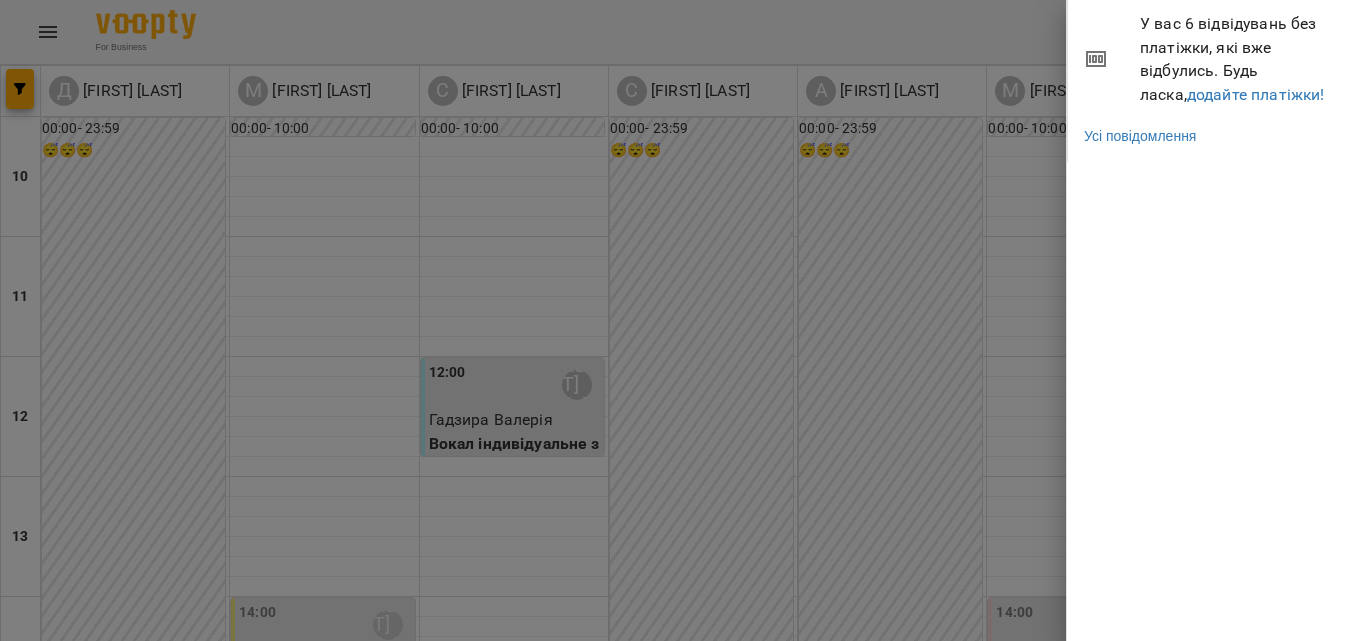 click at bounding box center [683, 320] 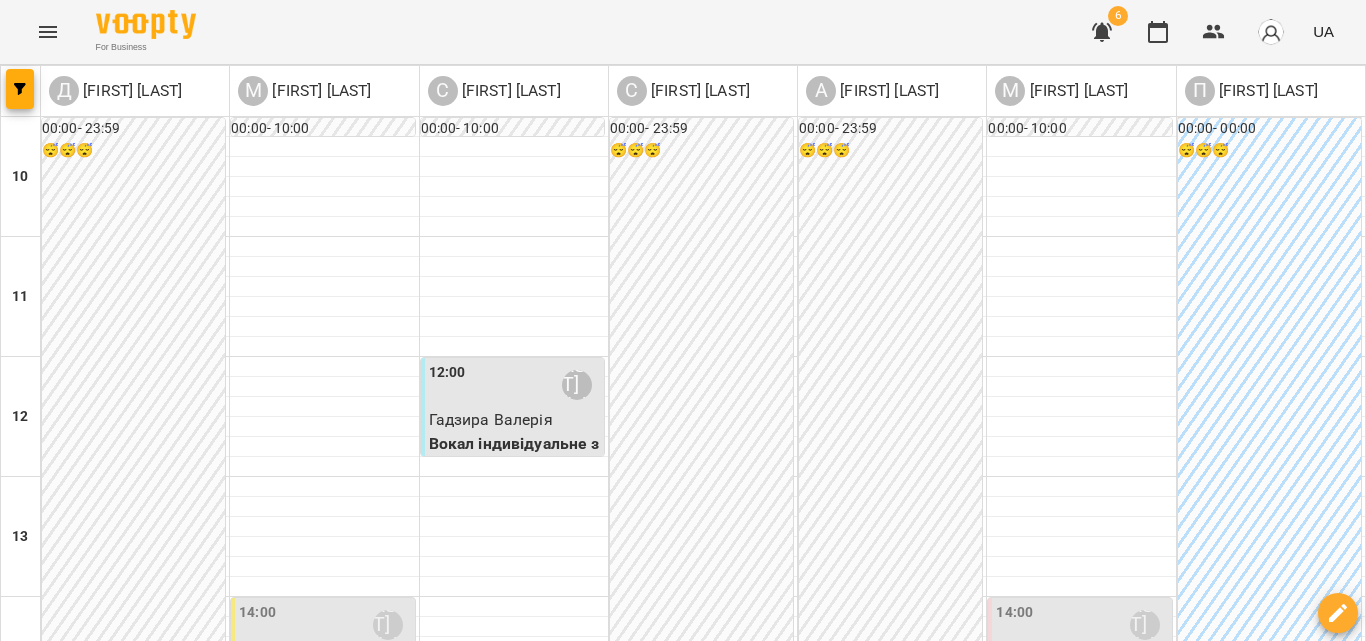 click 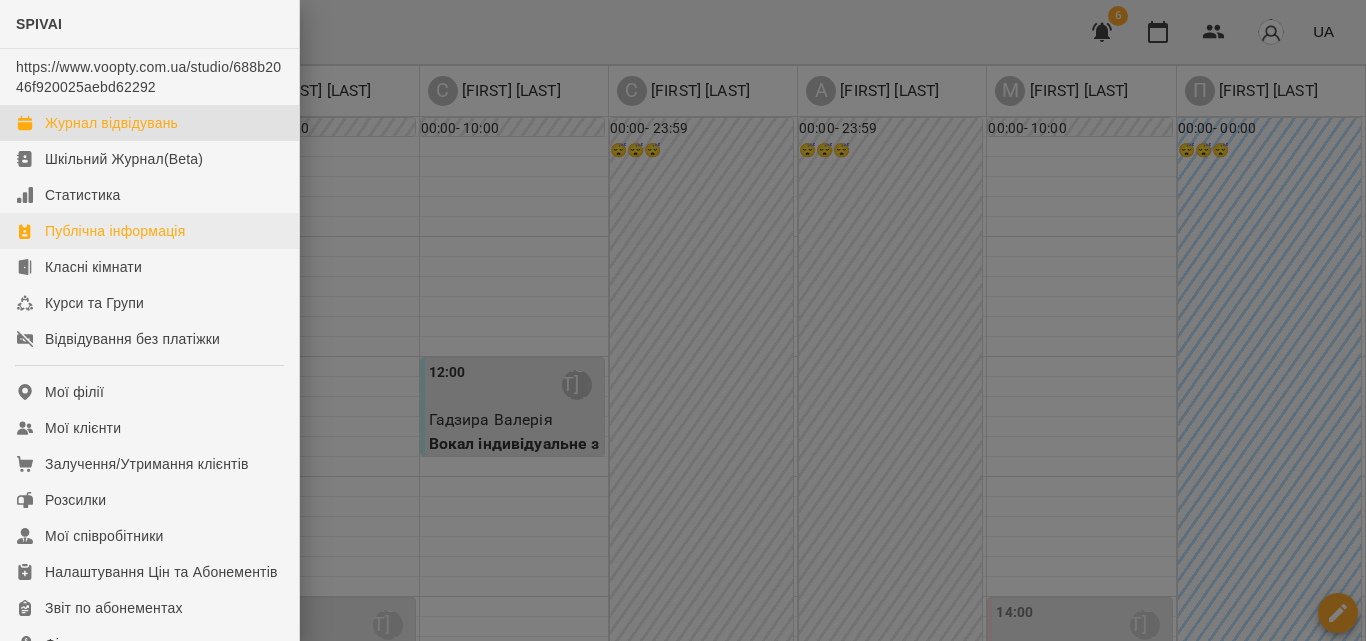 scroll, scrollTop: 100, scrollLeft: 0, axis: vertical 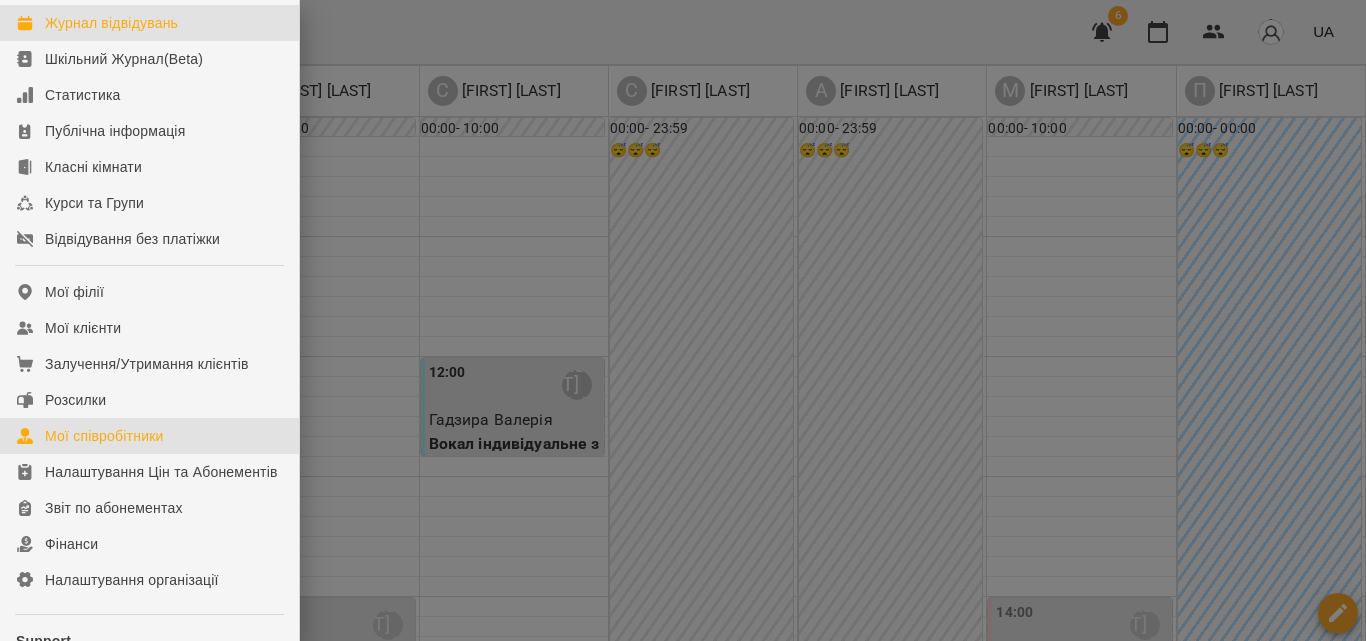 click on "Мої співробітники" at bounding box center (149, 436) 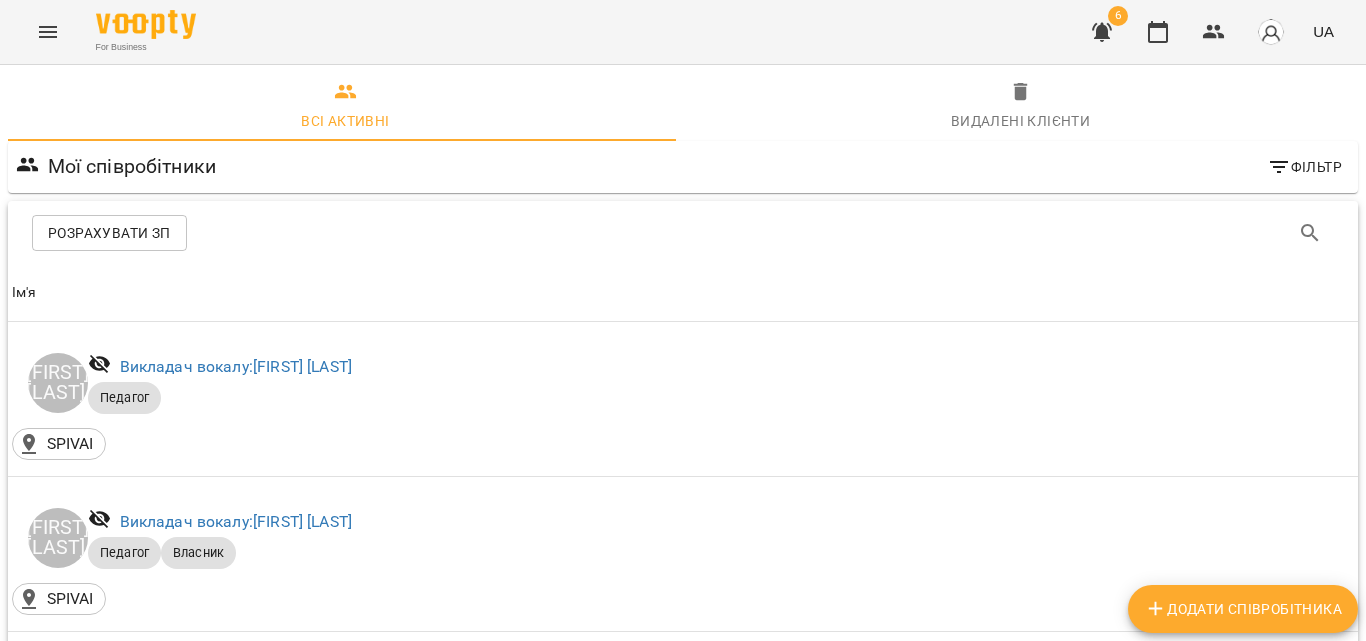 scroll, scrollTop: 0, scrollLeft: 0, axis: both 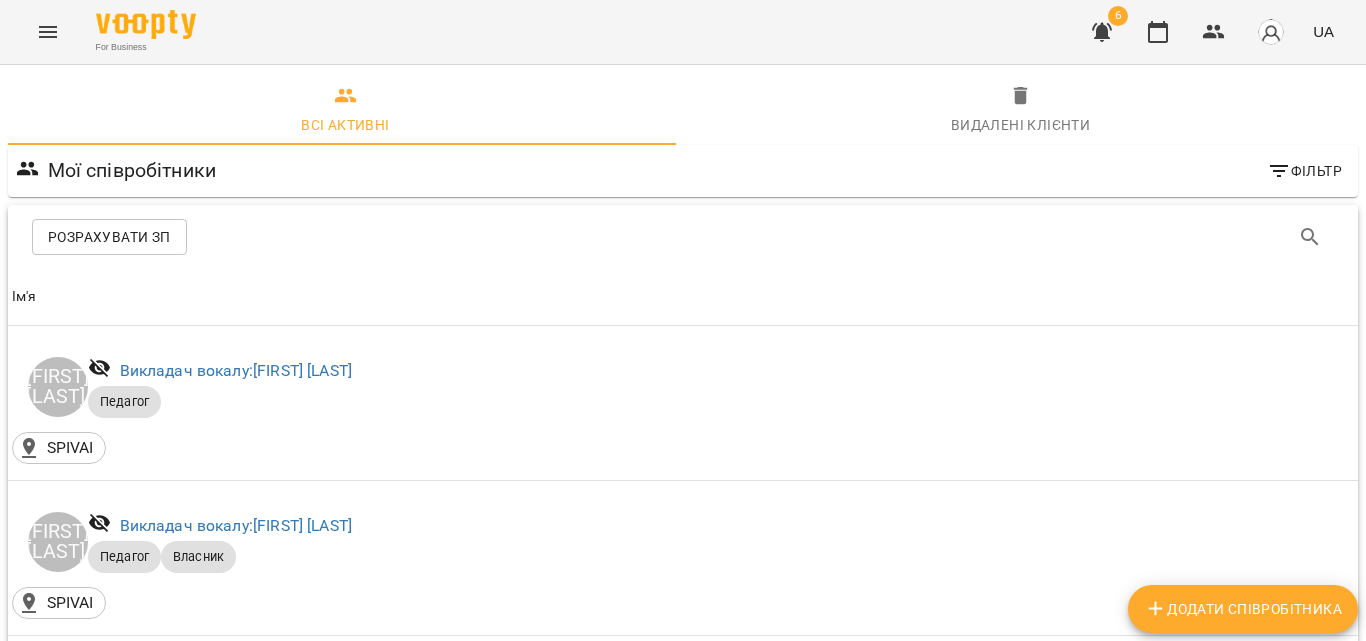 click on "Розрахувати ЗП" at bounding box center (109, 237) 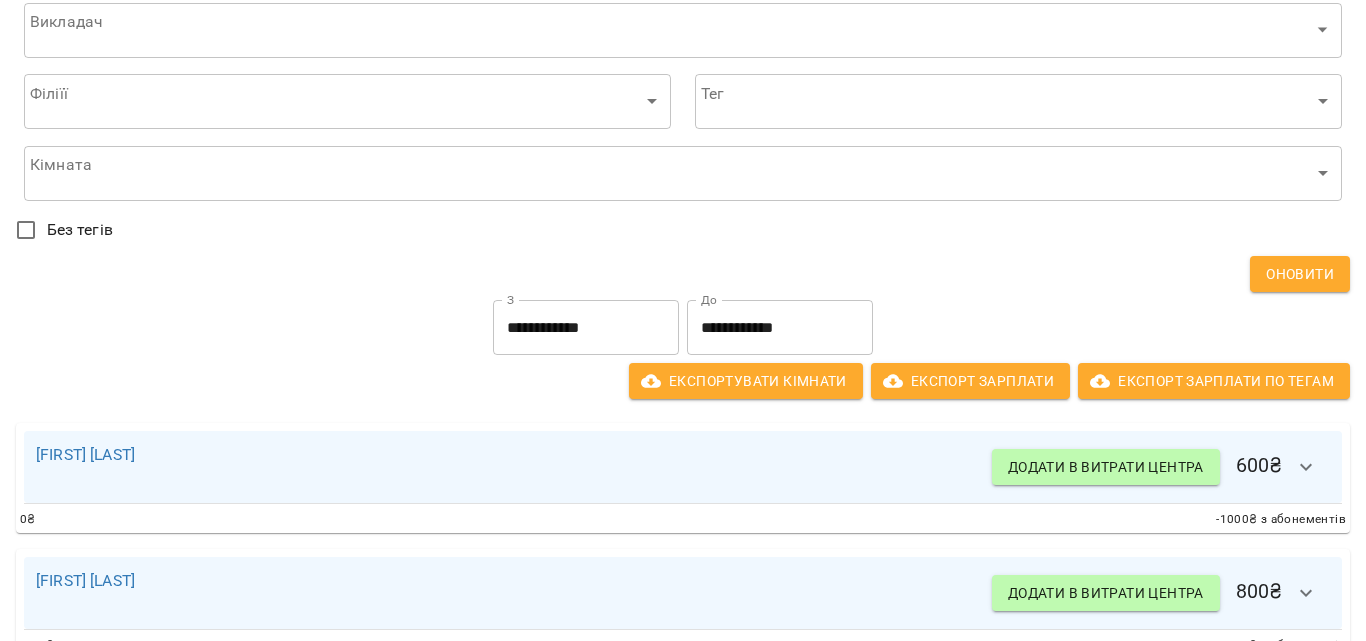scroll, scrollTop: 0, scrollLeft: 0, axis: both 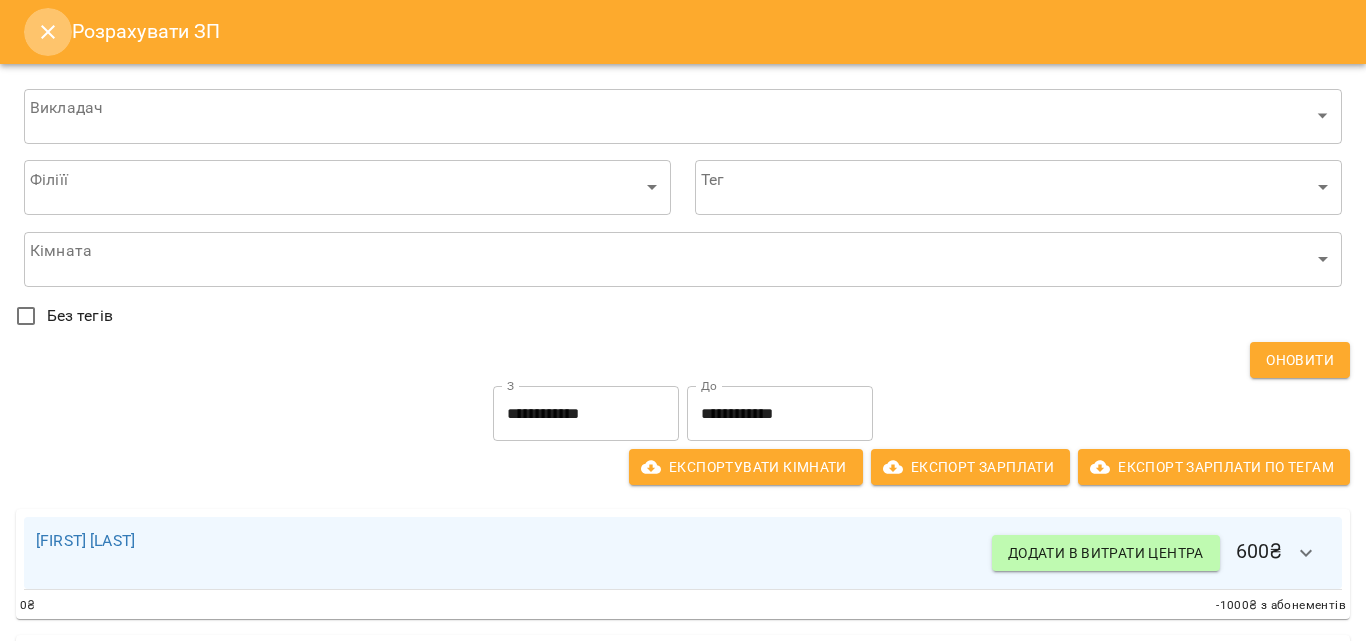 click at bounding box center [48, 32] 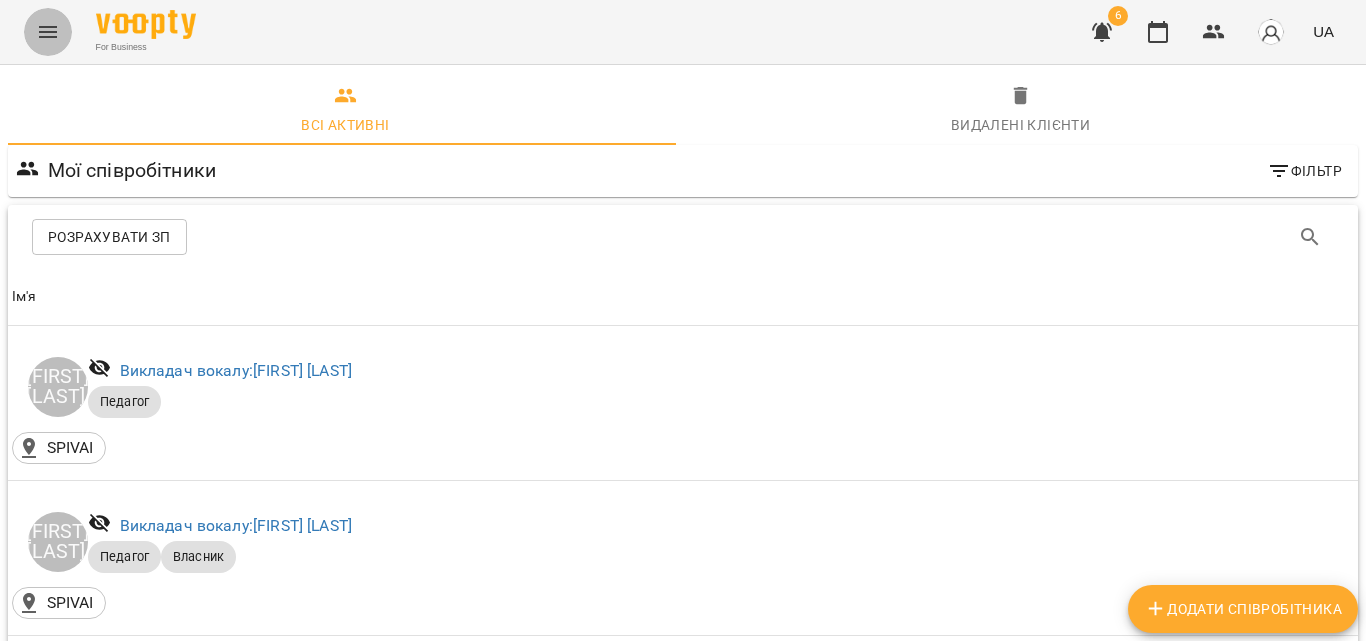 click at bounding box center [48, 32] 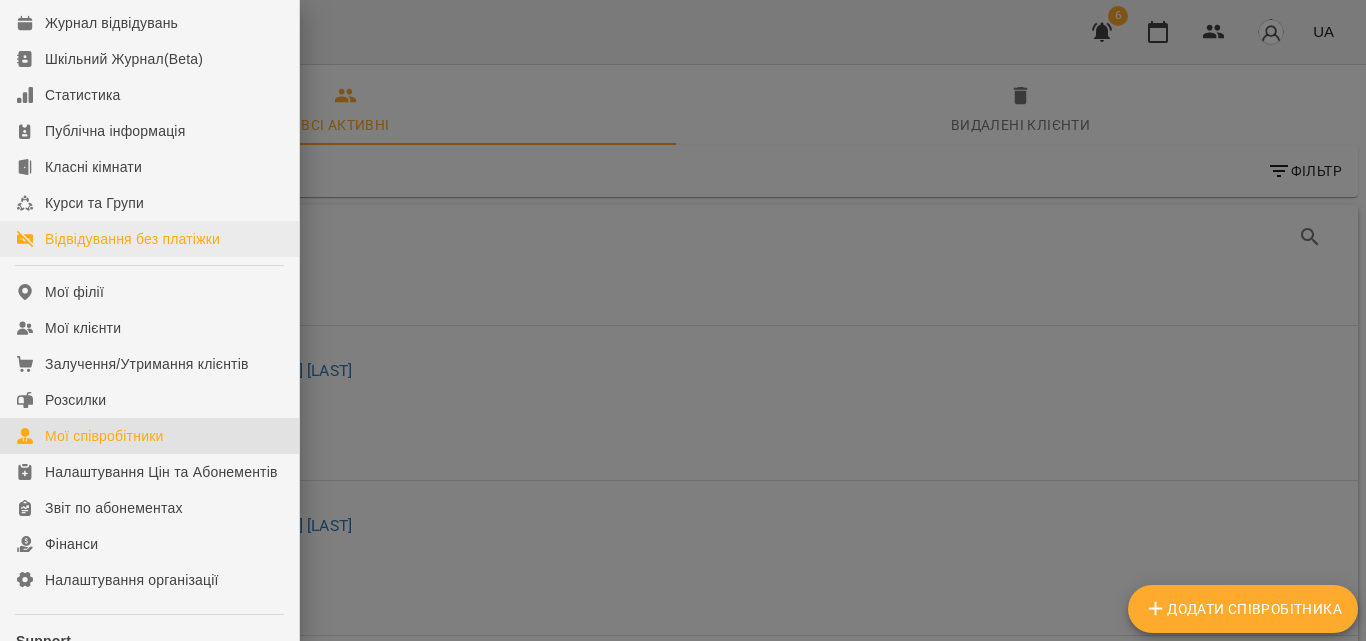 scroll, scrollTop: 200, scrollLeft: 0, axis: vertical 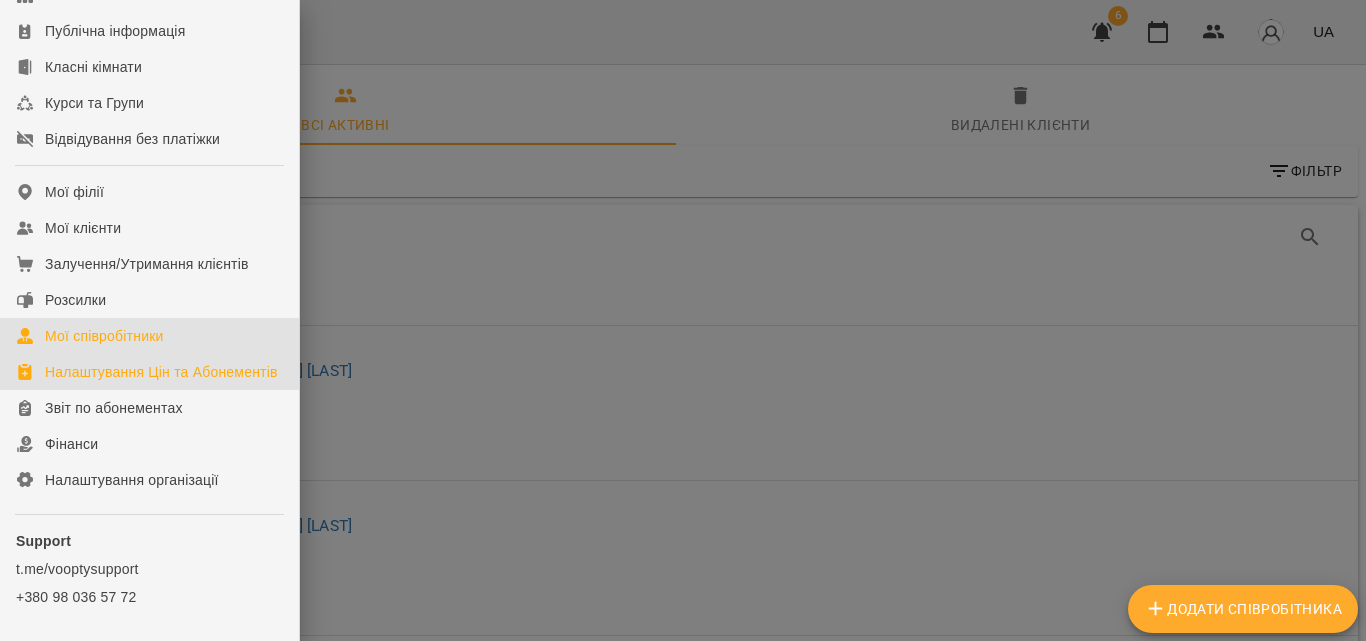 click on "Налаштування Цін та Абонементів" at bounding box center (161, 372) 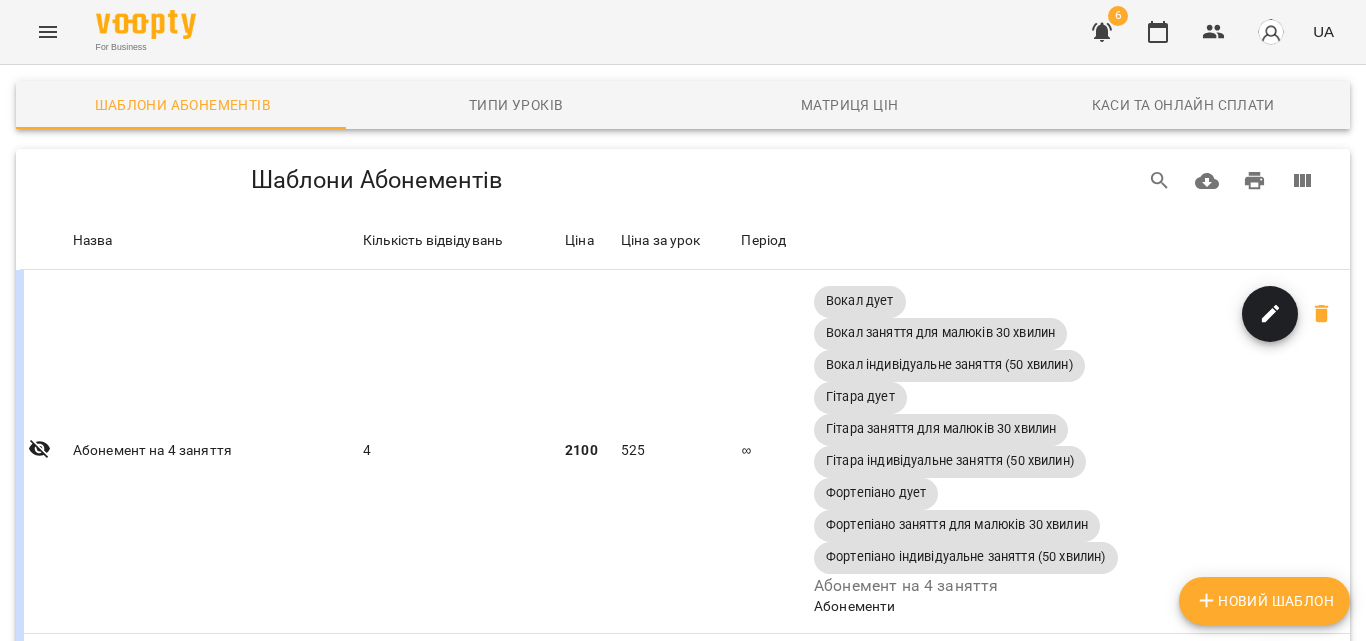 click 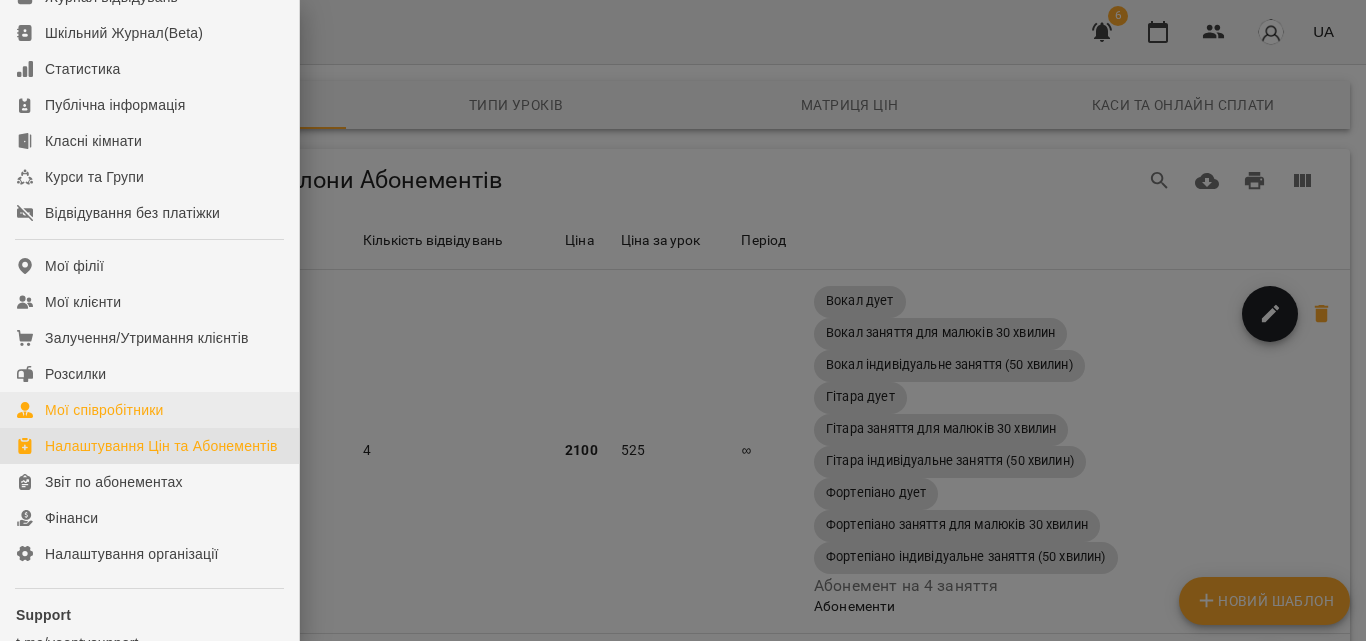 scroll, scrollTop: 200, scrollLeft: 0, axis: vertical 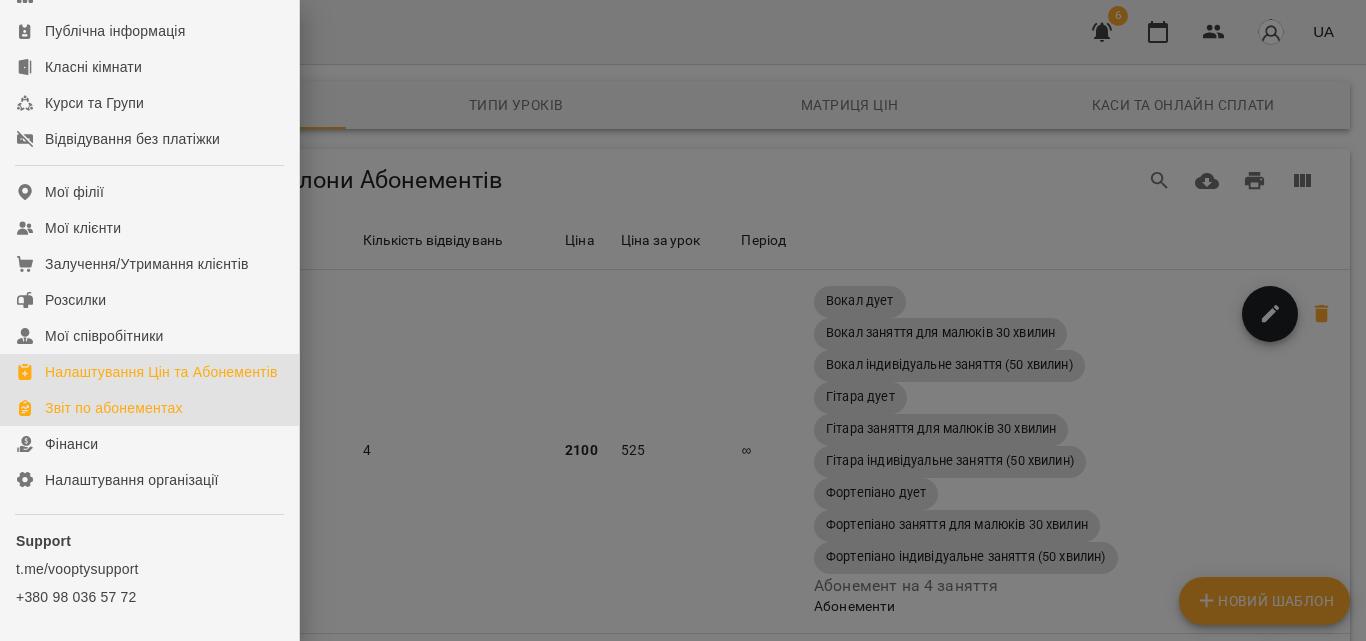click on "Звіт по абонементах" at bounding box center (114, 408) 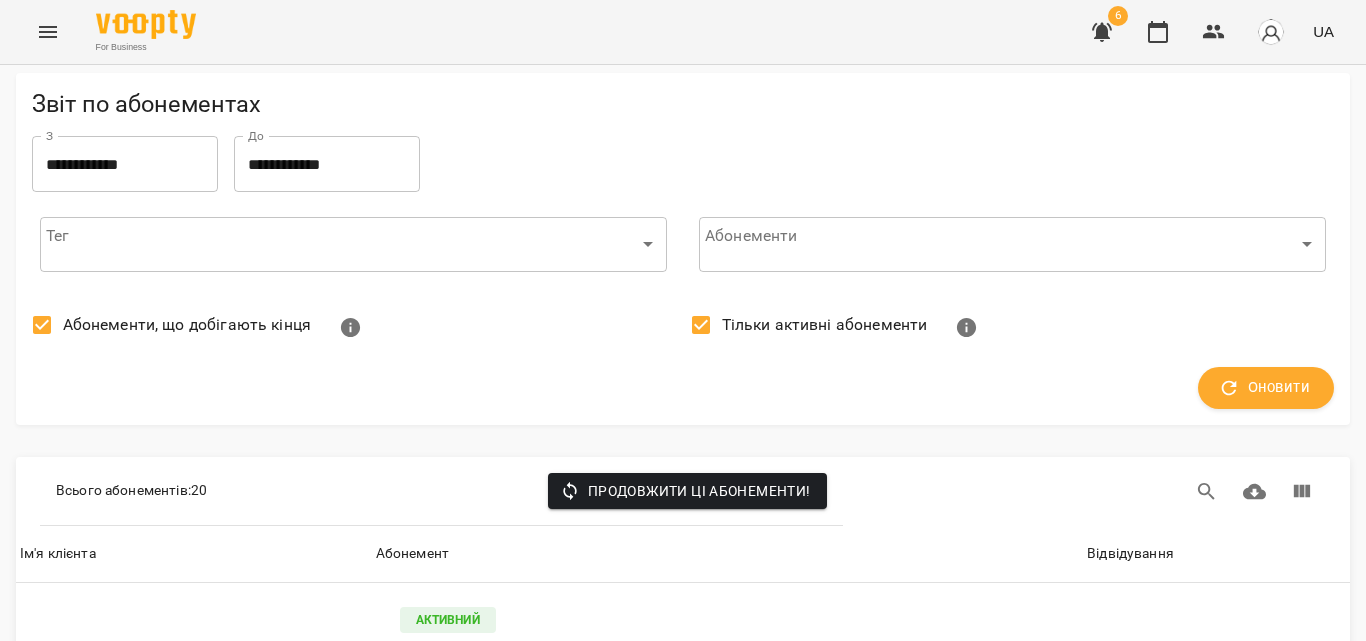 scroll, scrollTop: 0, scrollLeft: 0, axis: both 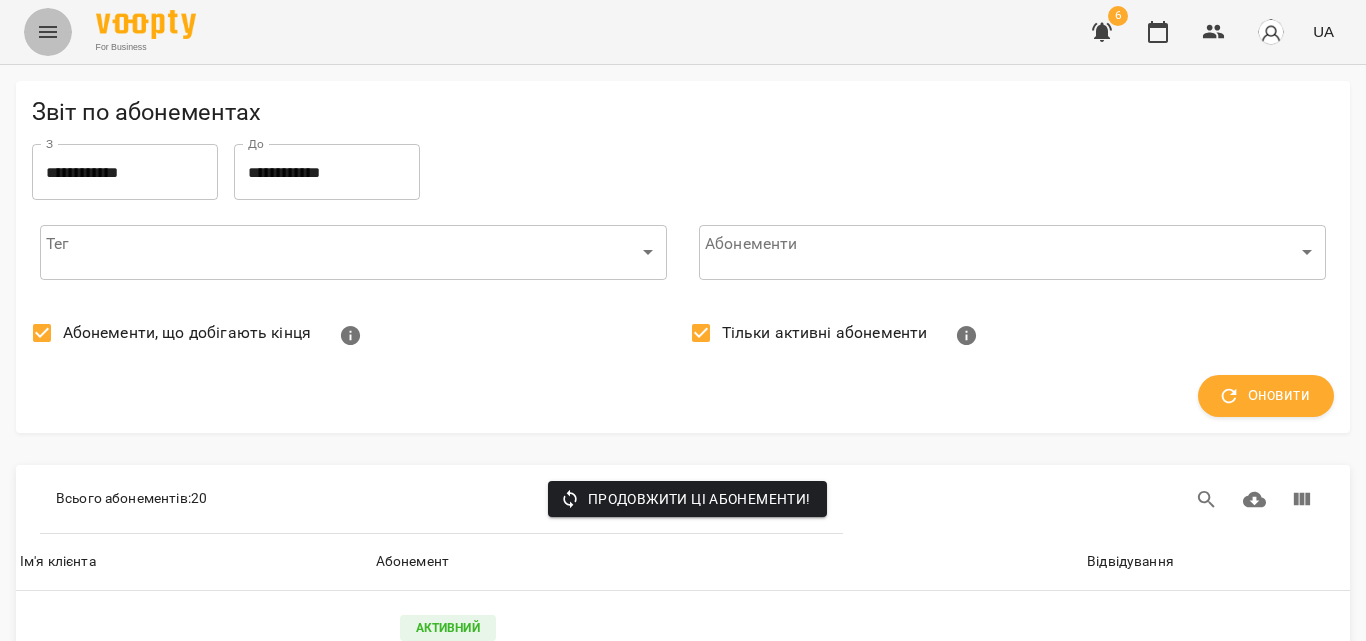 click 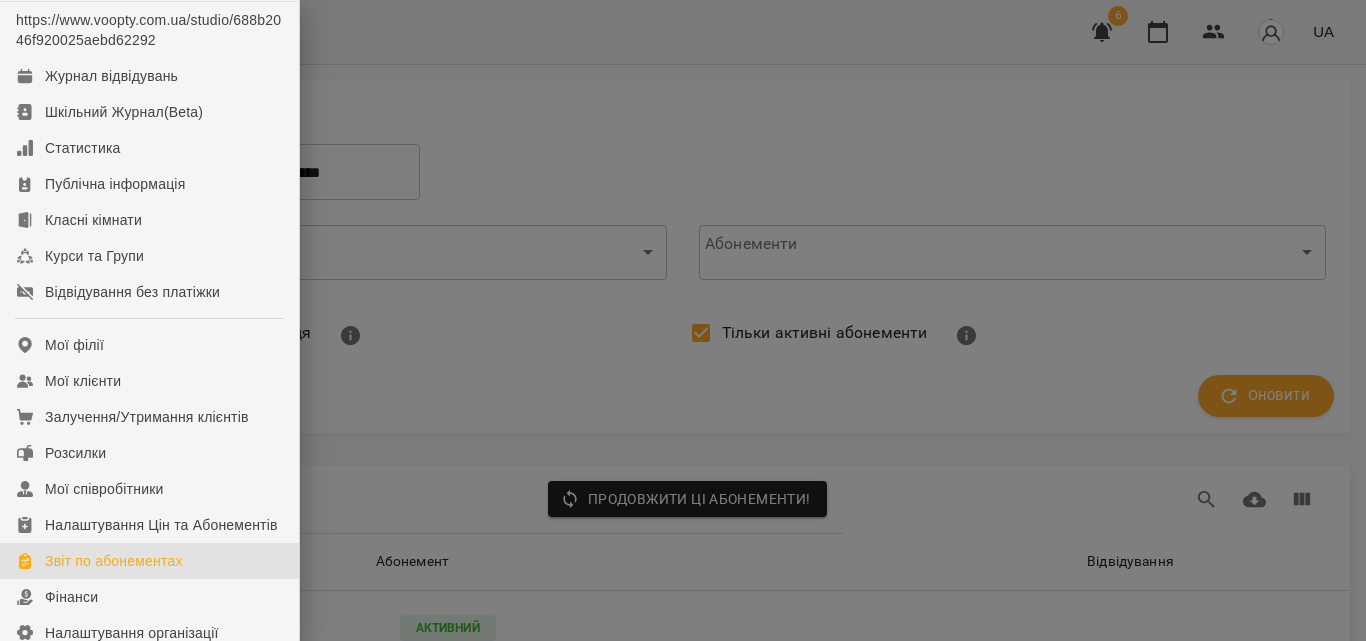 scroll, scrollTop: 0, scrollLeft: 0, axis: both 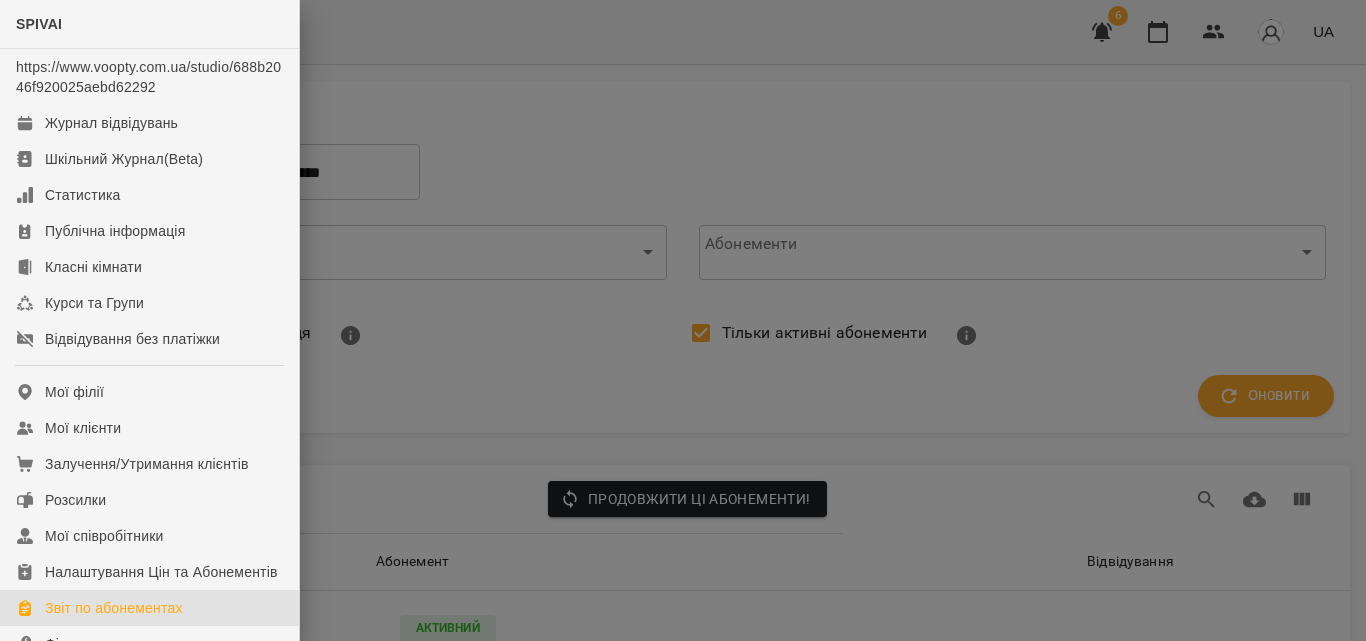 click at bounding box center [683, 320] 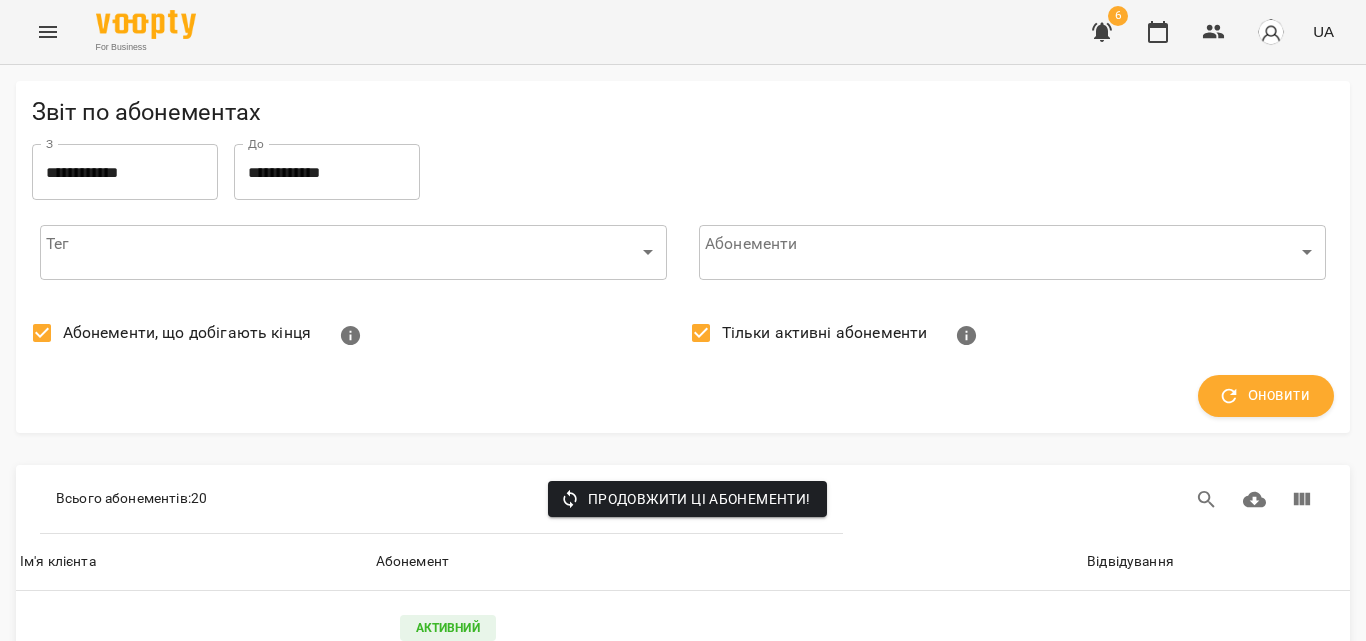 click 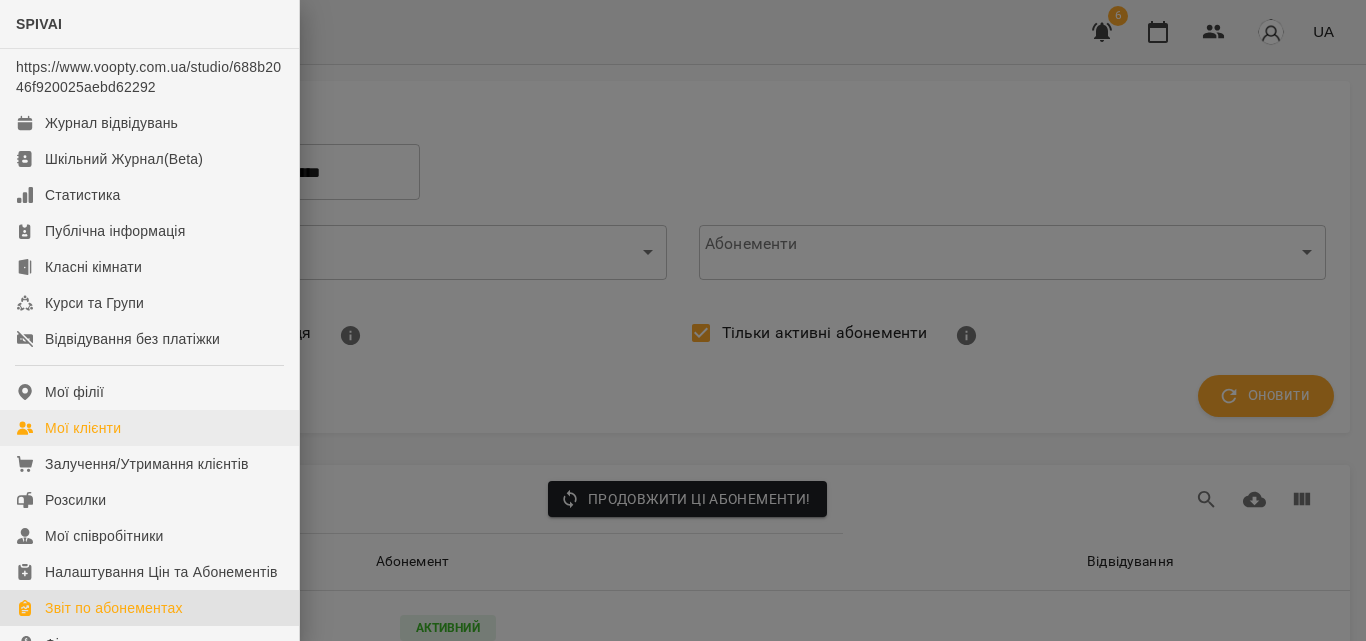 scroll, scrollTop: 100, scrollLeft: 0, axis: vertical 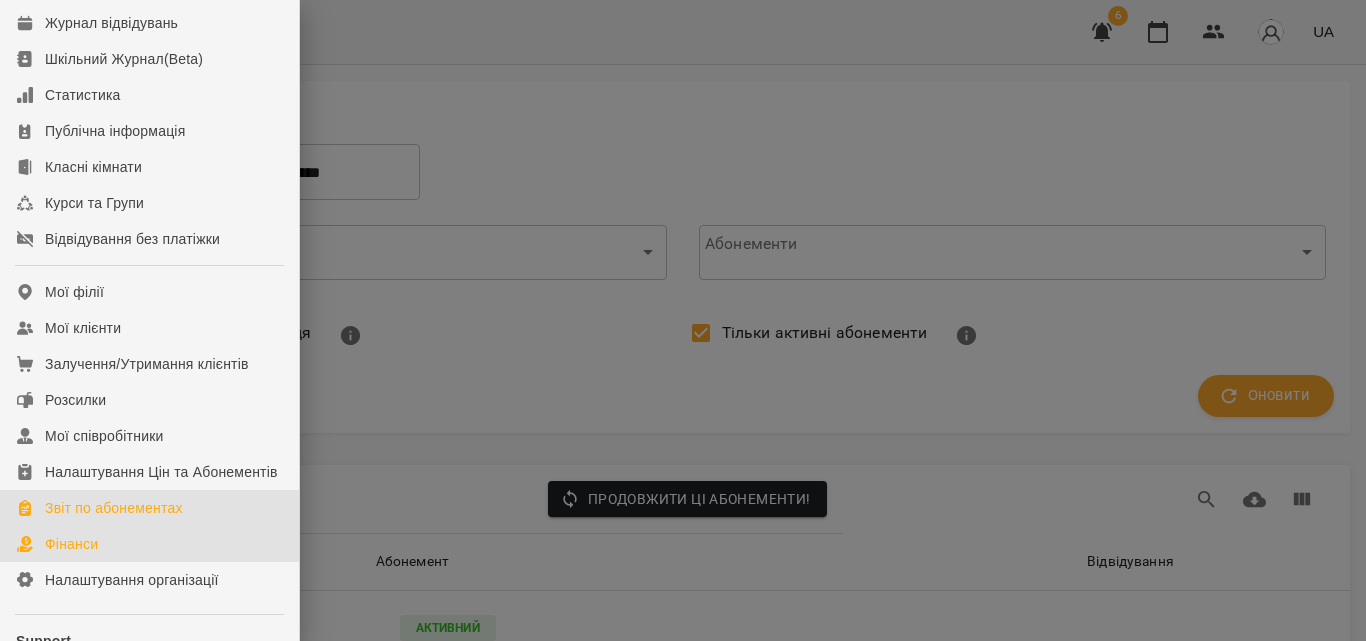 click on "Фінанси" at bounding box center [149, 544] 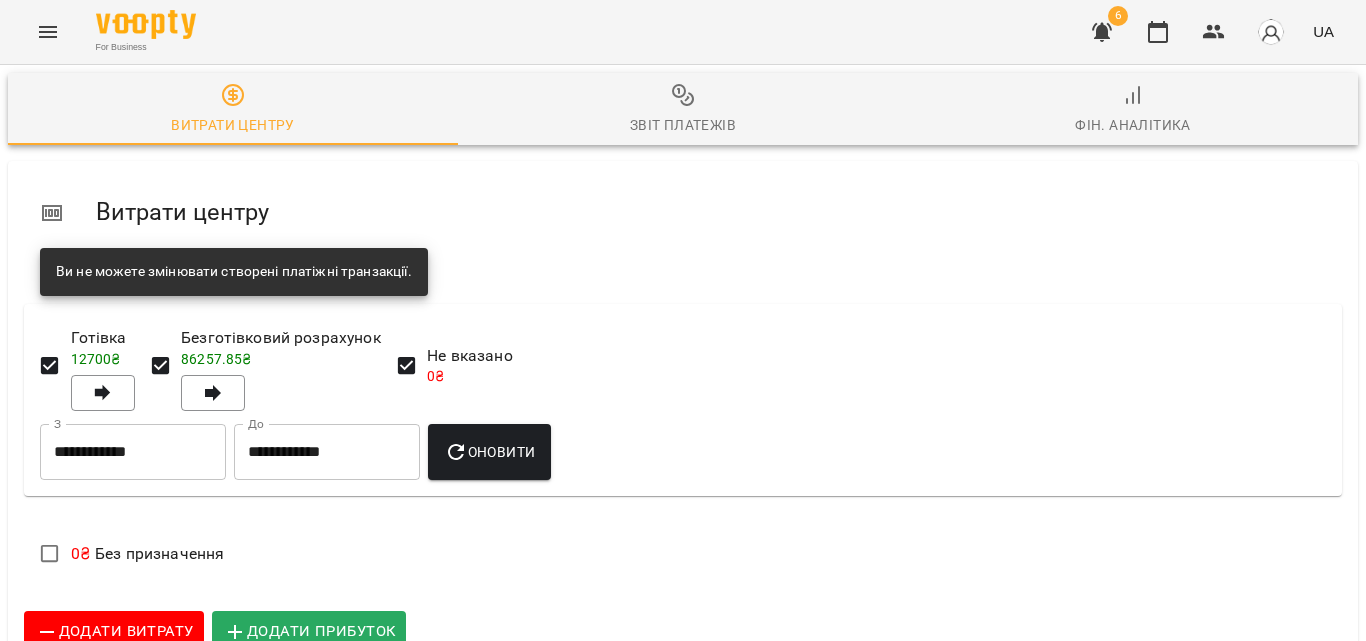 click on "Безготівковий розрахунок" at bounding box center (281, 338) 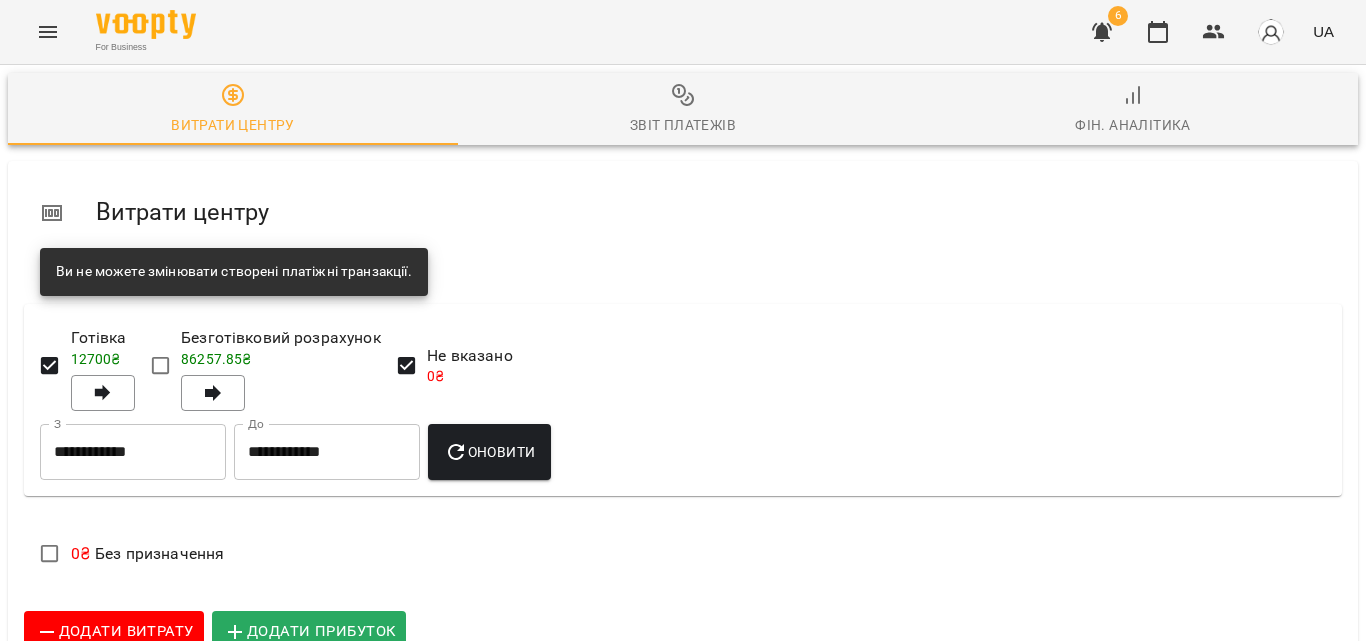 click on "86257.85 ₴" at bounding box center [216, 359] 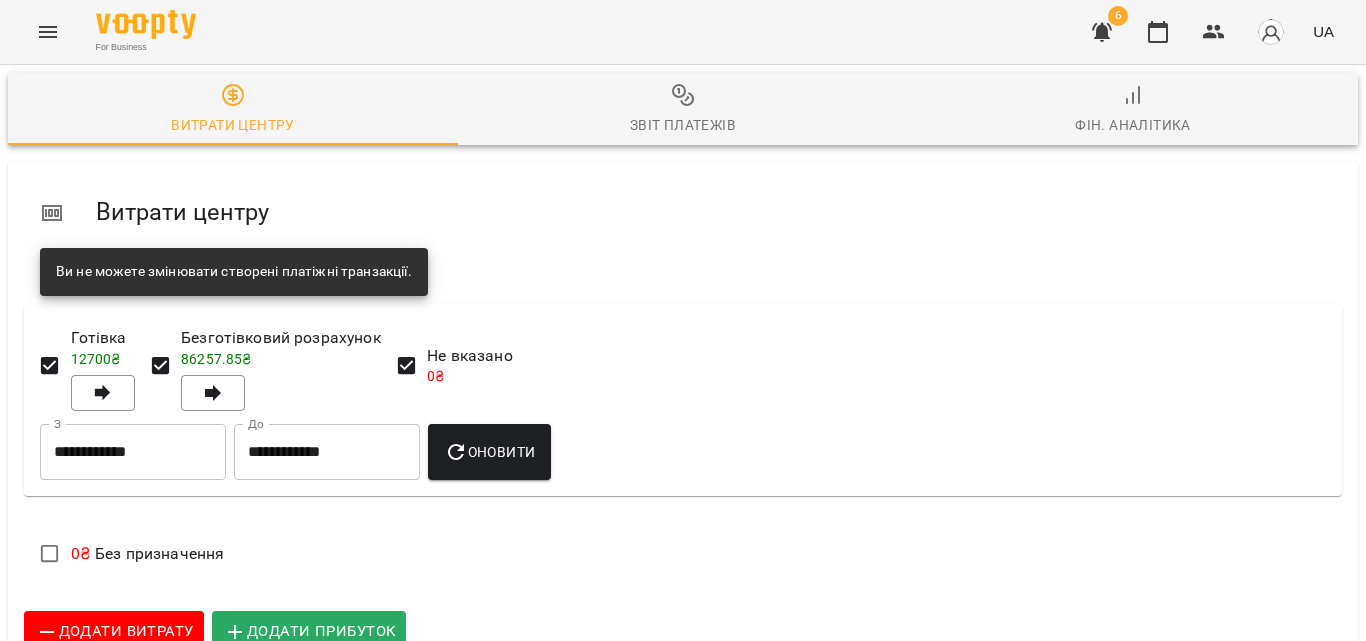 scroll, scrollTop: 83, scrollLeft: 0, axis: vertical 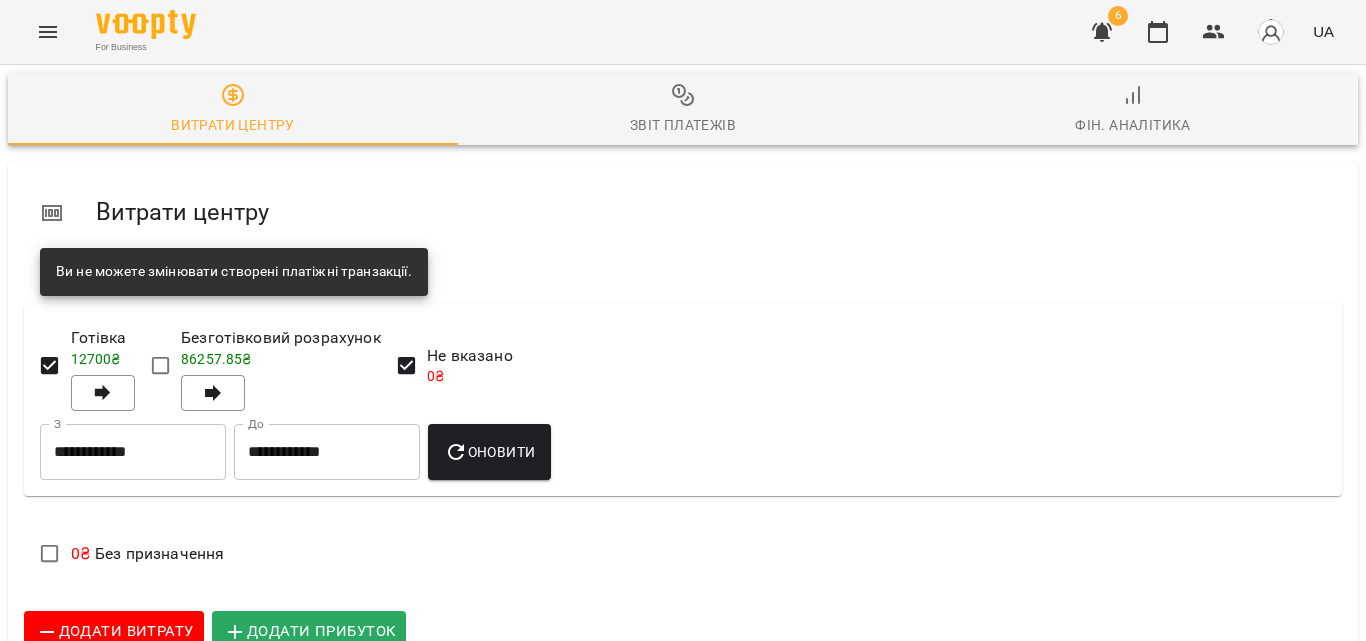 click on "86257.85 ₴" at bounding box center (281, 360) 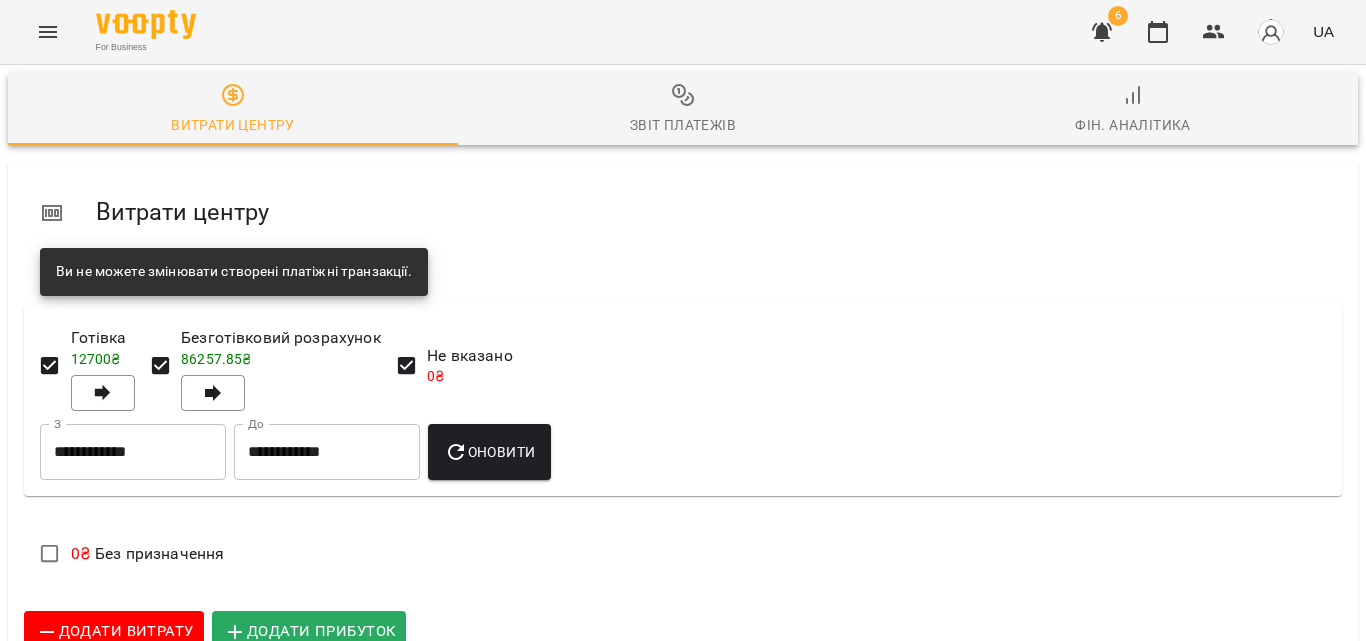 click 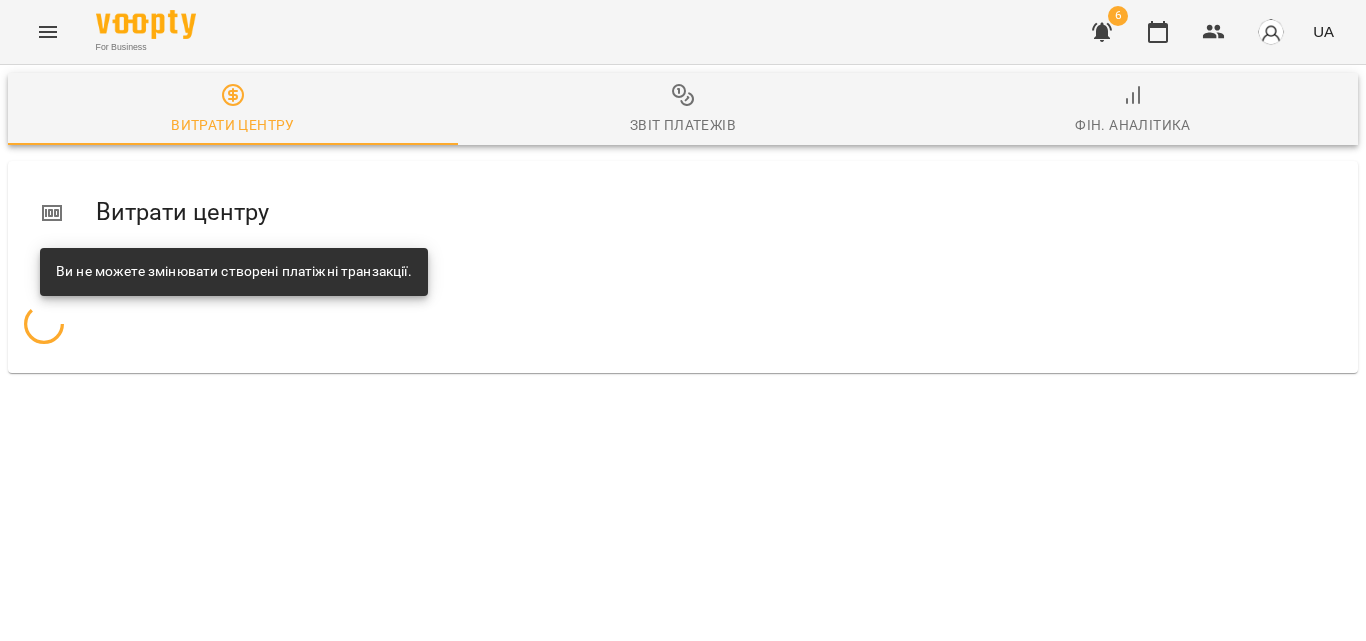 scroll, scrollTop: 0, scrollLeft: 0, axis: both 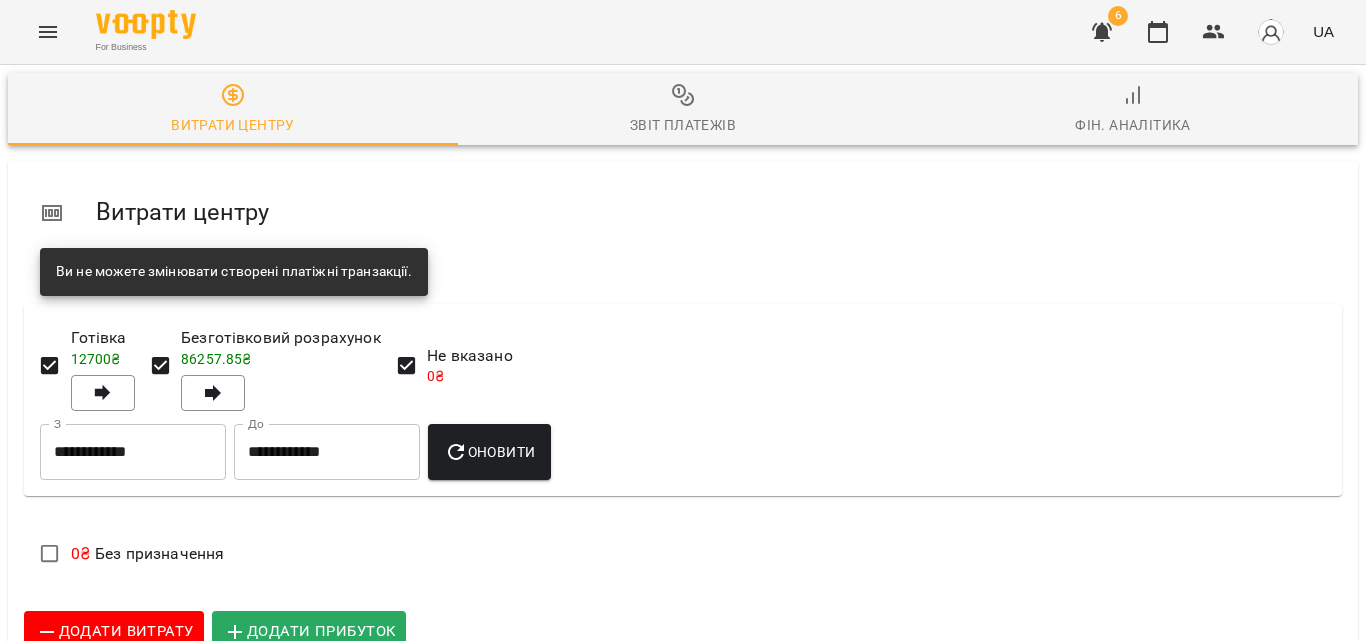 click on "86257.85 ₴" at bounding box center (216, 359) 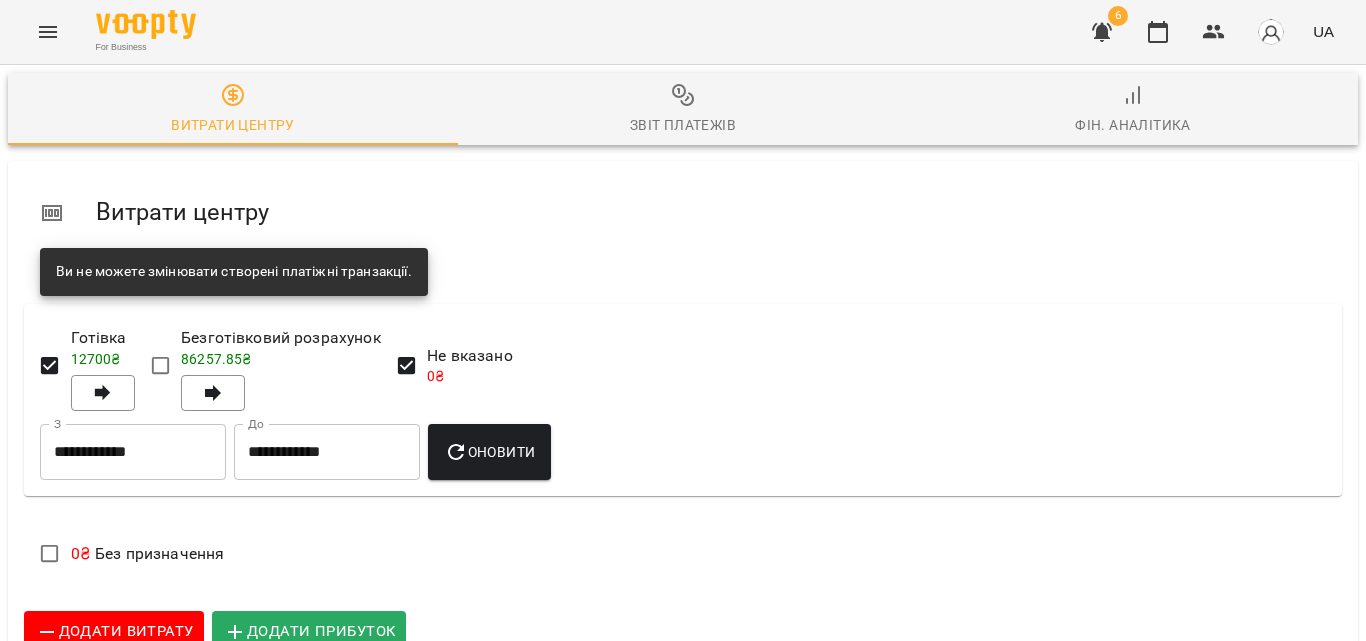 click on "86257.85 ₴" at bounding box center [216, 359] 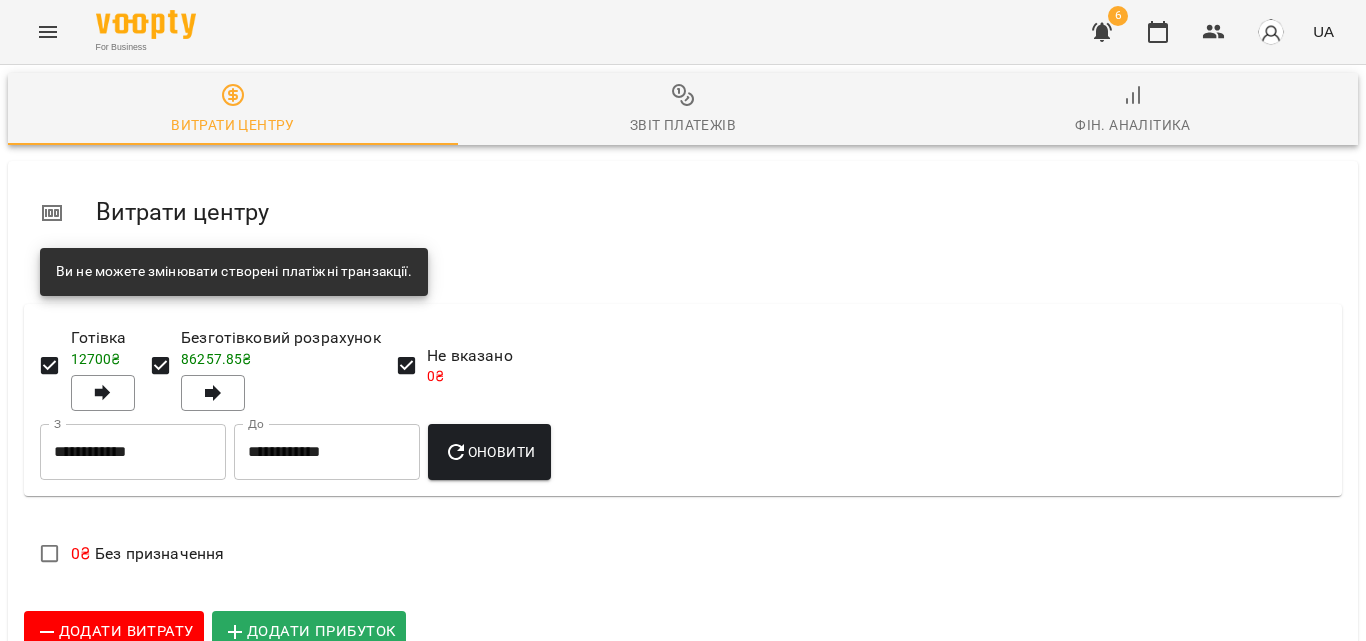 scroll, scrollTop: 0, scrollLeft: 0, axis: both 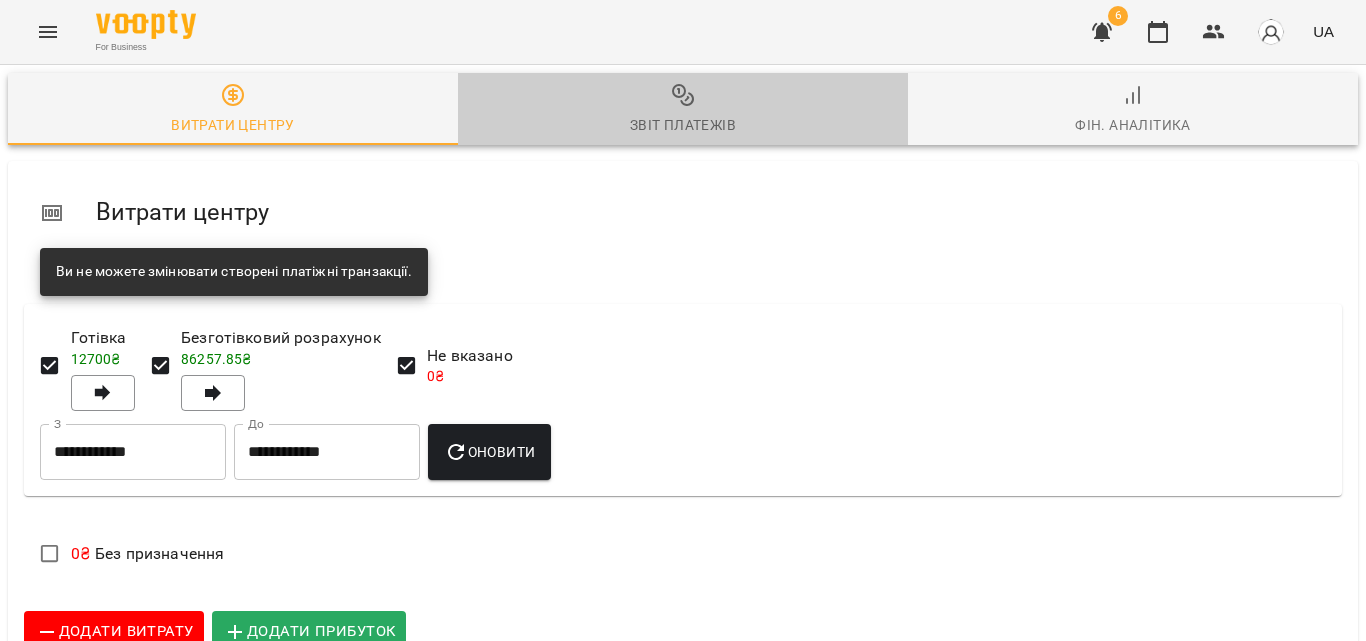 click on "Звіт платежів" at bounding box center (683, 110) 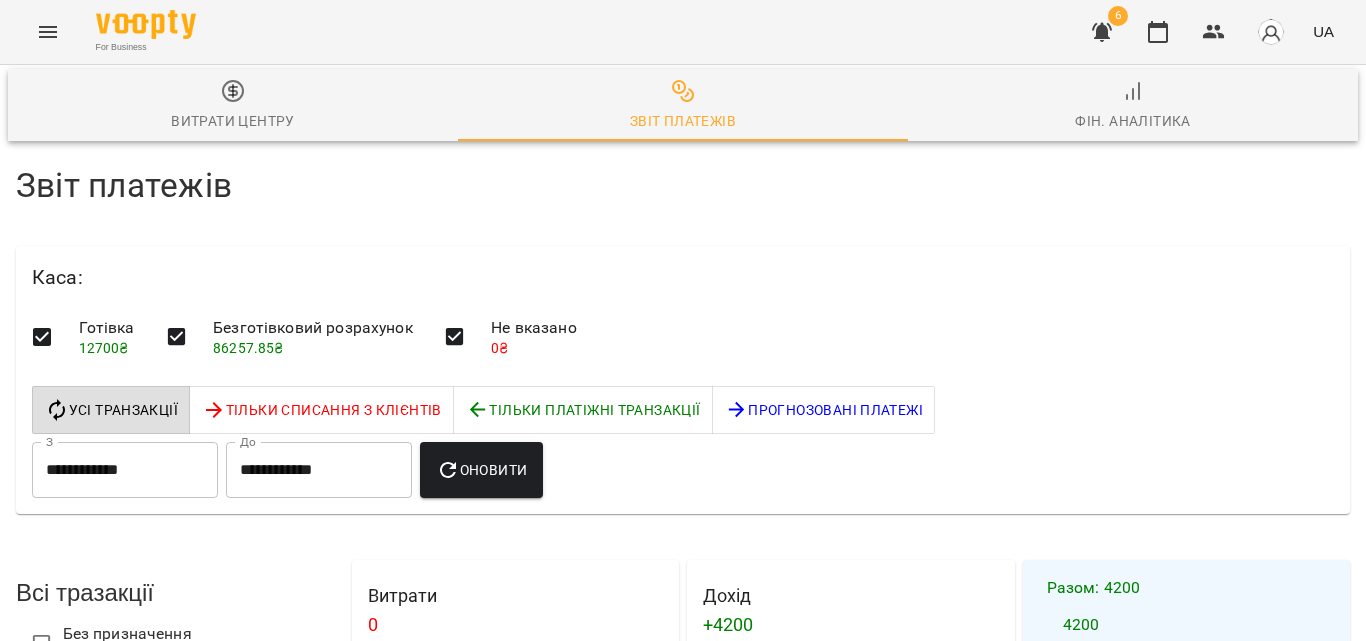scroll, scrollTop: 0, scrollLeft: 0, axis: both 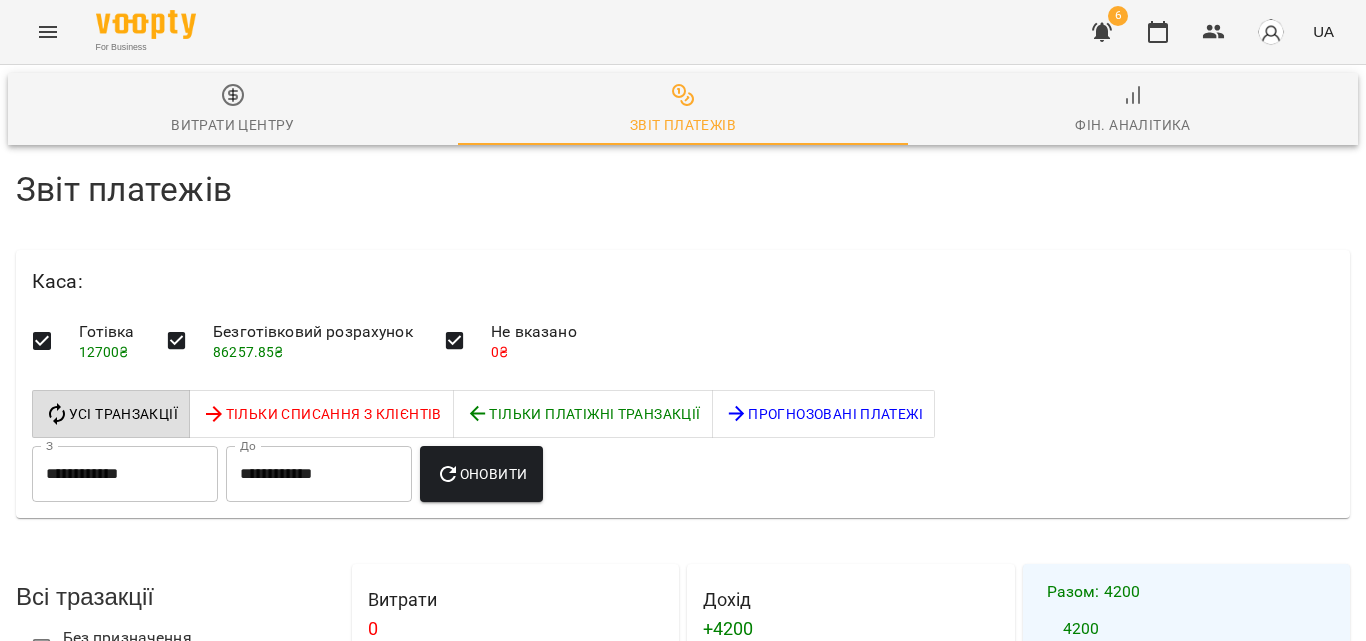 click on "Фін. Аналітика" at bounding box center (1133, 110) 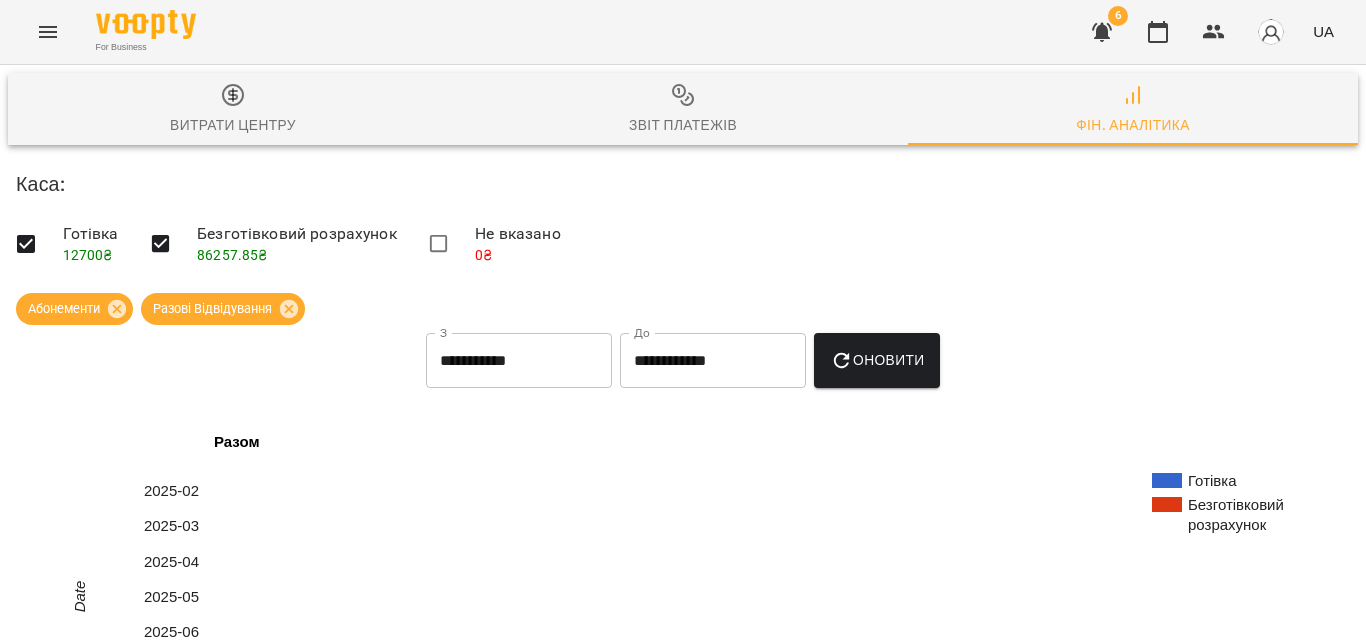 scroll, scrollTop: 0, scrollLeft: 0, axis: both 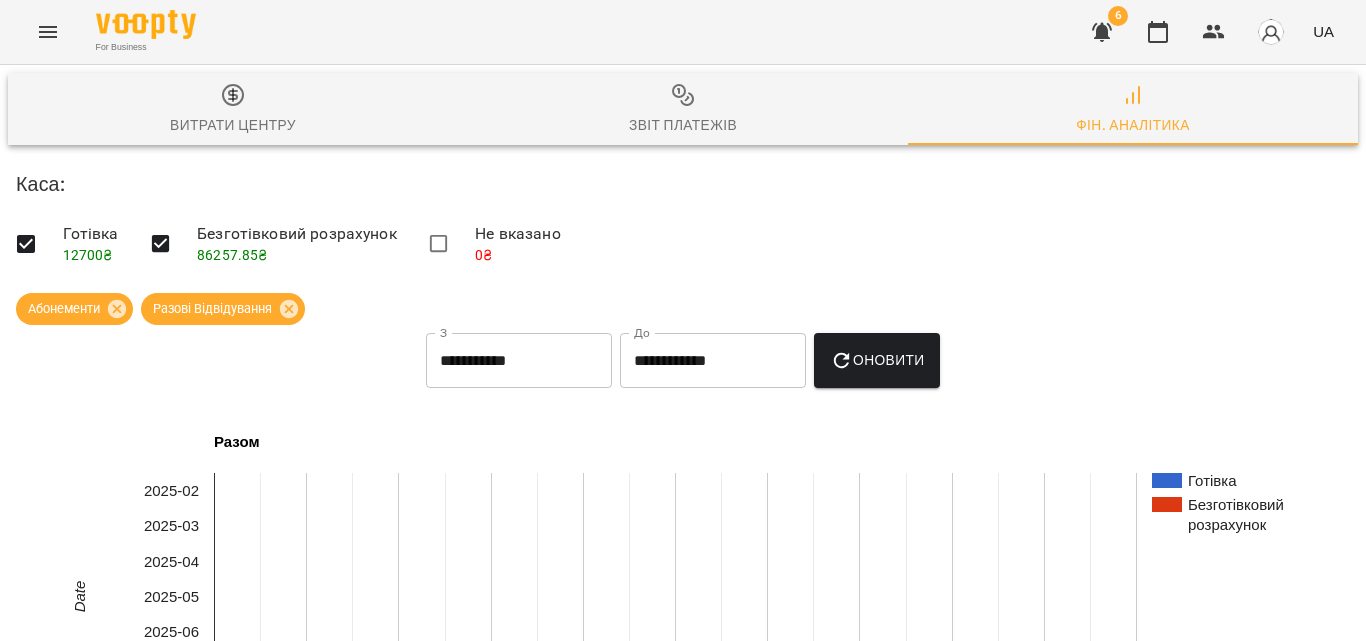 click at bounding box center [48, 32] 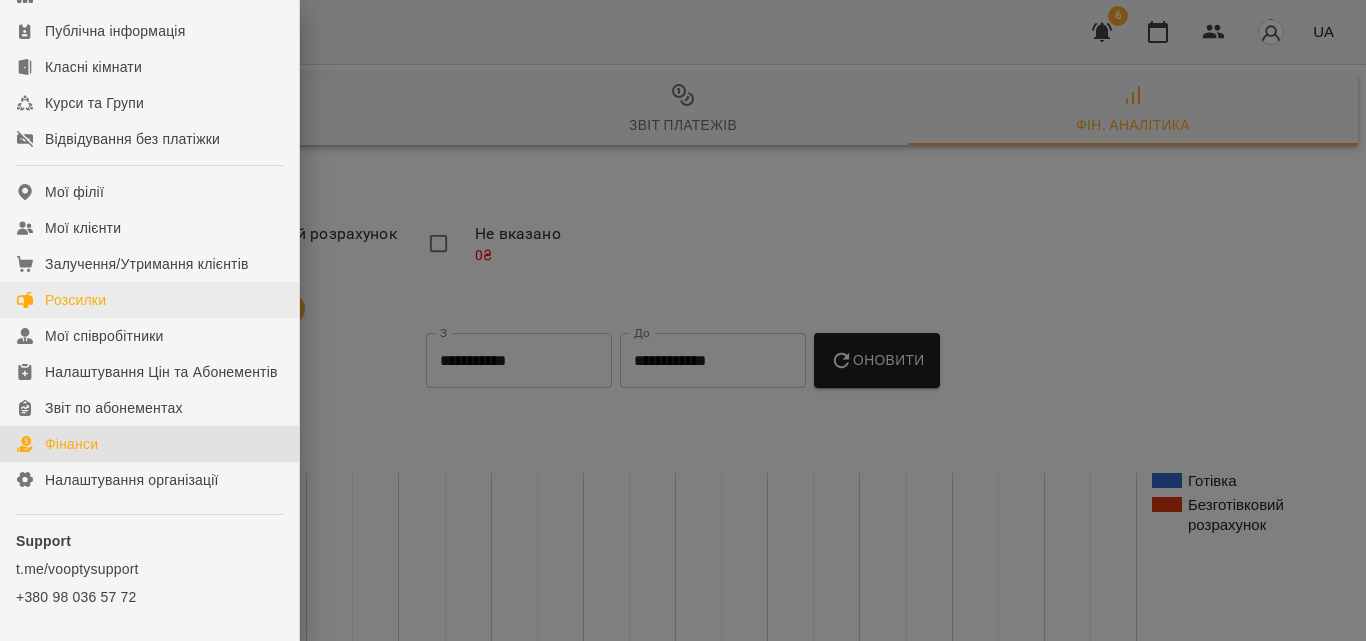 scroll, scrollTop: 0, scrollLeft: 0, axis: both 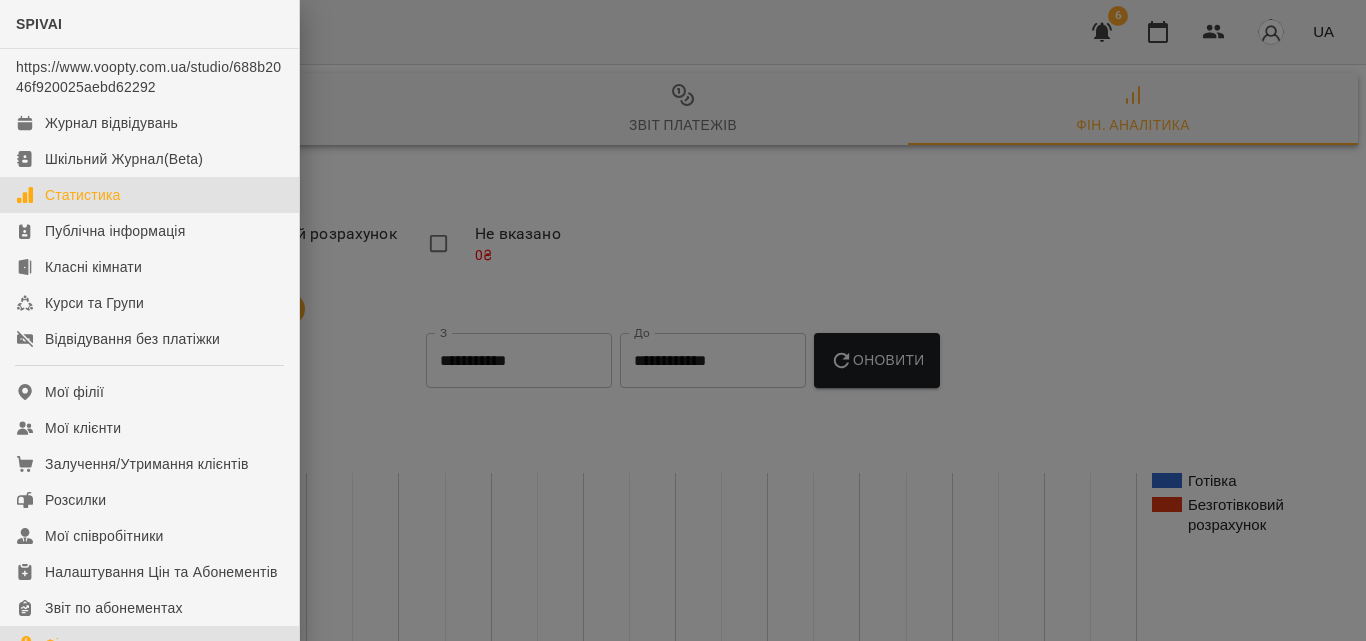 click on "Статистика" at bounding box center (83, 195) 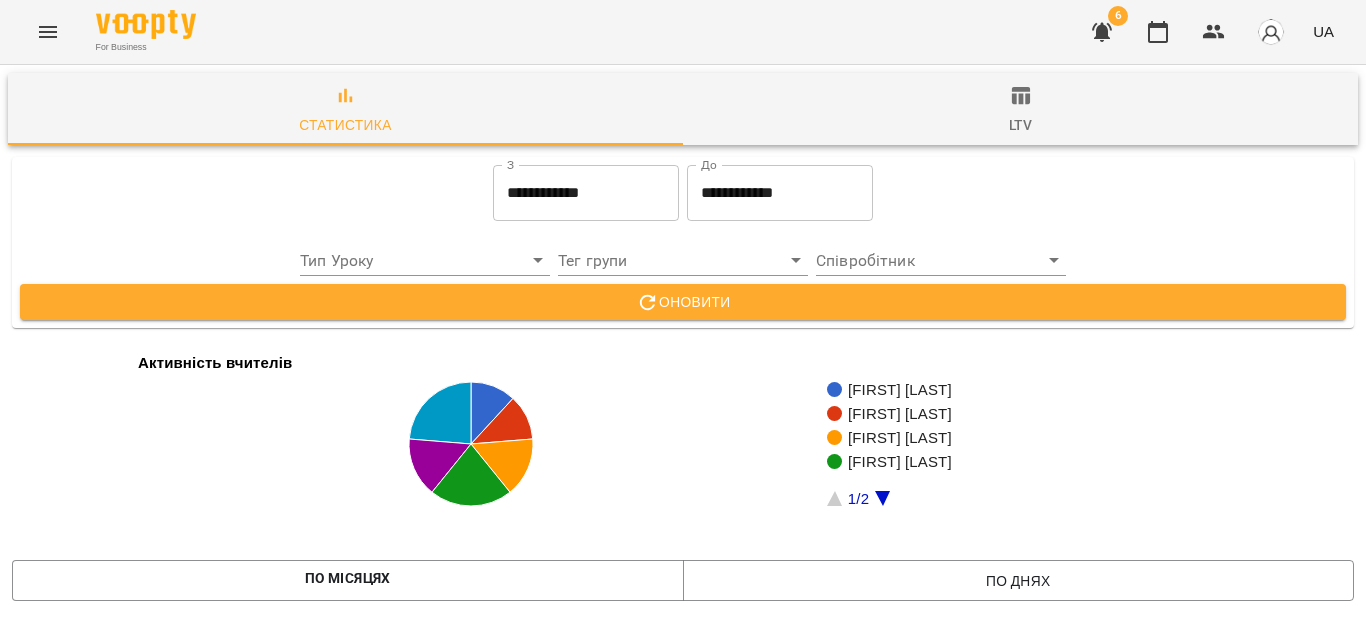 click 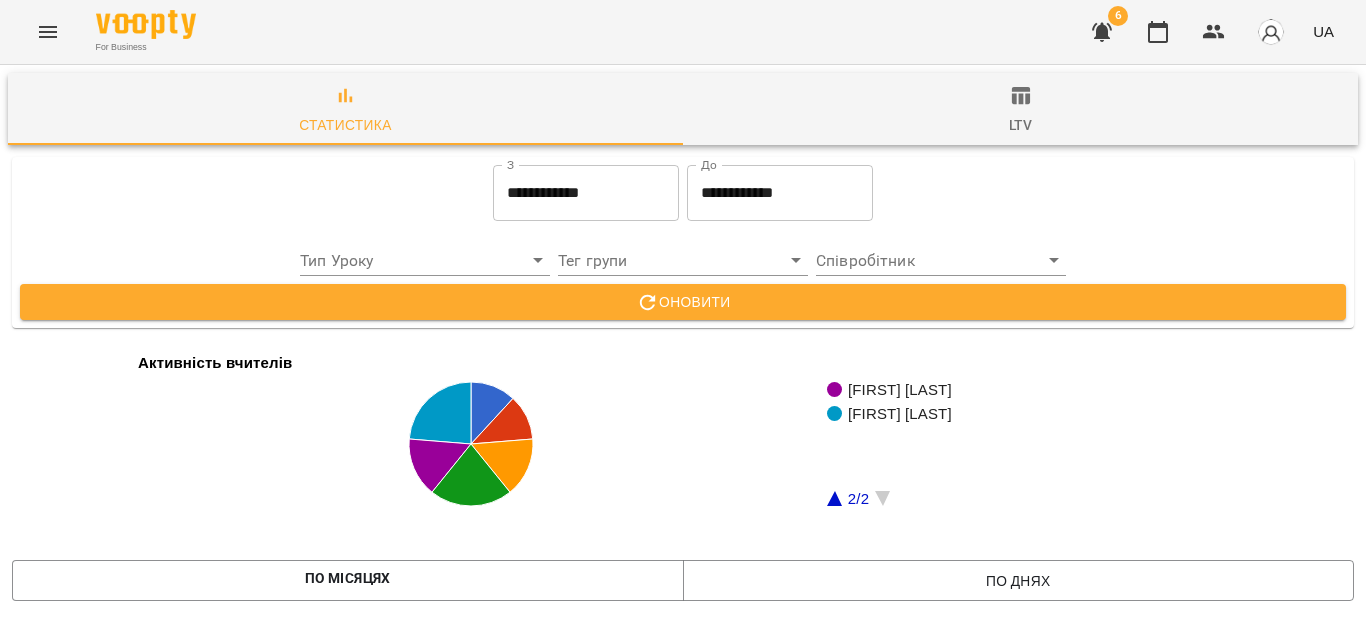 click 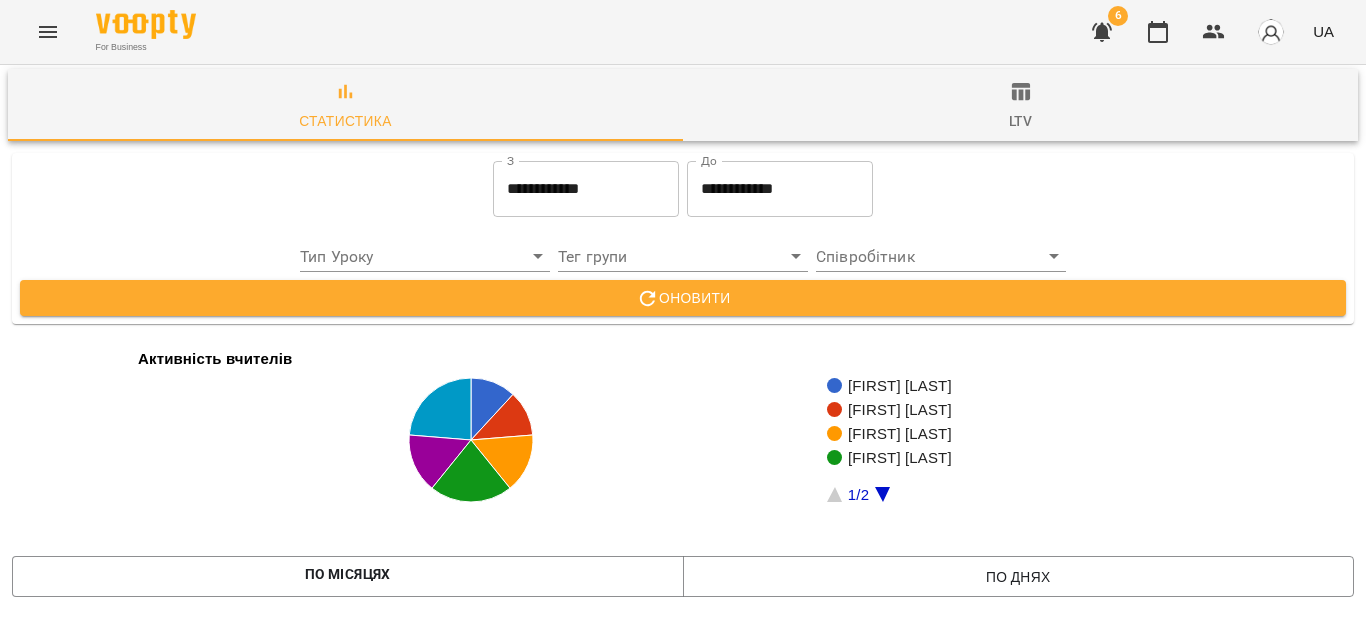 scroll, scrollTop: 2600, scrollLeft: 0, axis: vertical 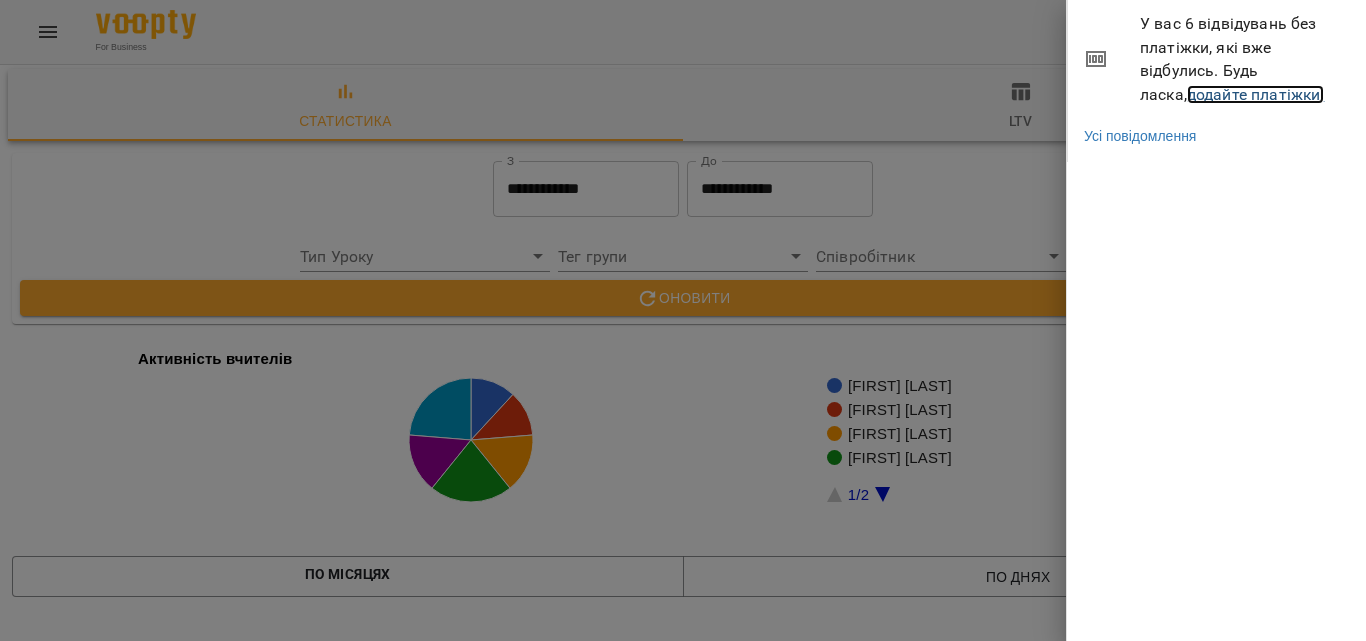 click on "додайте платіжки!" at bounding box center [1256, 94] 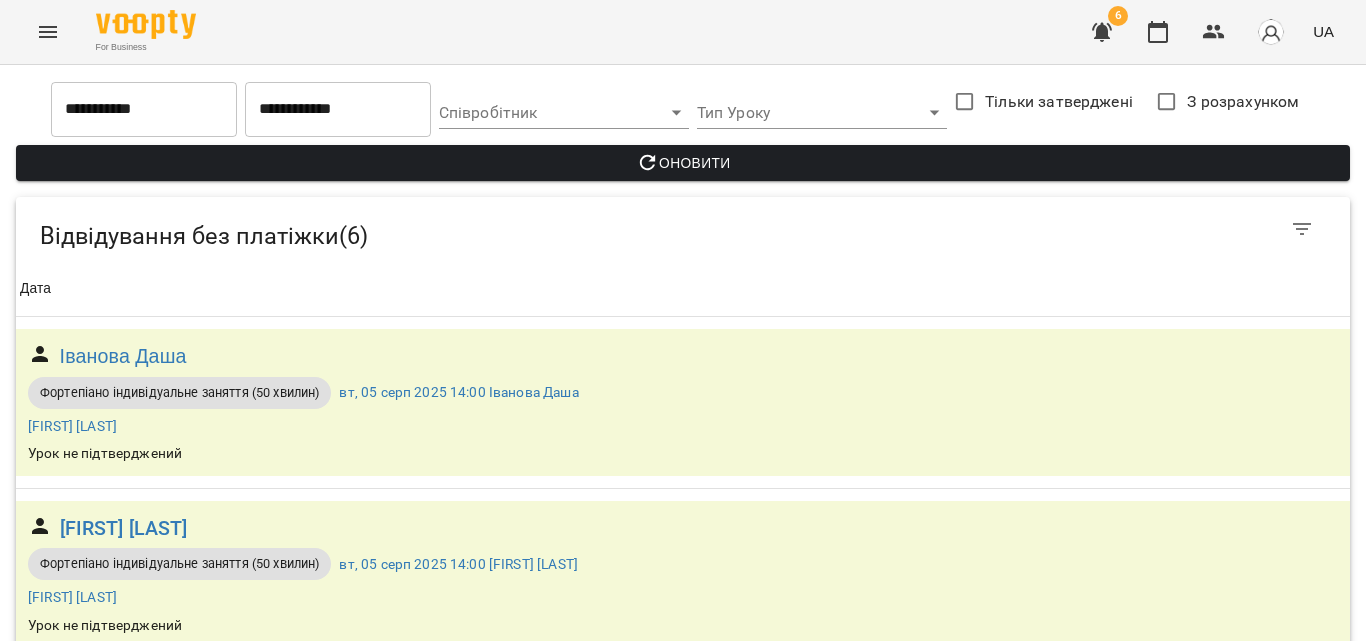 scroll, scrollTop: 0, scrollLeft: 0, axis: both 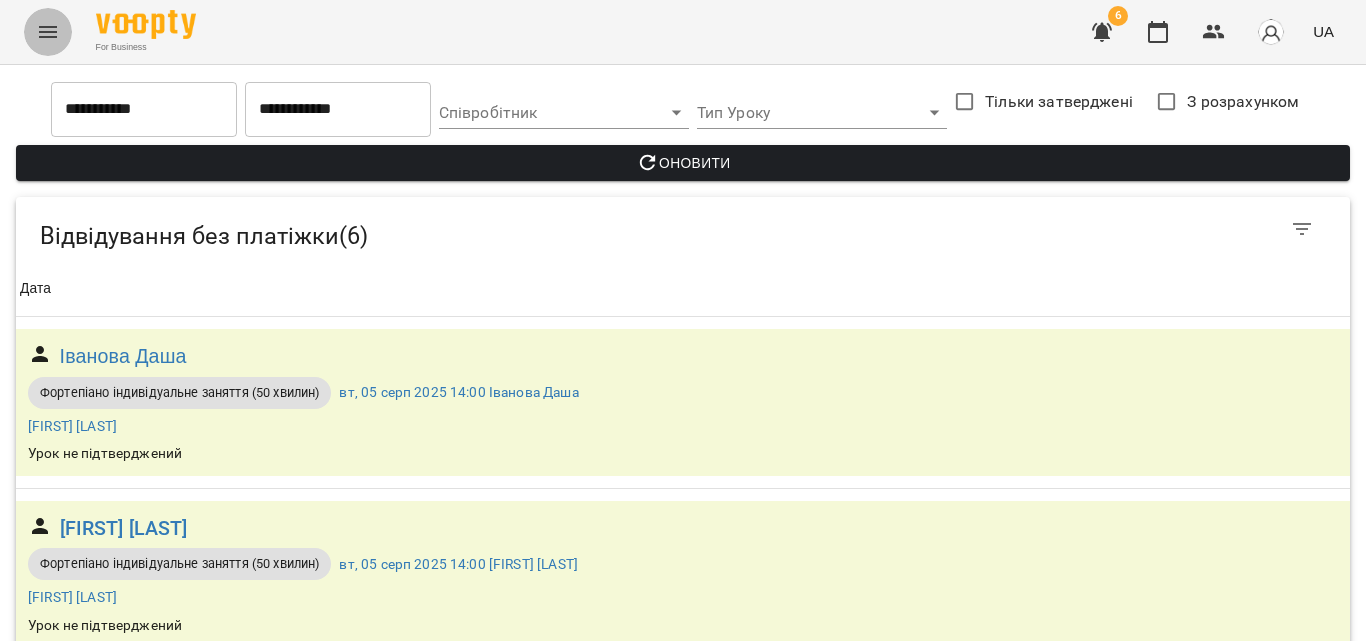 click 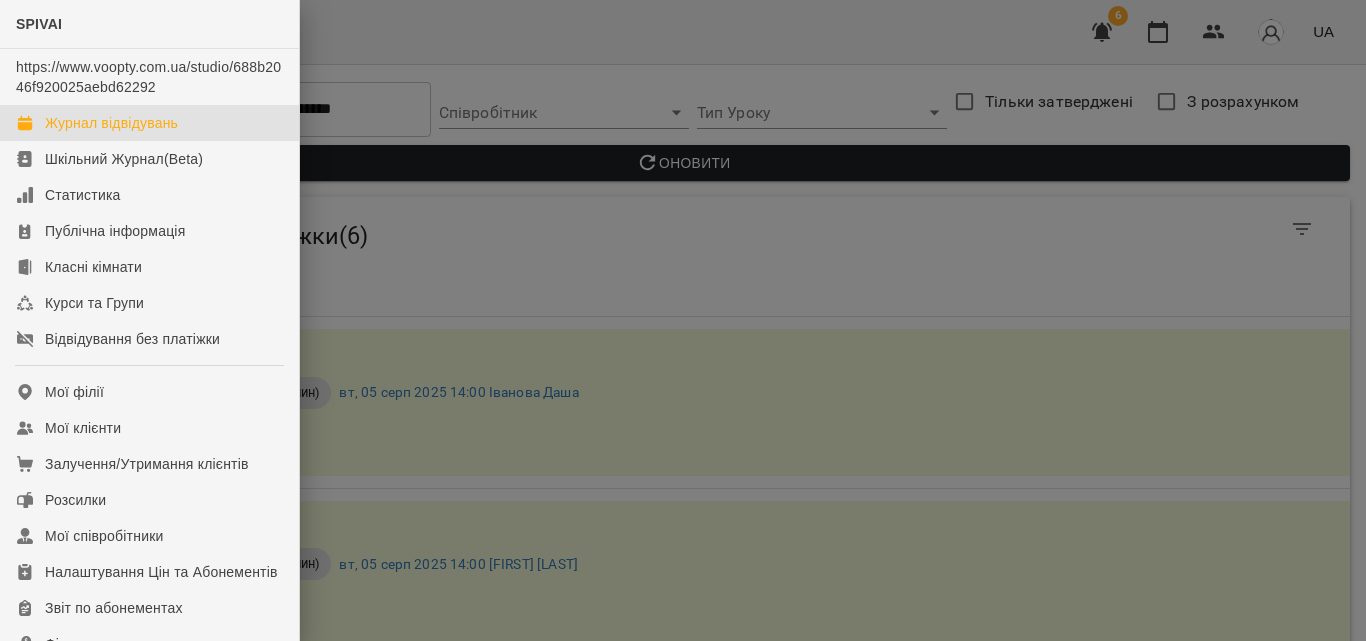 click on "Журнал відвідувань" at bounding box center [111, 123] 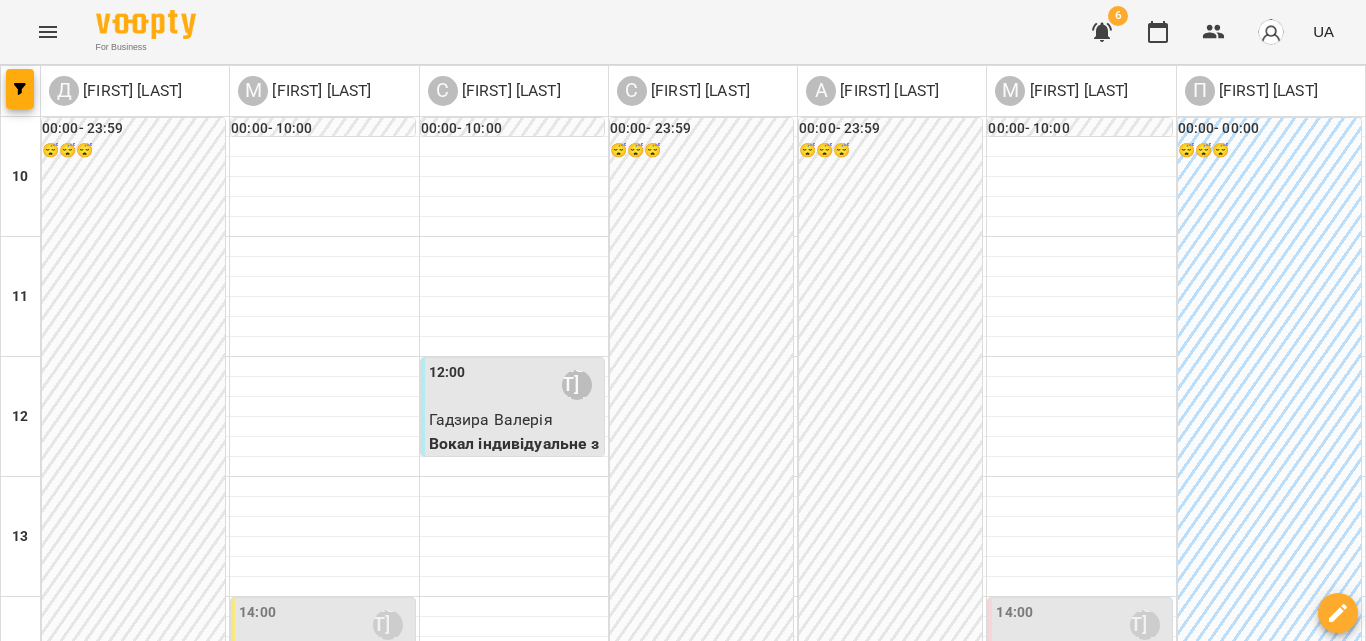 scroll, scrollTop: 400, scrollLeft: 0, axis: vertical 